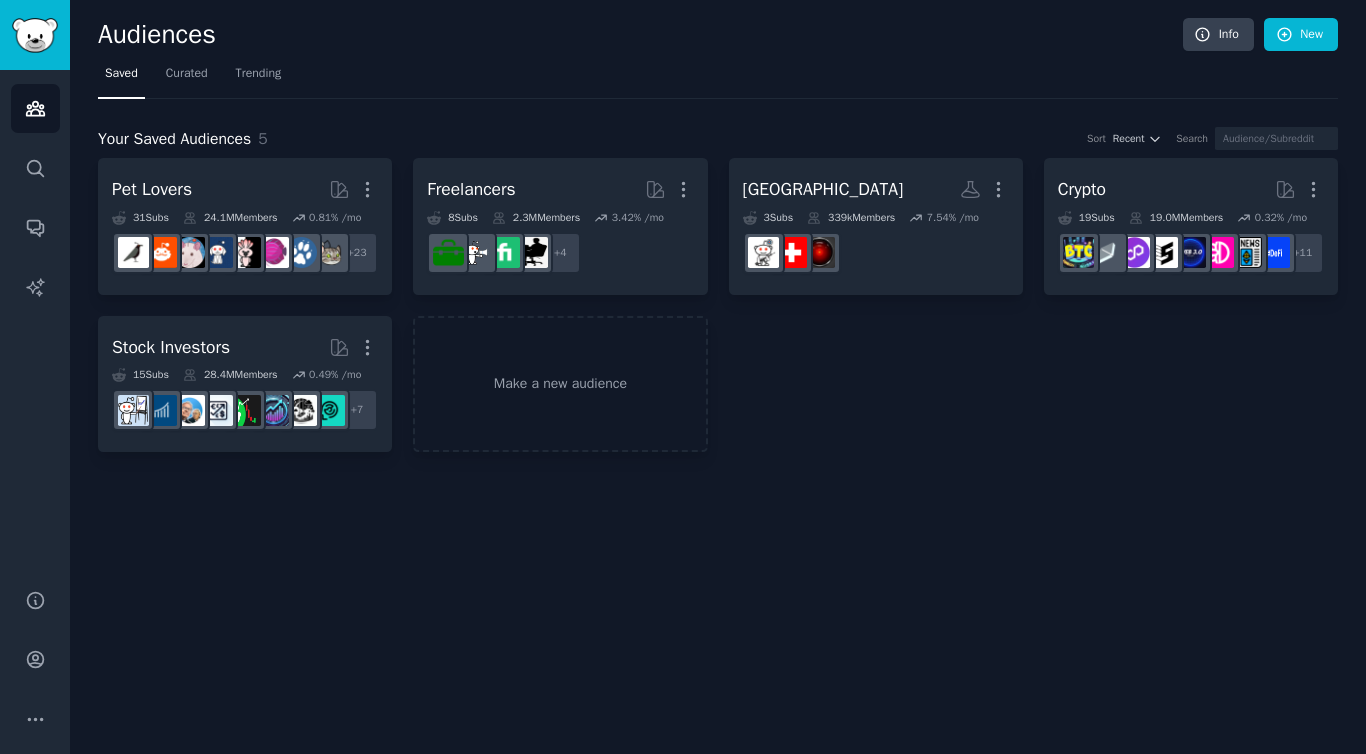 scroll, scrollTop: 0, scrollLeft: 0, axis: both 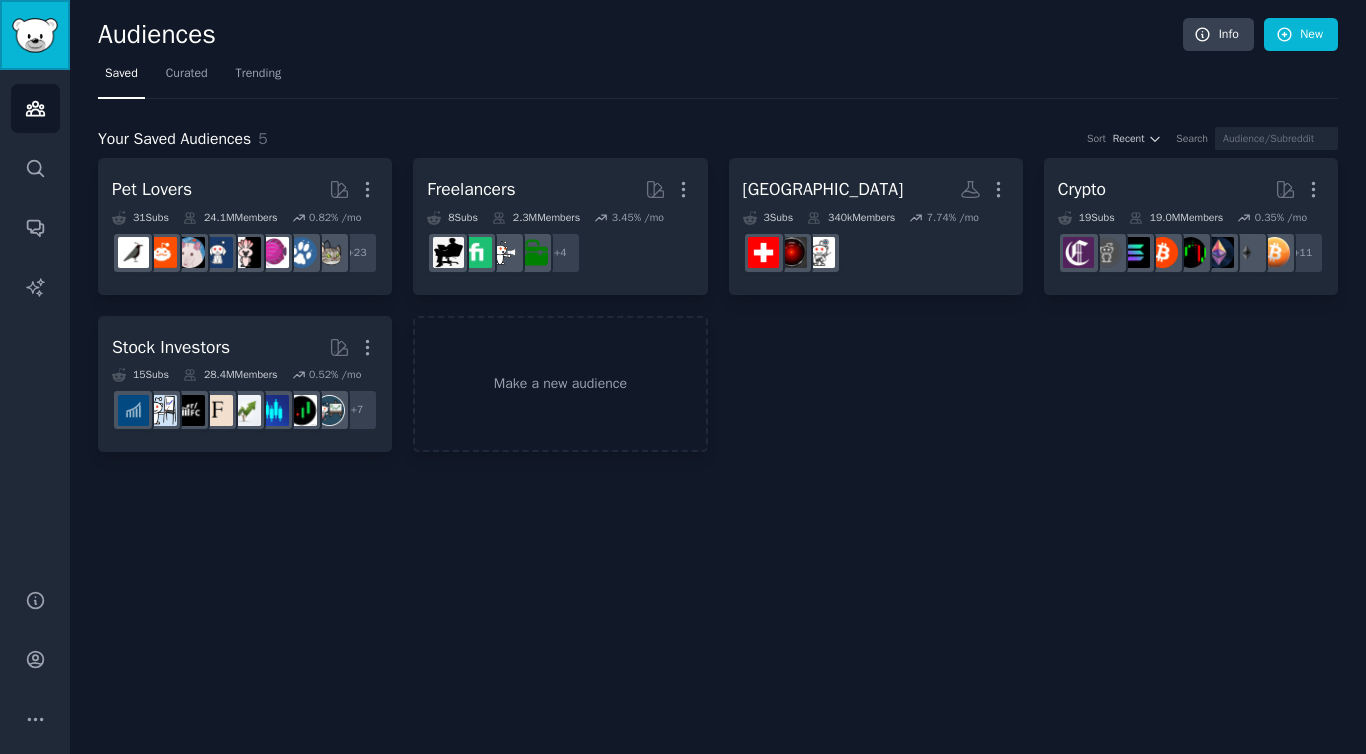 click at bounding box center (35, 35) 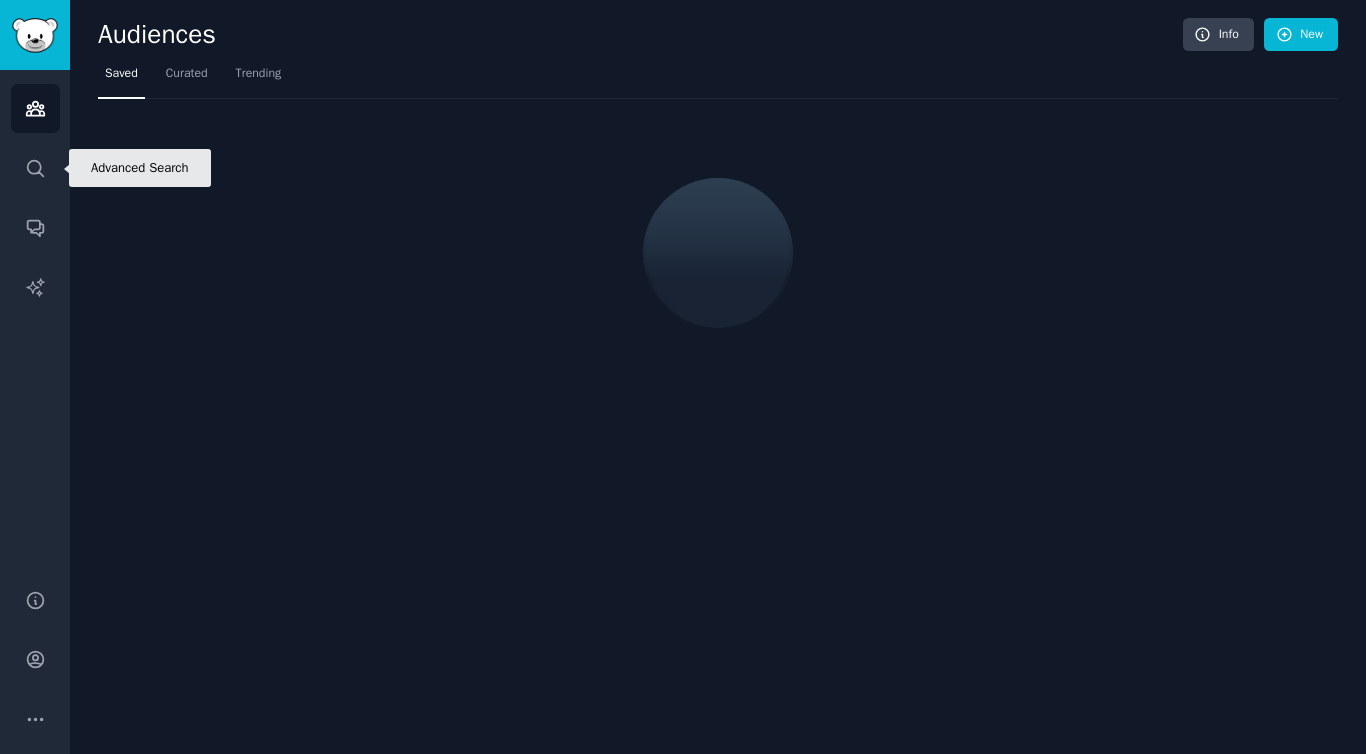 scroll, scrollTop: 0, scrollLeft: 0, axis: both 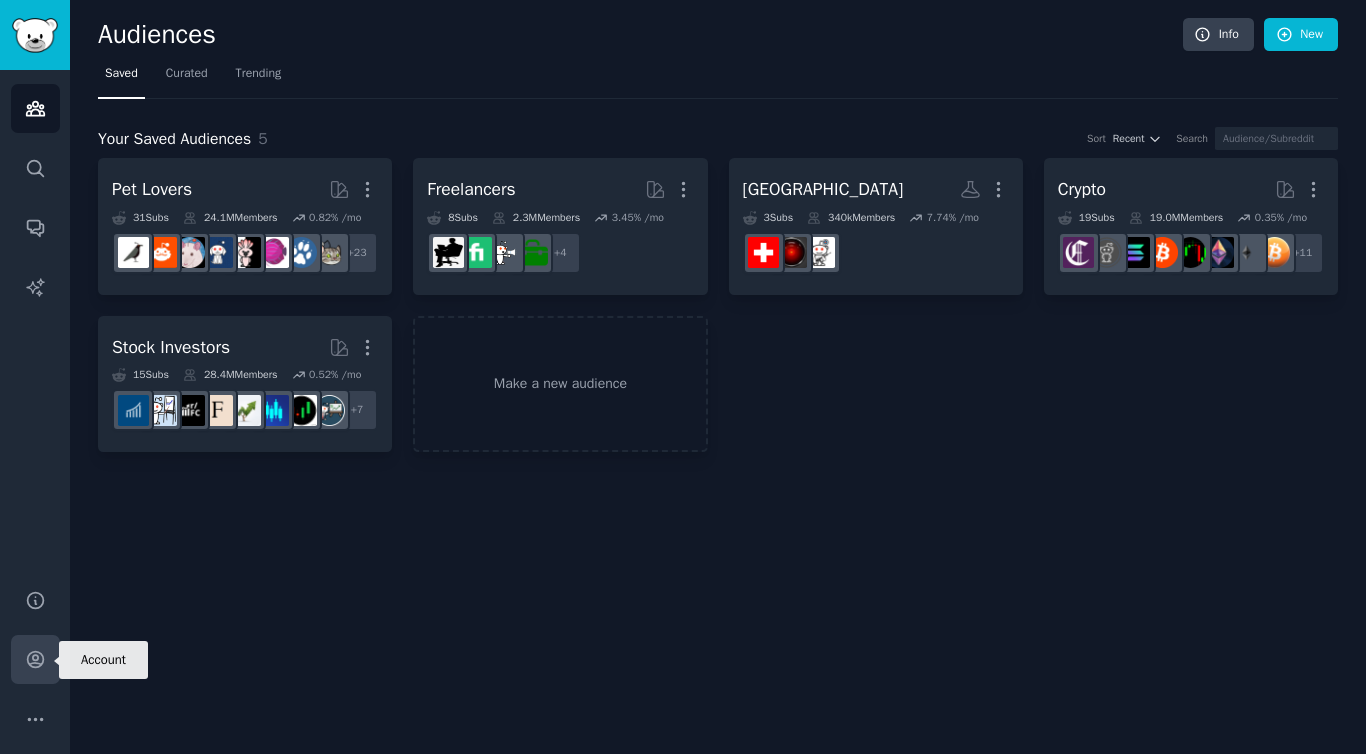 click 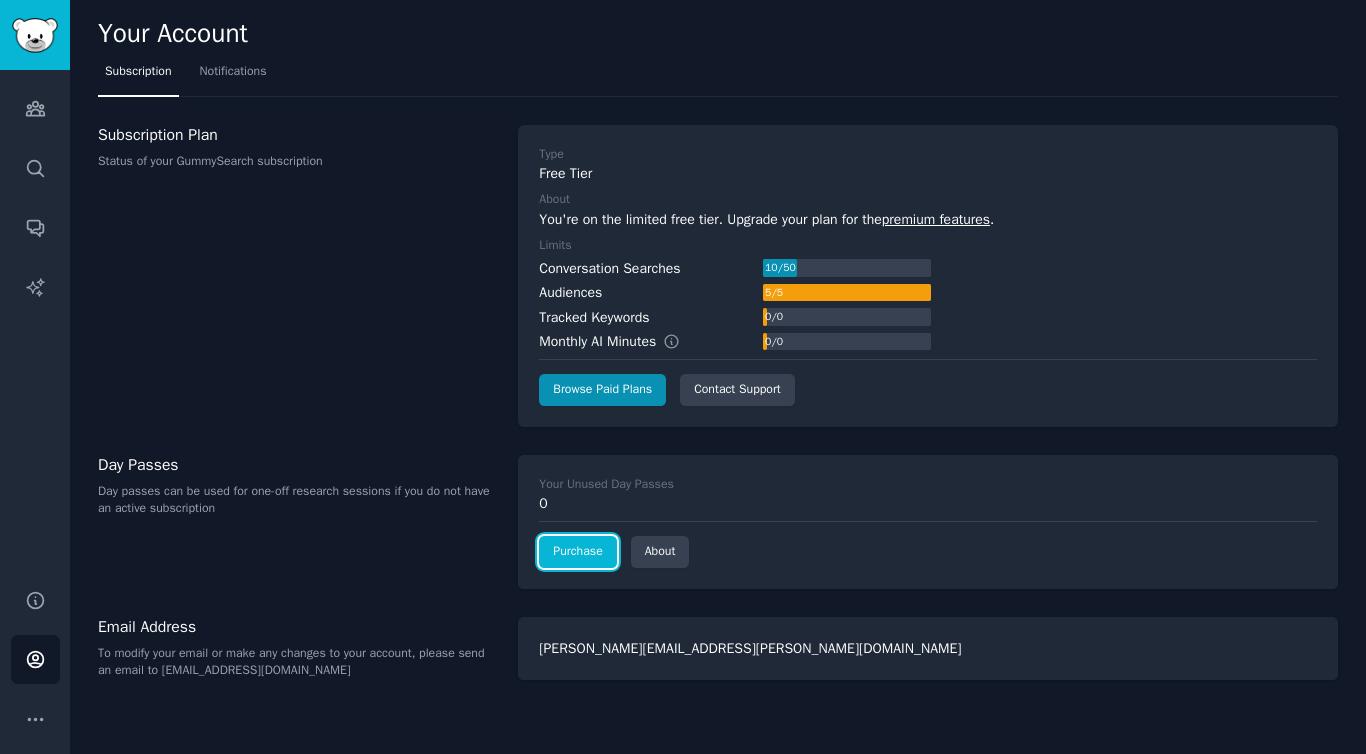 click on "Purchase" 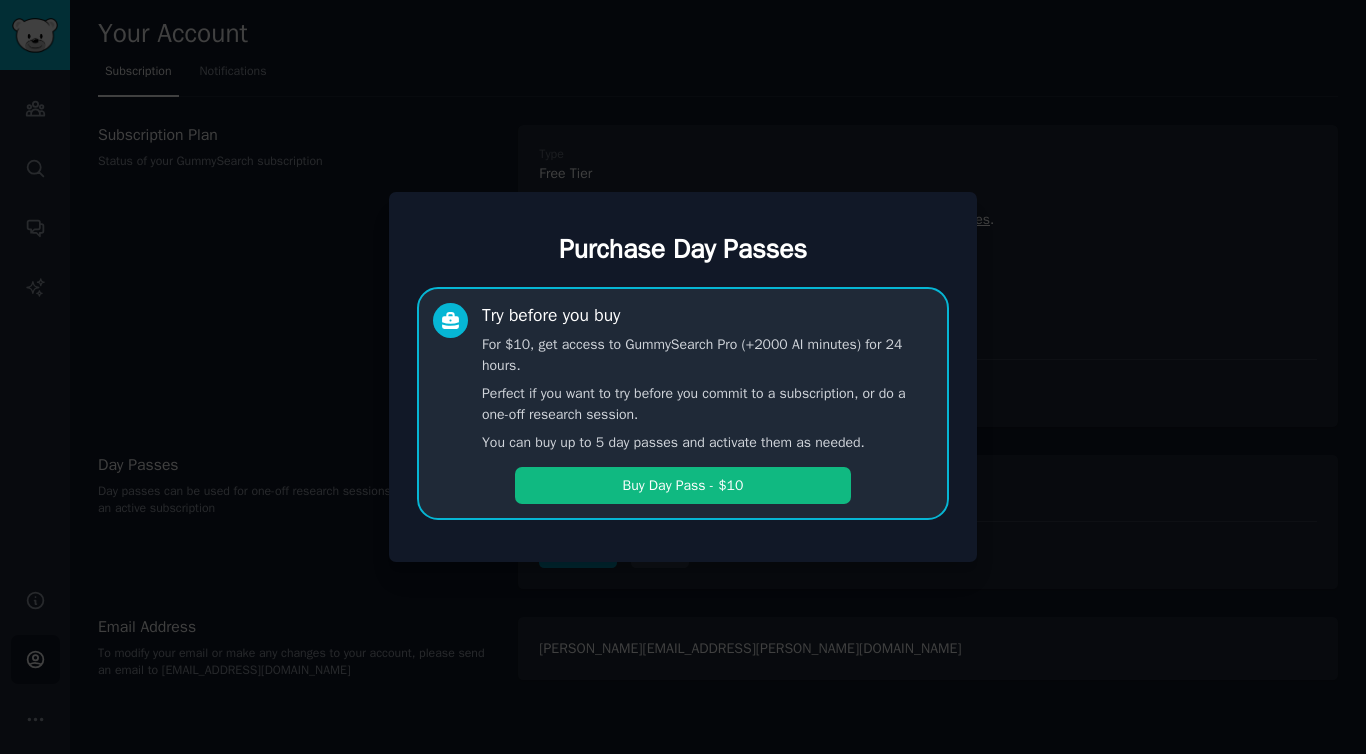 click at bounding box center [683, 377] 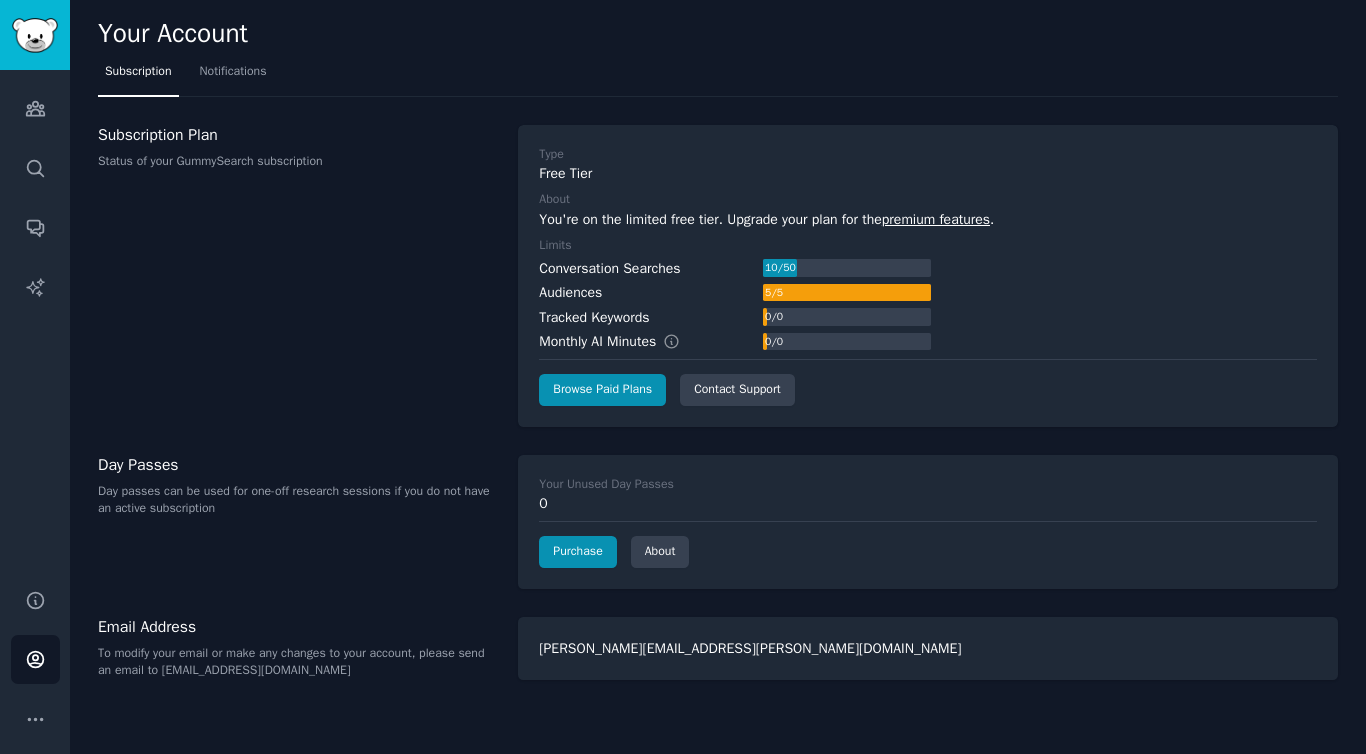 click on "premium features" at bounding box center (936, 219) 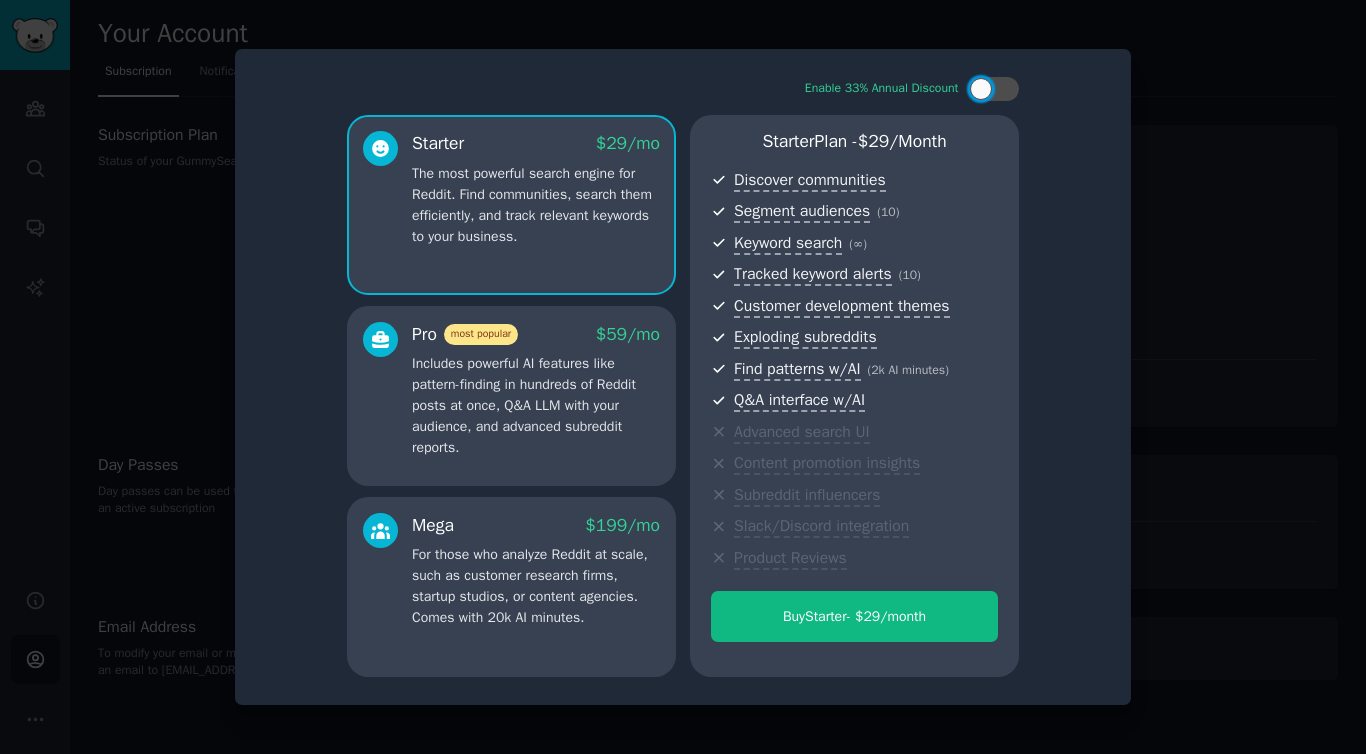 click on "Includes powerful AI features like pattern-finding in hundreds of Reddit posts at once, Q&A LLM with your audience, and advanced subreddit reports." at bounding box center [536, 405] 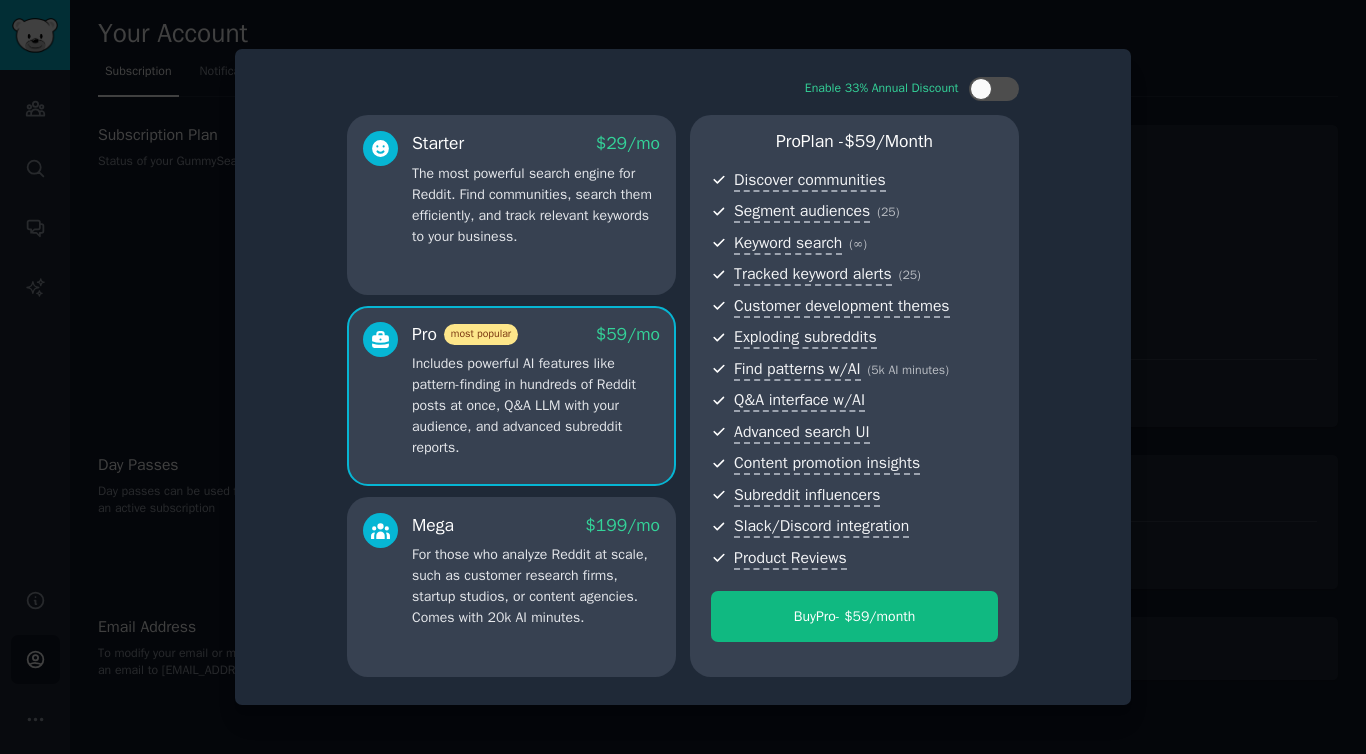 click on "For those who analyze Reddit at scale, such as customer research firms, startup studios, or content agencies. Comes with 20k AI minutes." at bounding box center [536, 586] 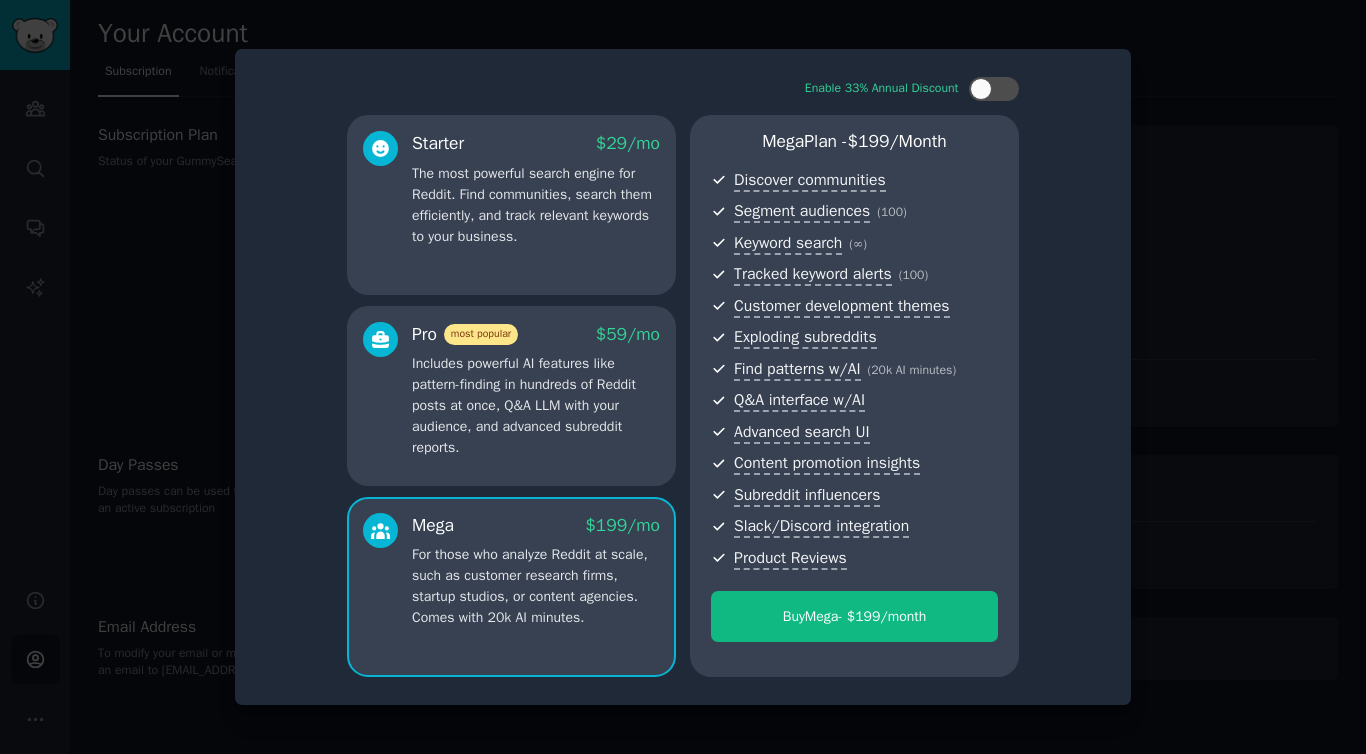 click on "Includes powerful AI features like pattern-finding in hundreds of Reddit posts at once, Q&A LLM with your audience, and advanced subreddit reports." at bounding box center [536, 405] 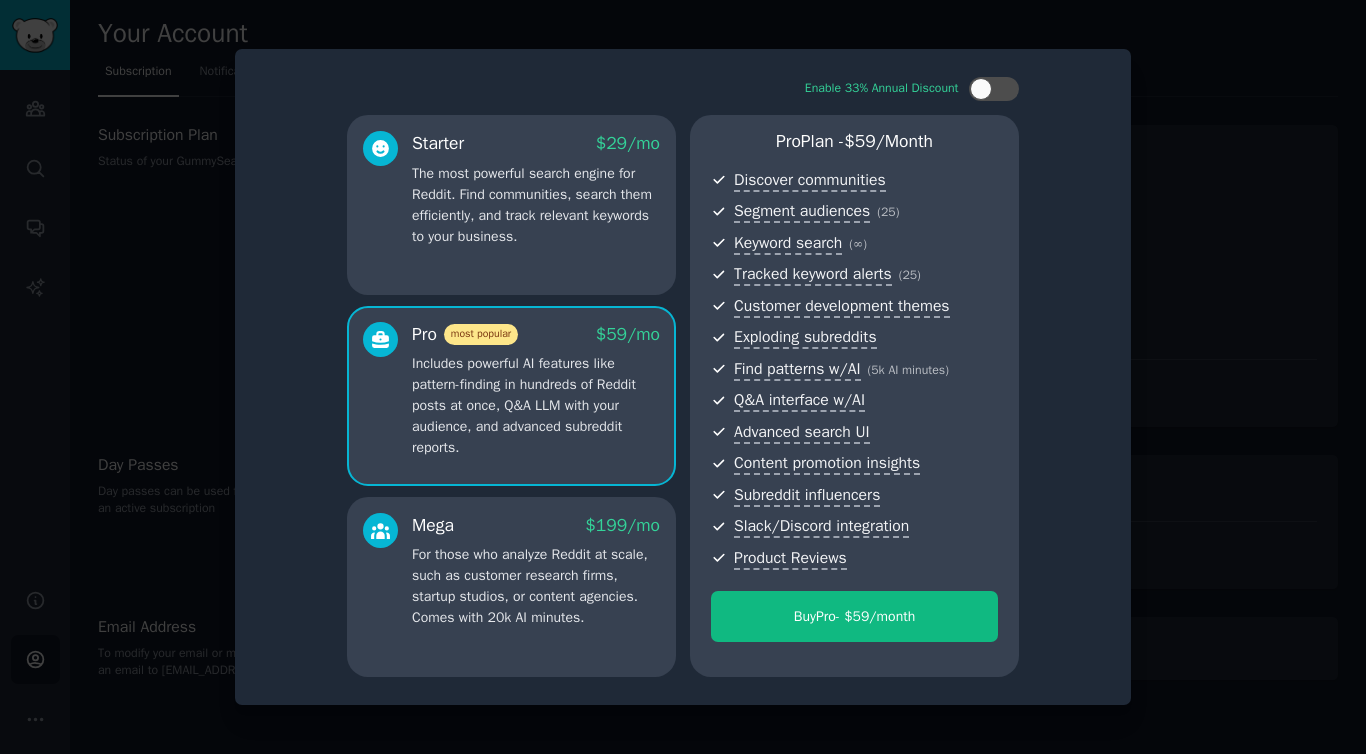 click on "For those who analyze Reddit at scale, such as customer research firms, startup studios, or content agencies. Comes with 20k AI minutes." at bounding box center [536, 586] 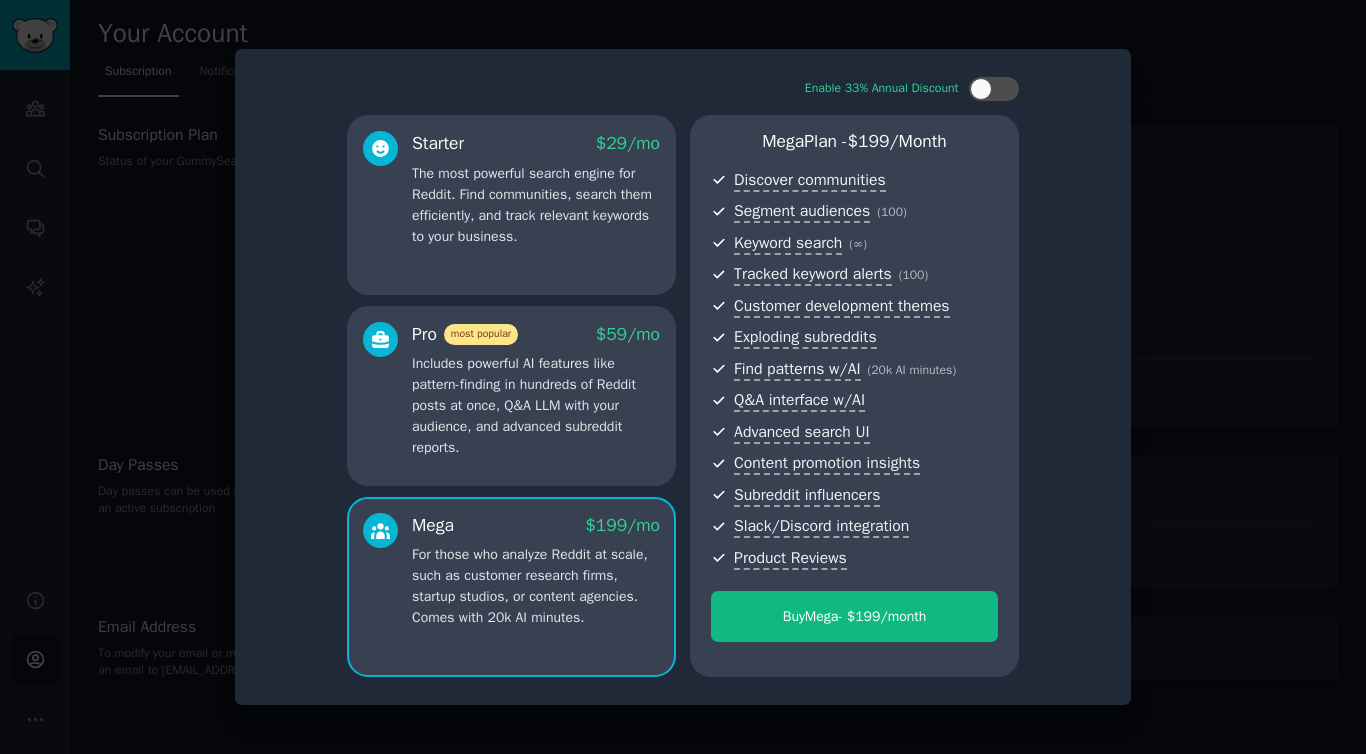 click on "Includes powerful AI features like pattern-finding in hundreds of Reddit posts at once, Q&A LLM with your audience, and advanced subreddit reports." at bounding box center [536, 405] 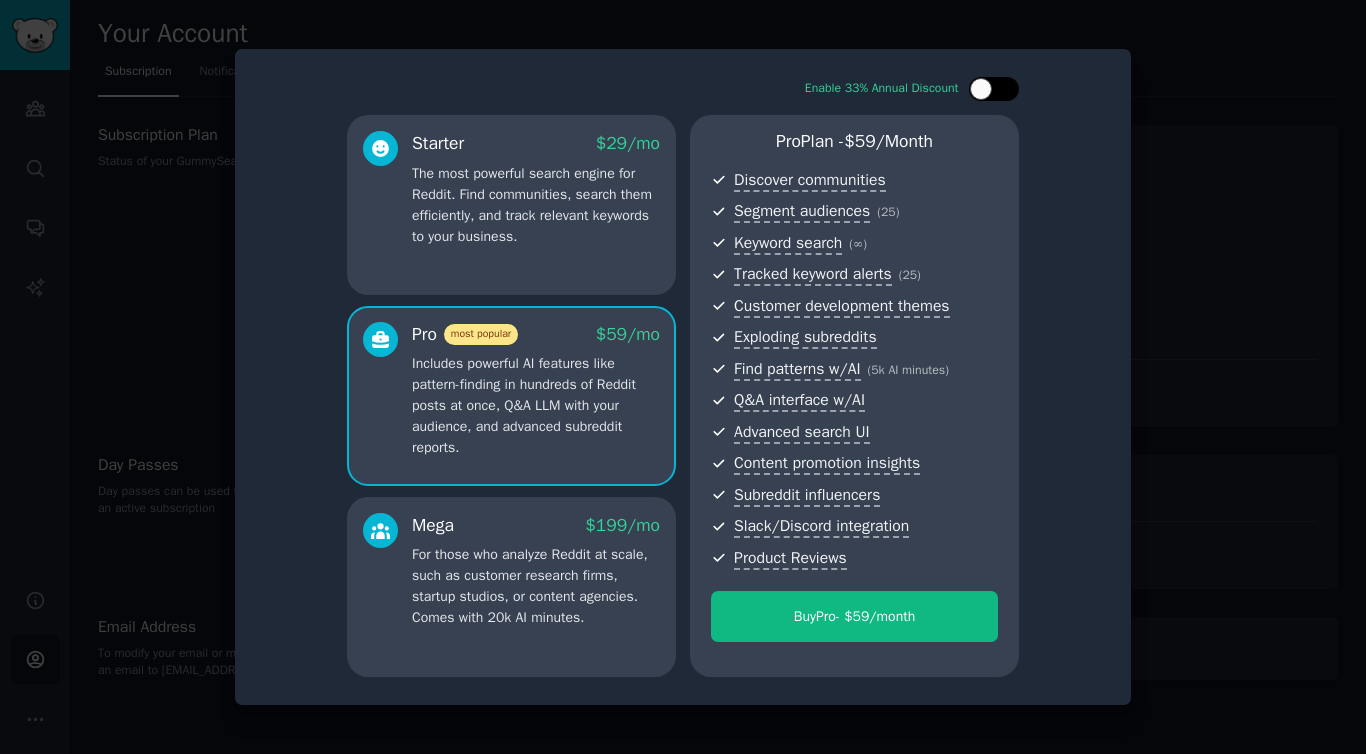 click at bounding box center (994, 89) 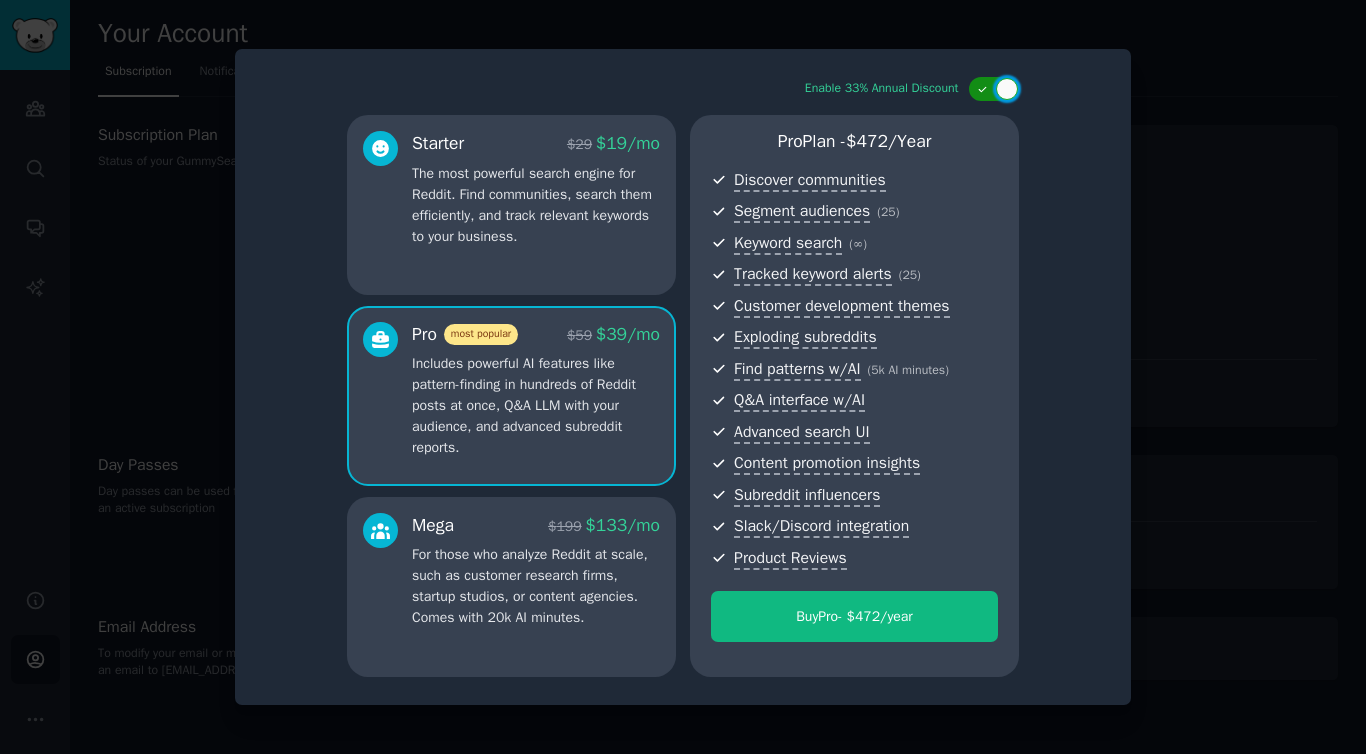 click at bounding box center [1007, 89] 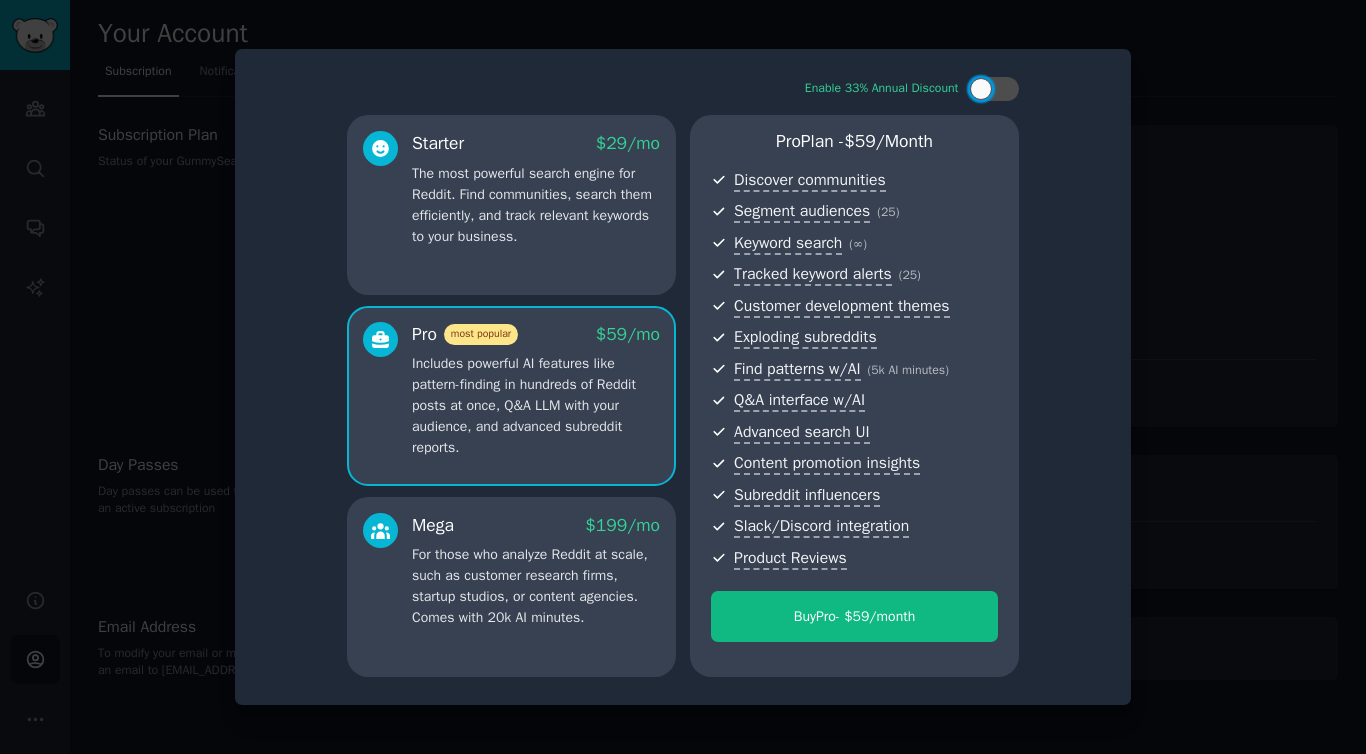 click at bounding box center (683, 377) 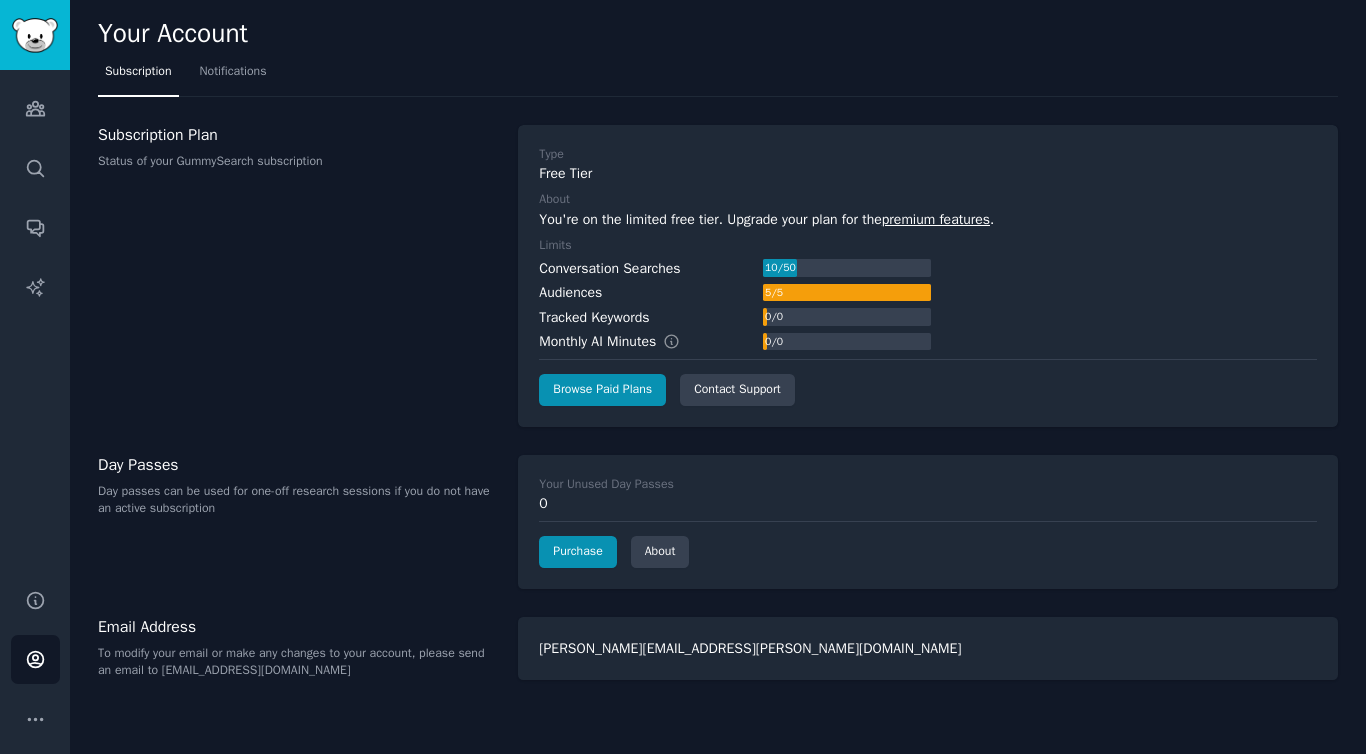 click on "Your Account" at bounding box center (173, 34) 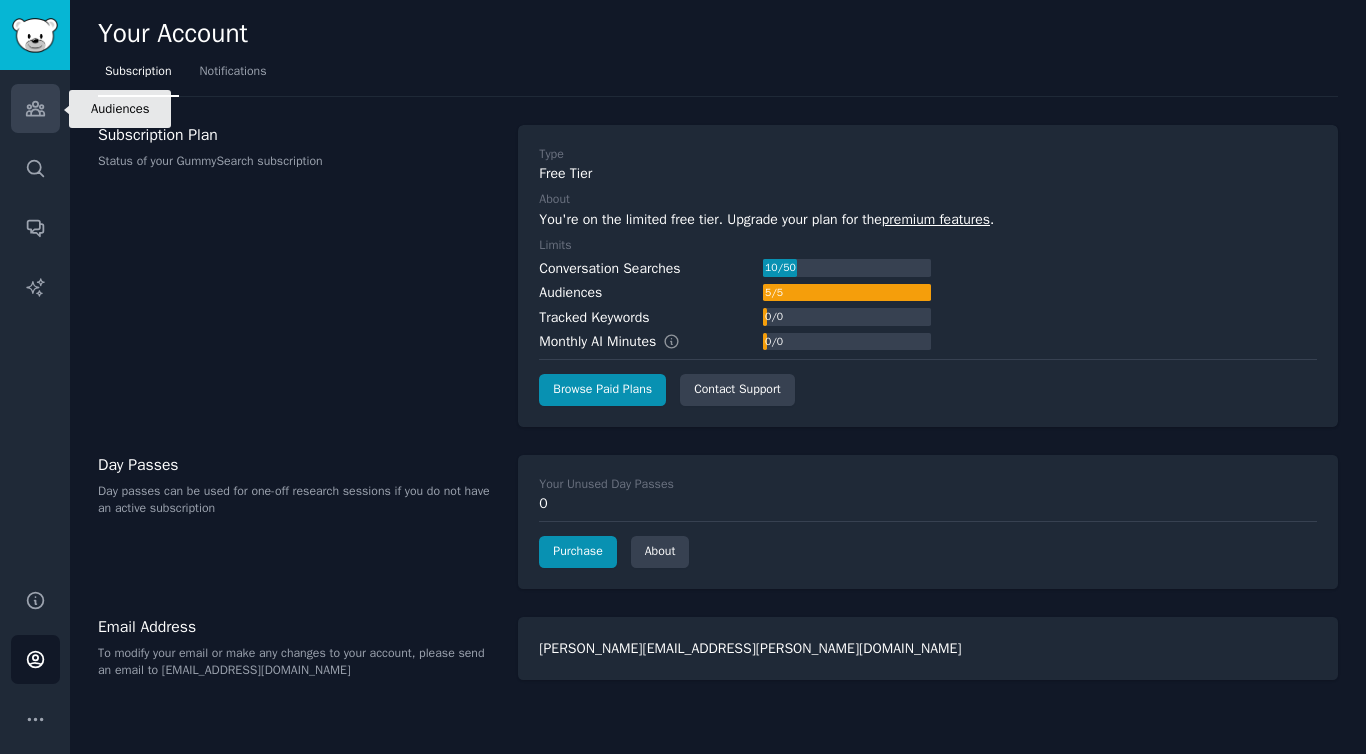 click on "Audiences" at bounding box center [35, 108] 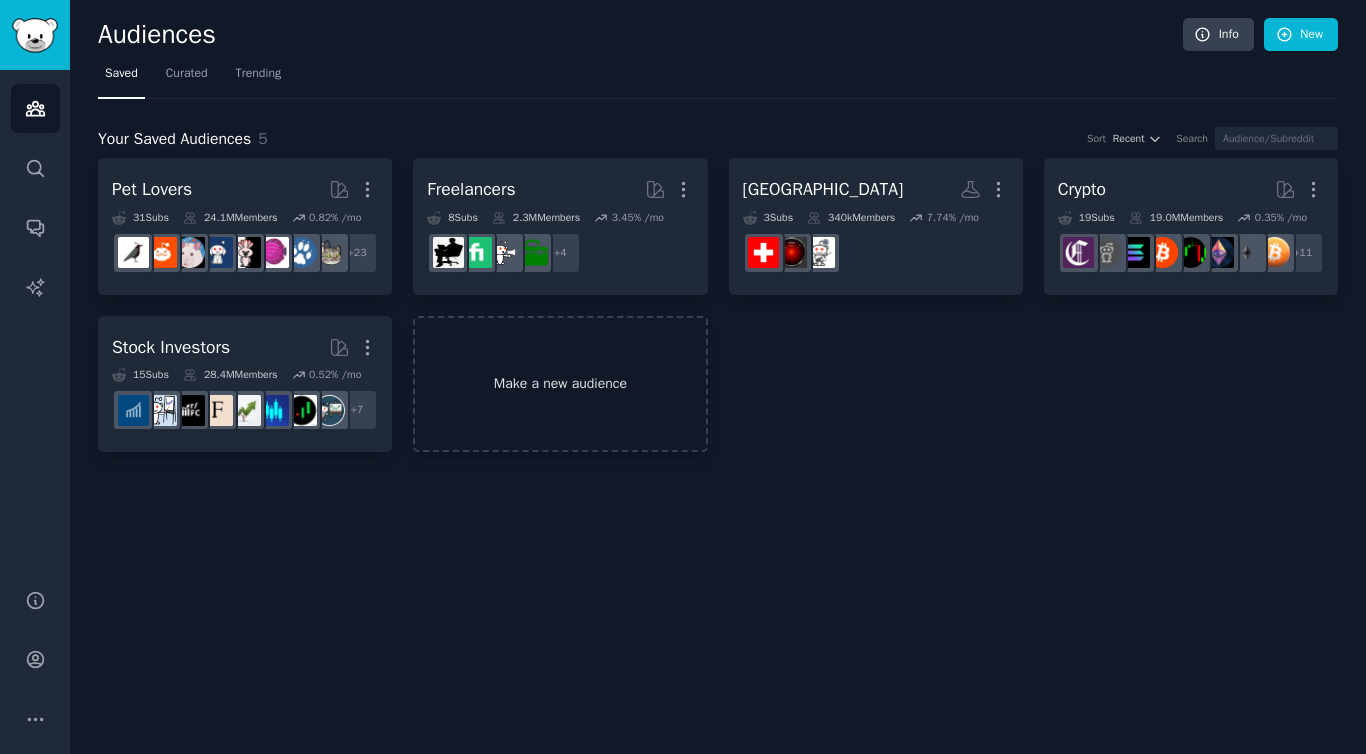 click on "Make a new audience" at bounding box center (560, 384) 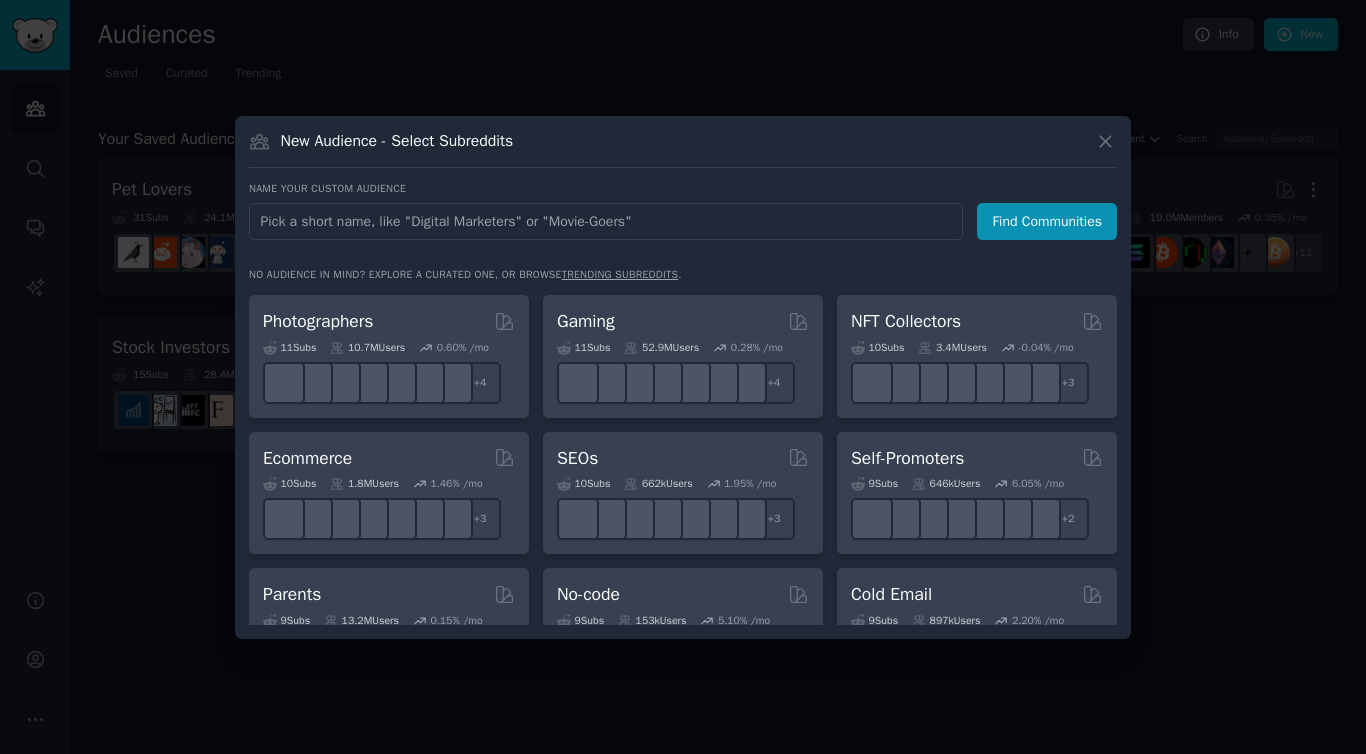 scroll, scrollTop: 683, scrollLeft: 0, axis: vertical 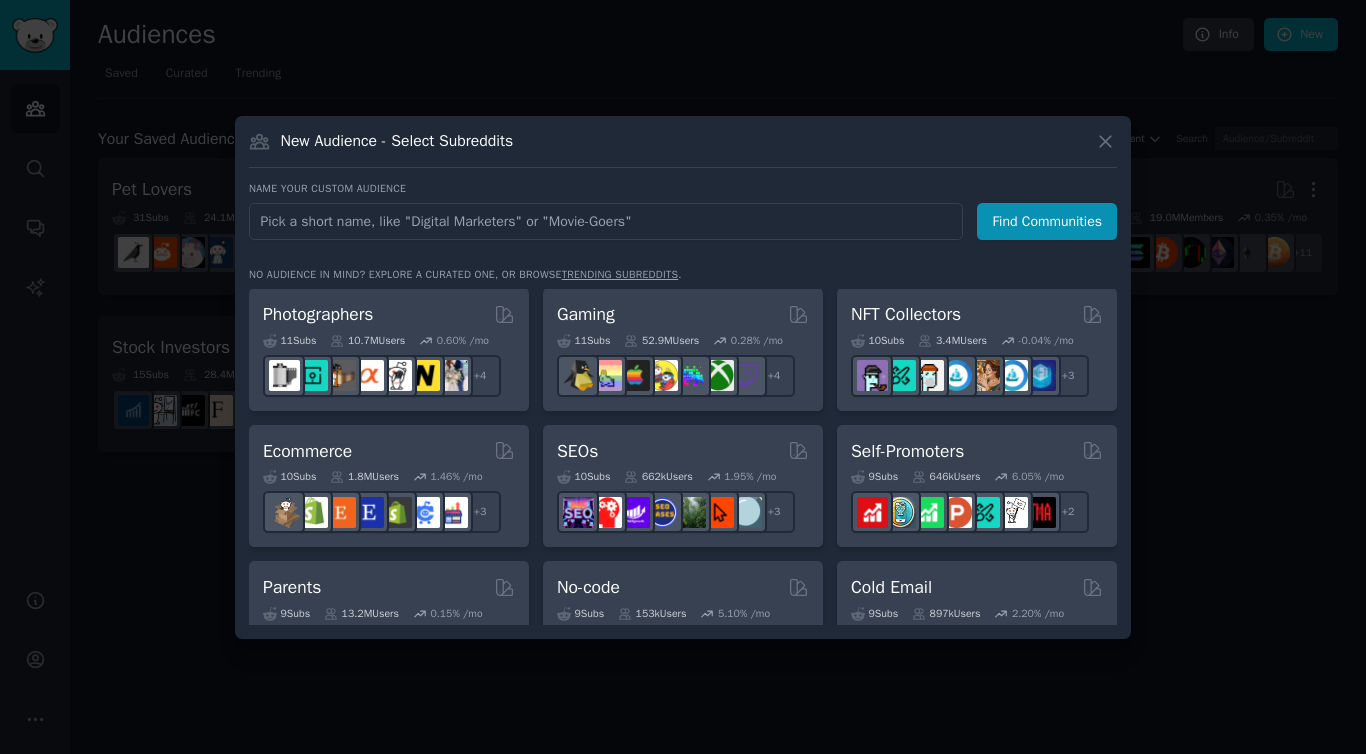 click at bounding box center (606, 221) 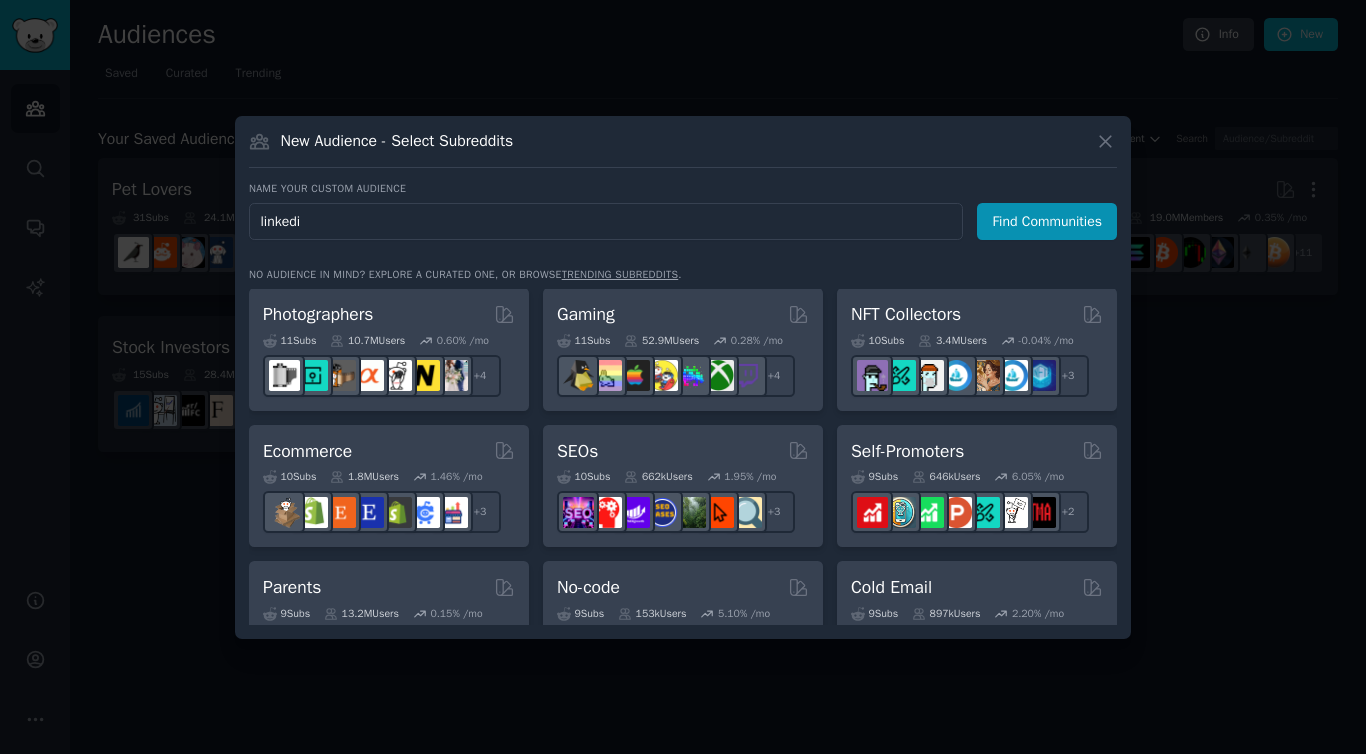 type on "linkedin" 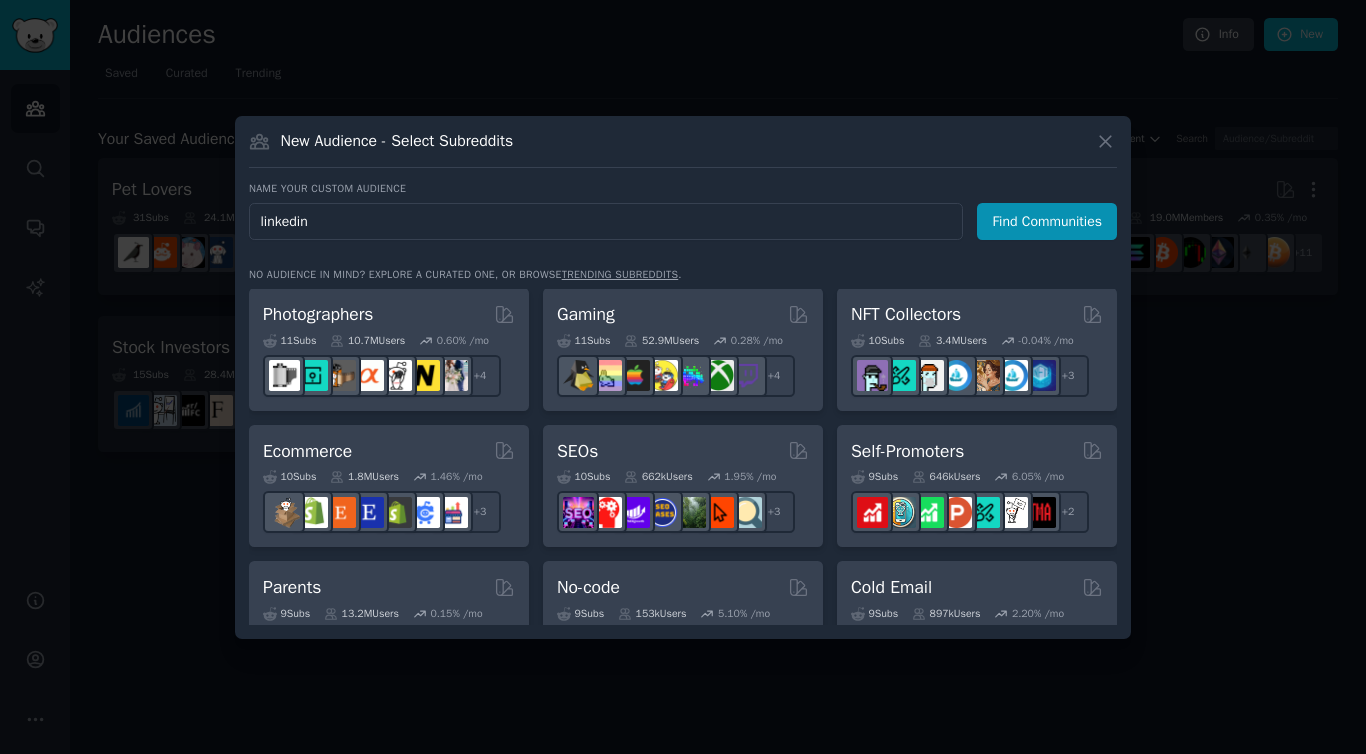 click on "Find Communities" at bounding box center (1047, 221) 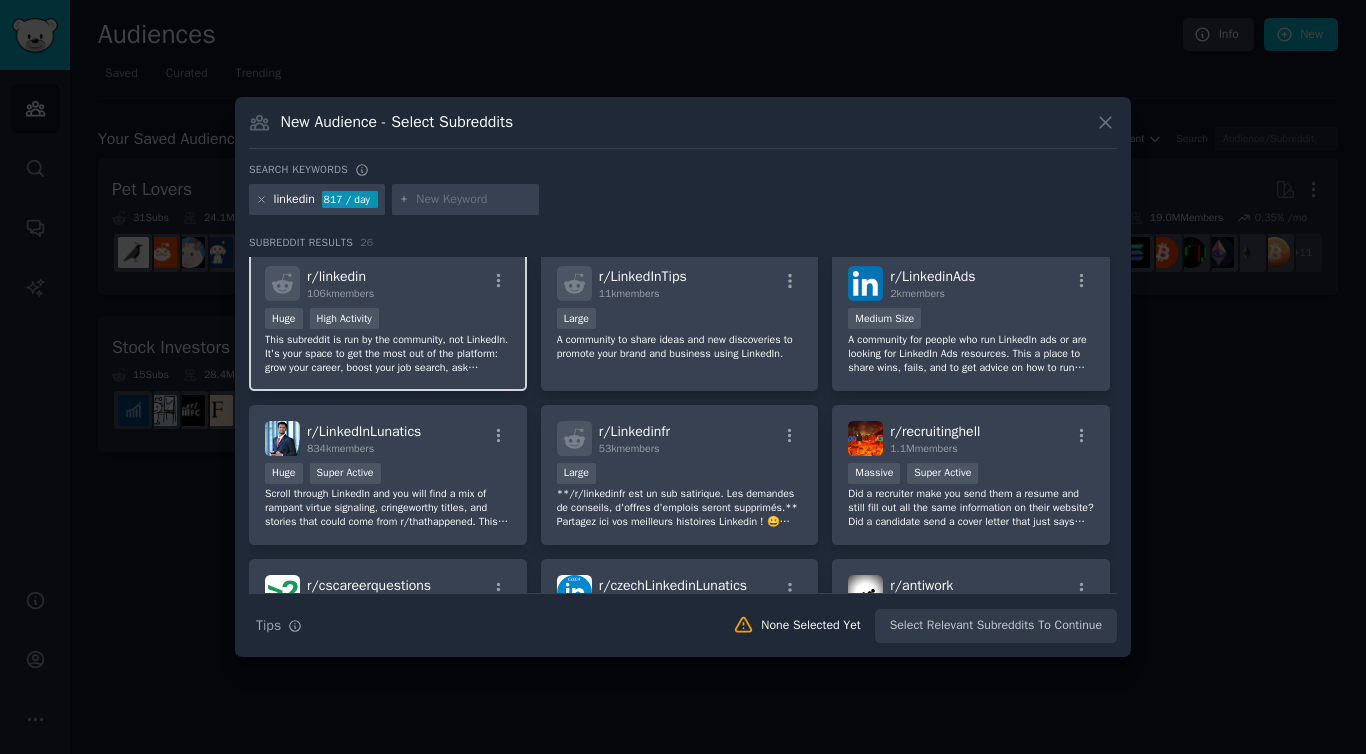 scroll, scrollTop: 0, scrollLeft: 0, axis: both 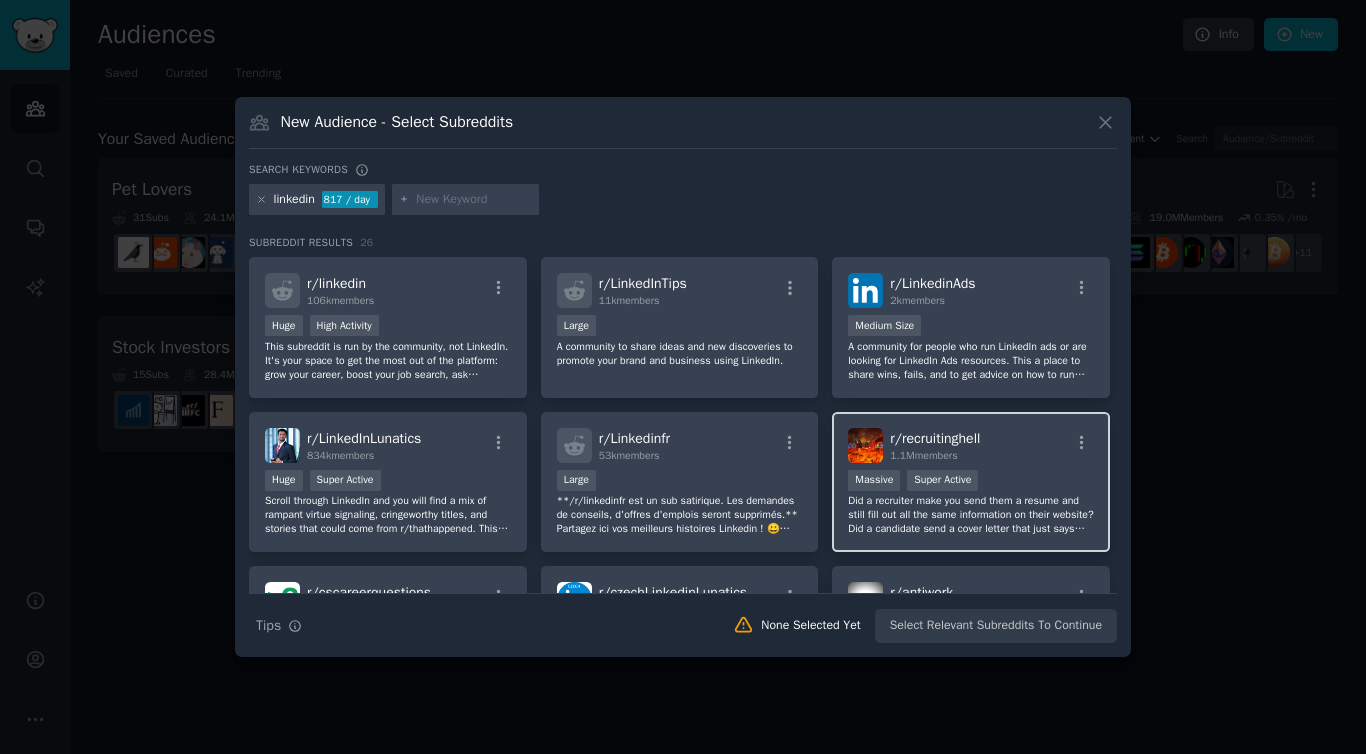 click on "r/ recruitinghell 1.1M  members" at bounding box center [971, 445] 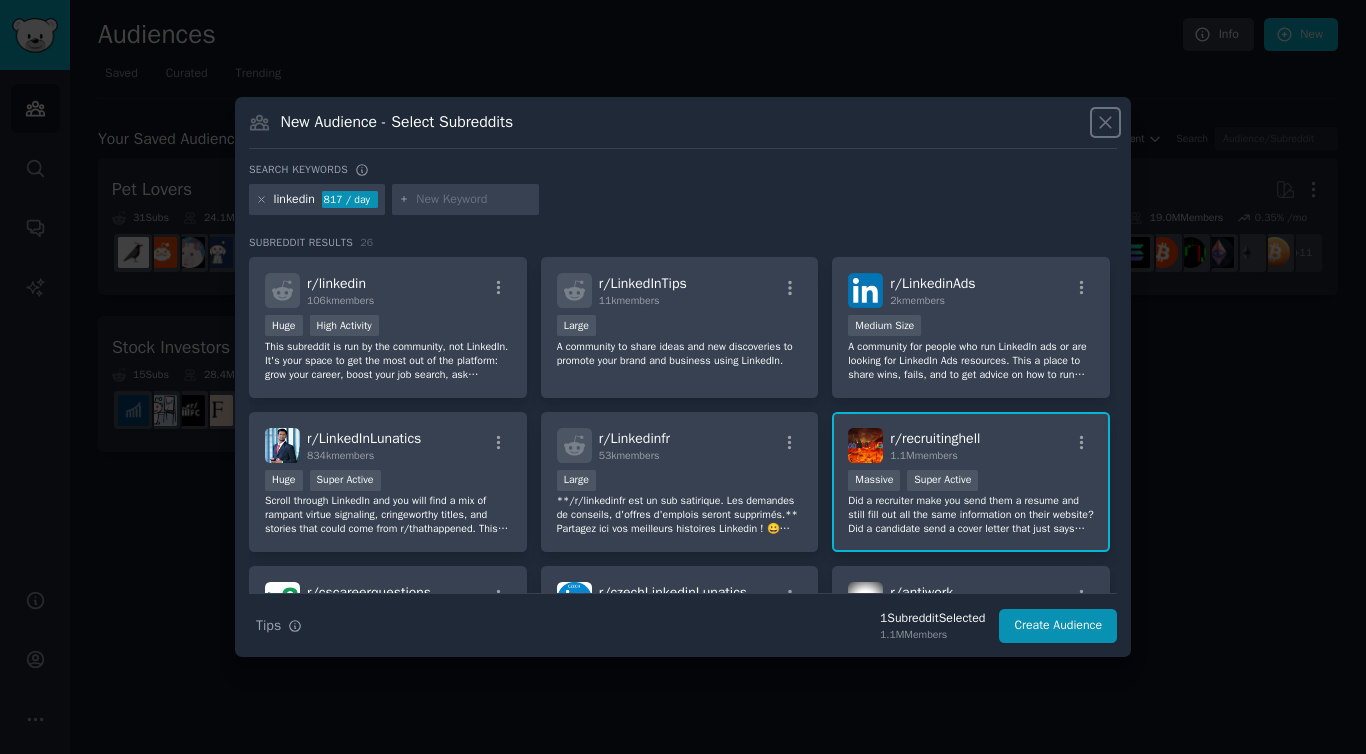 click 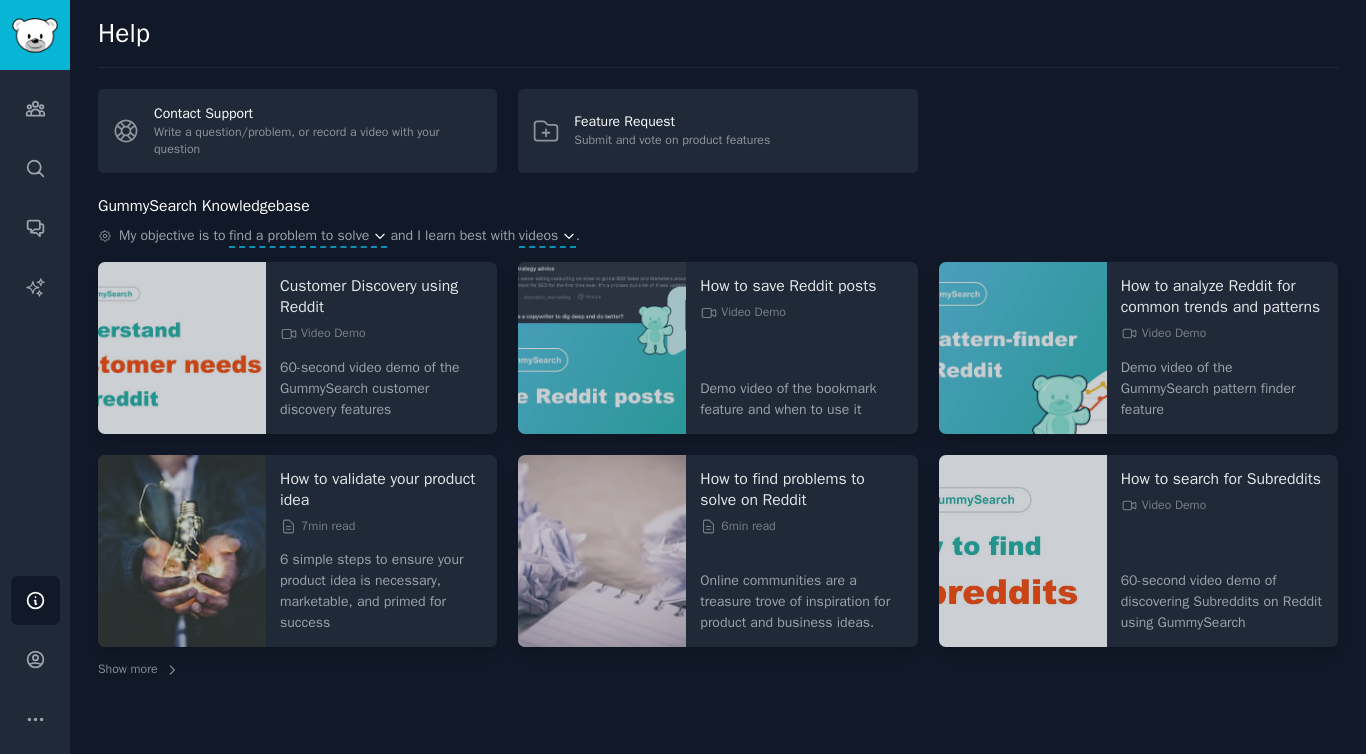 scroll, scrollTop: 0, scrollLeft: 0, axis: both 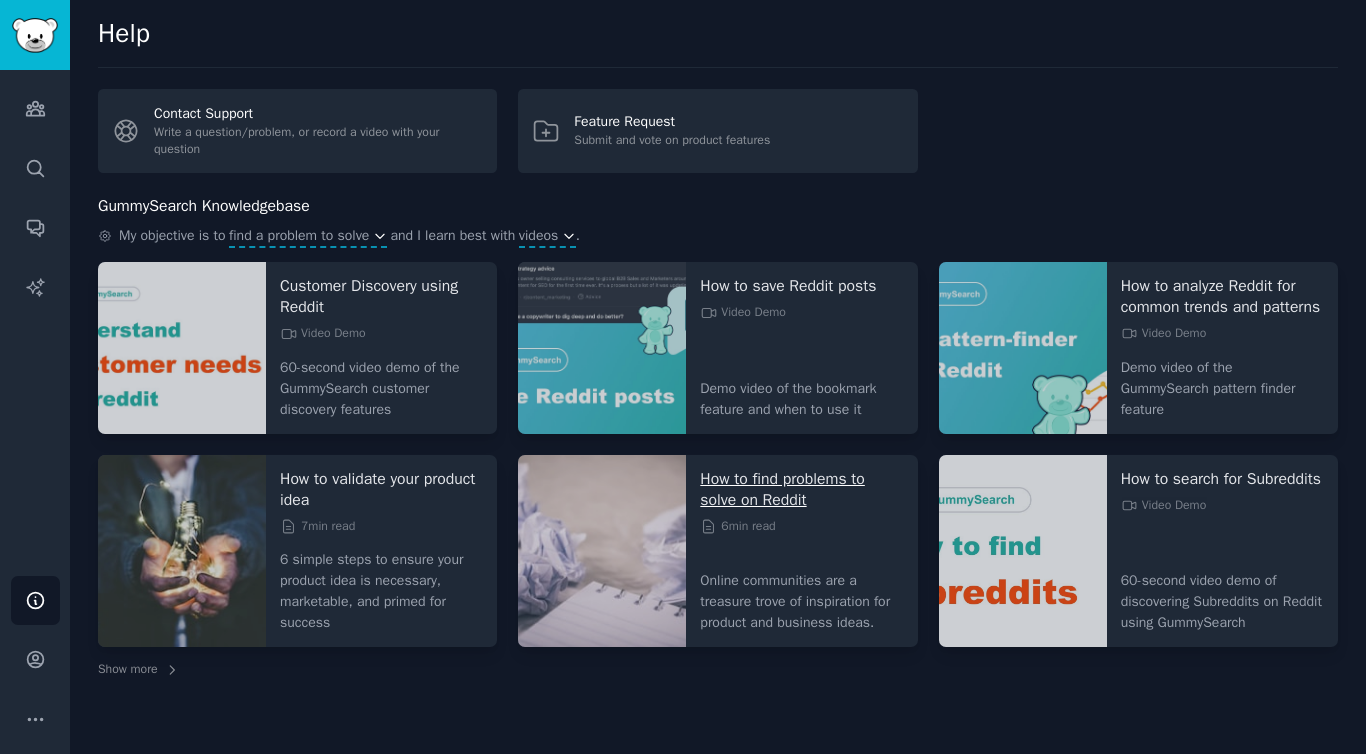 click on "How to find problems to solve on Reddit" at bounding box center (801, 490) 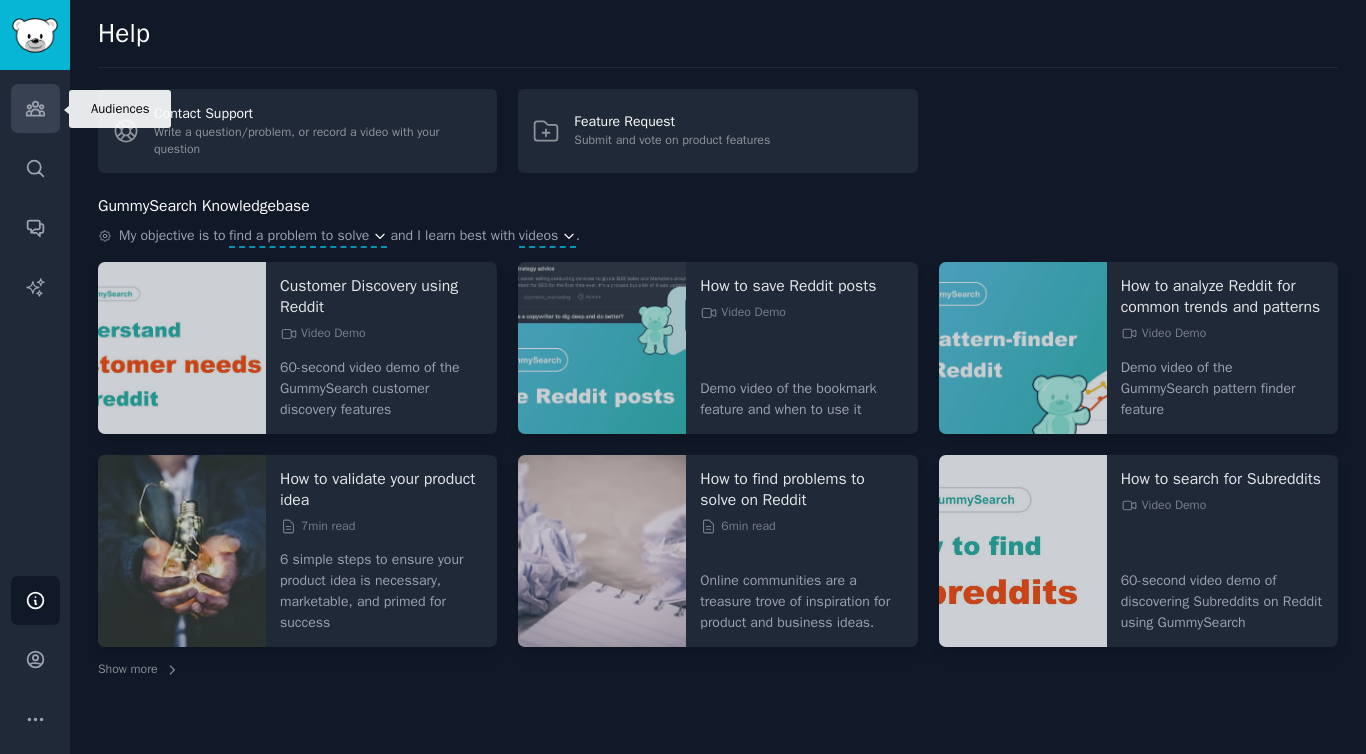 click on "Audiences" at bounding box center [35, 108] 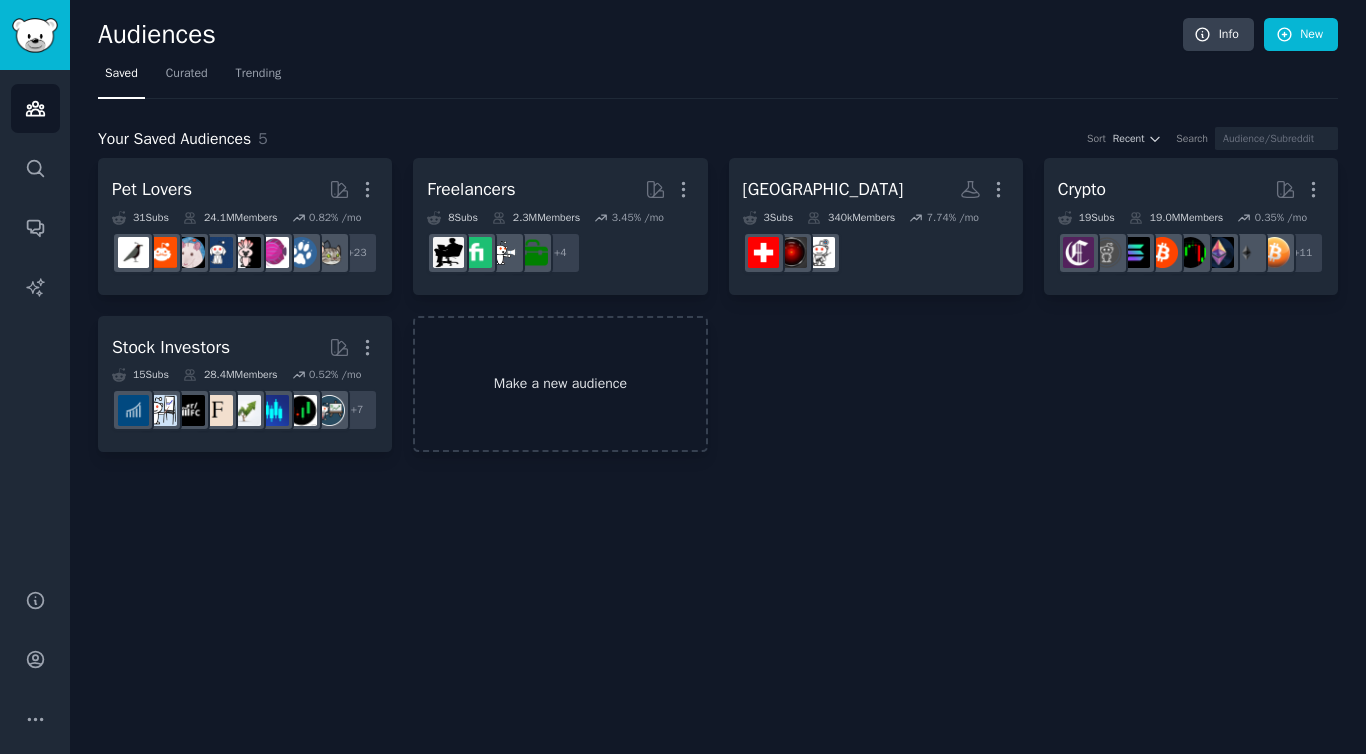 click on "Make a new audience" at bounding box center (560, 384) 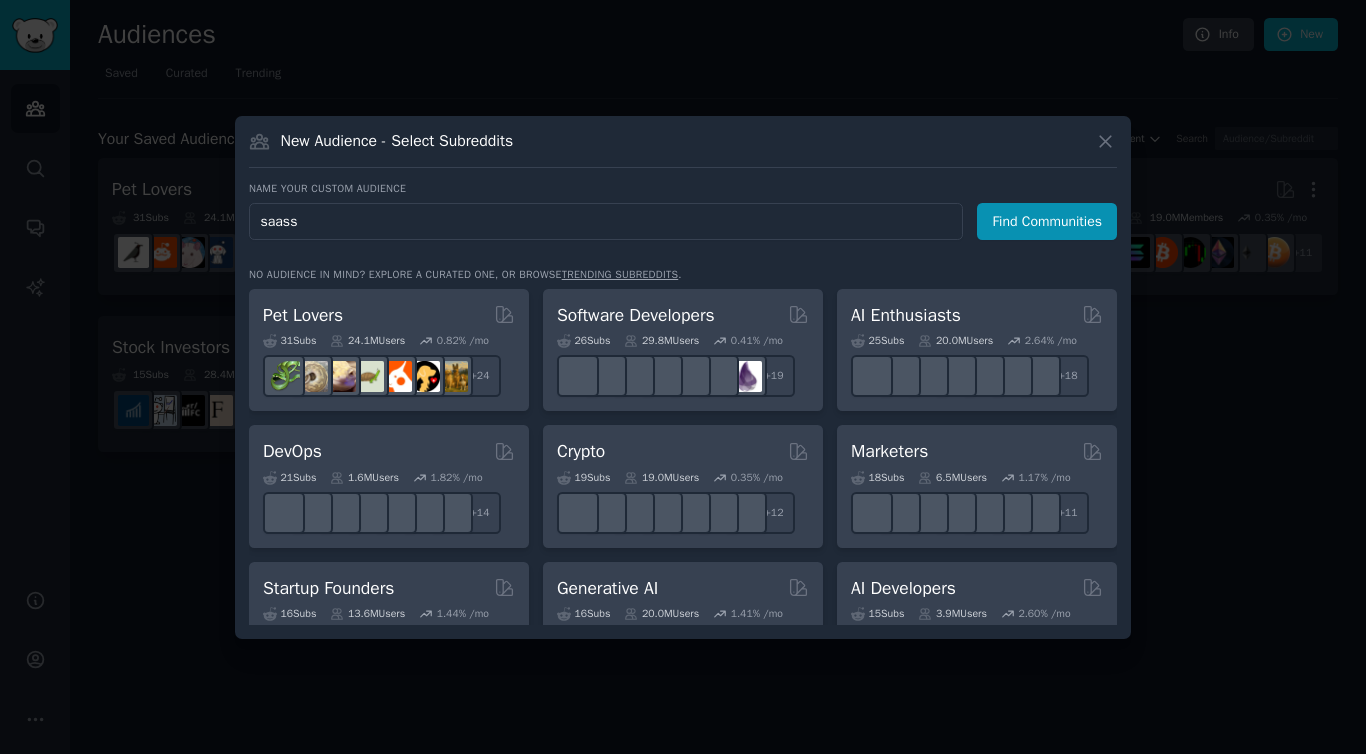 type on "saas" 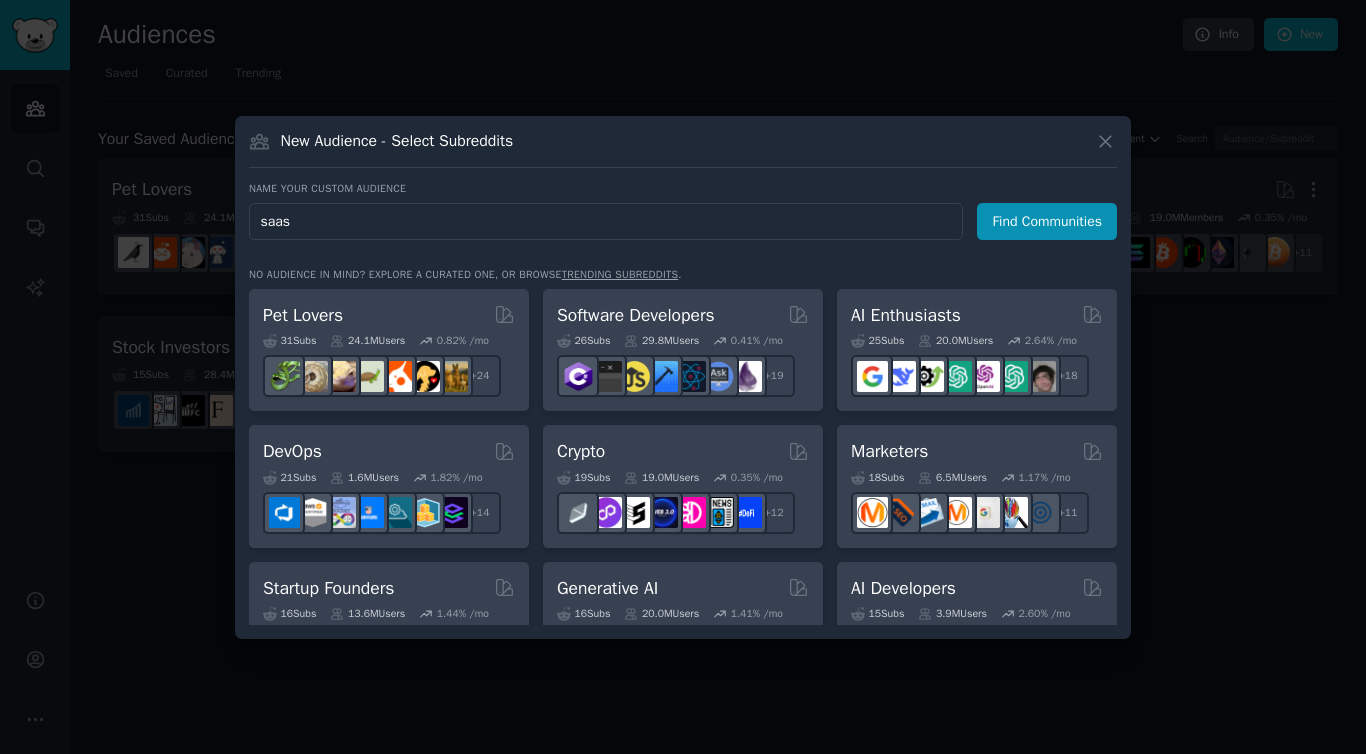 click on "Find Communities" at bounding box center (1047, 221) 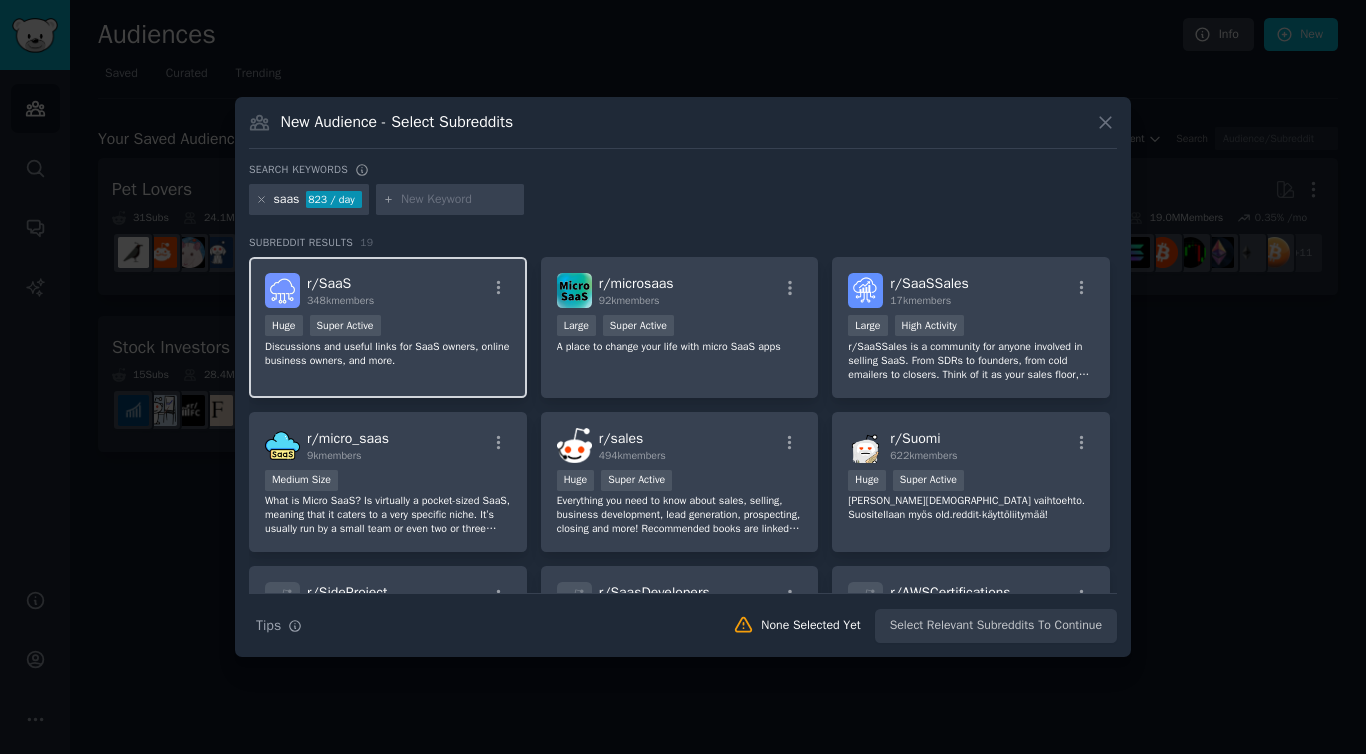 click on "r/ SaaS 348k  members" at bounding box center [388, 290] 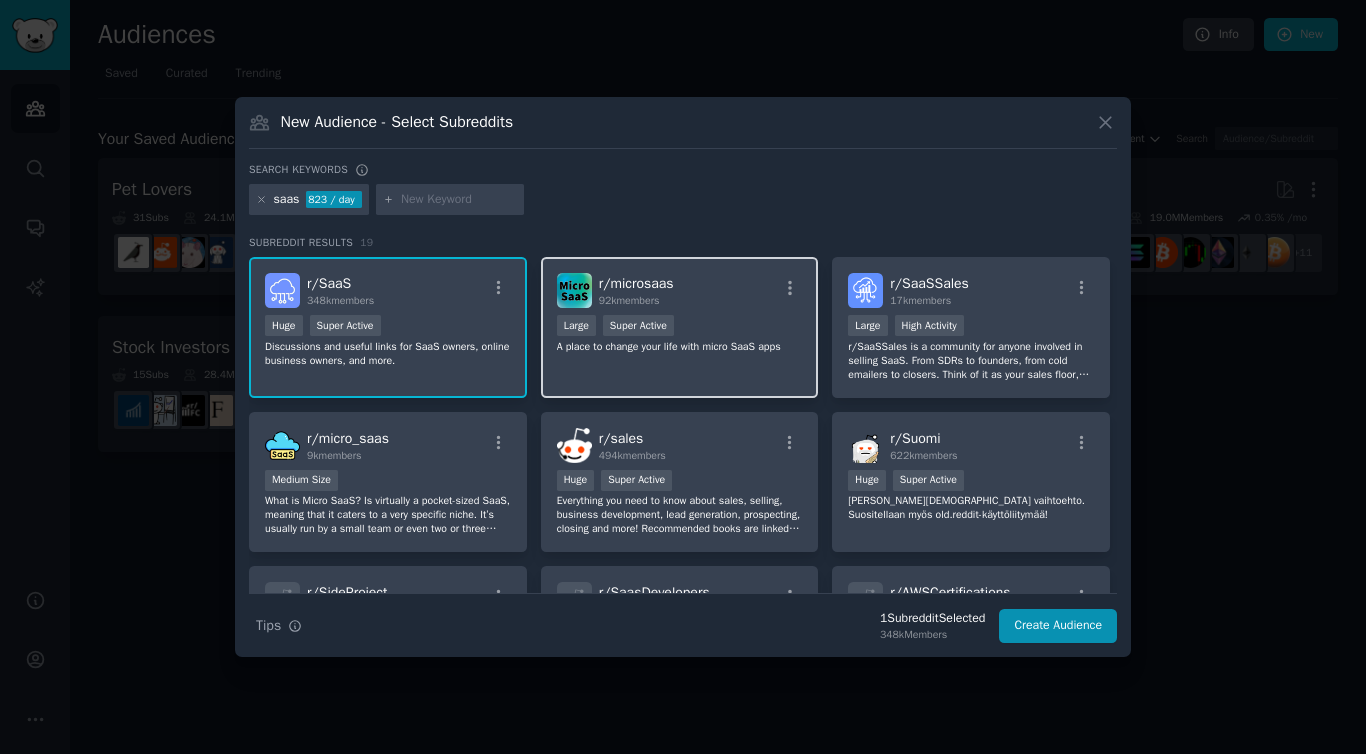 click on "r/ microsaas" at bounding box center [636, 283] 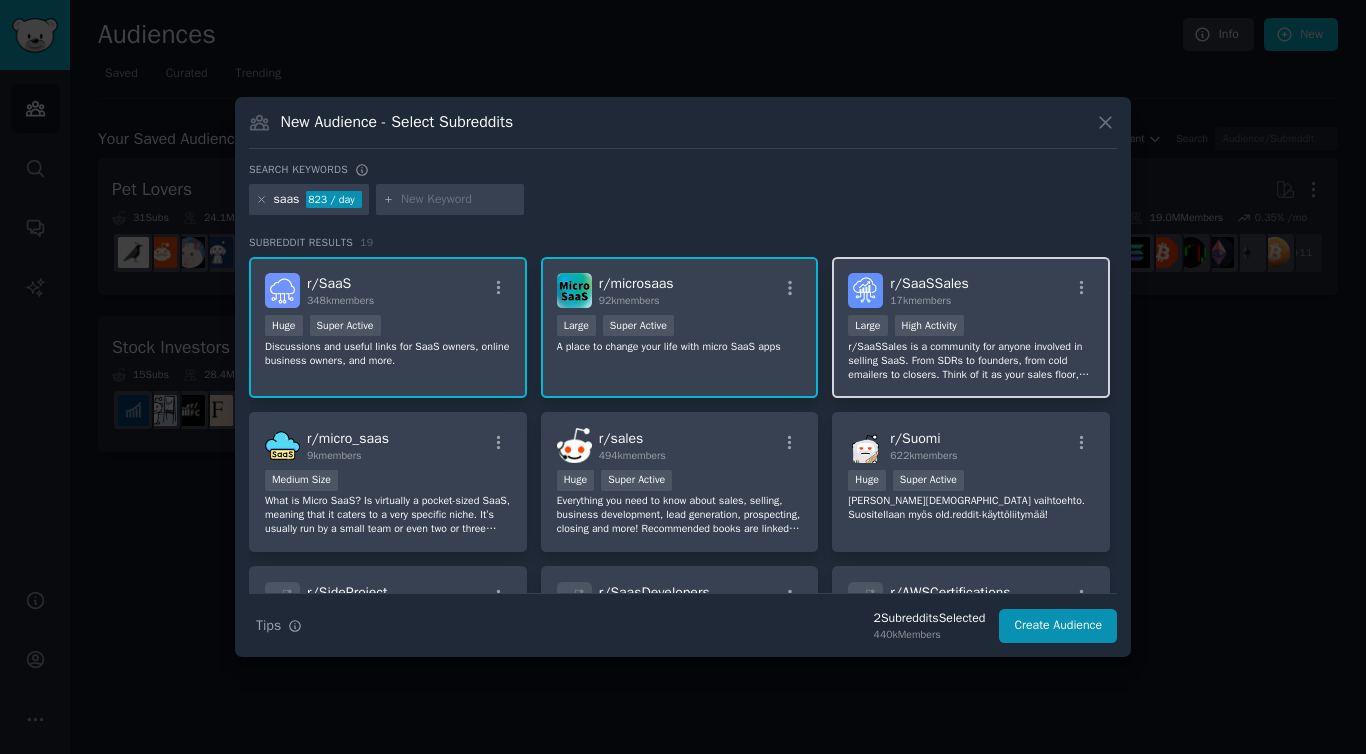 click on "r/ SaaSSales" at bounding box center (929, 283) 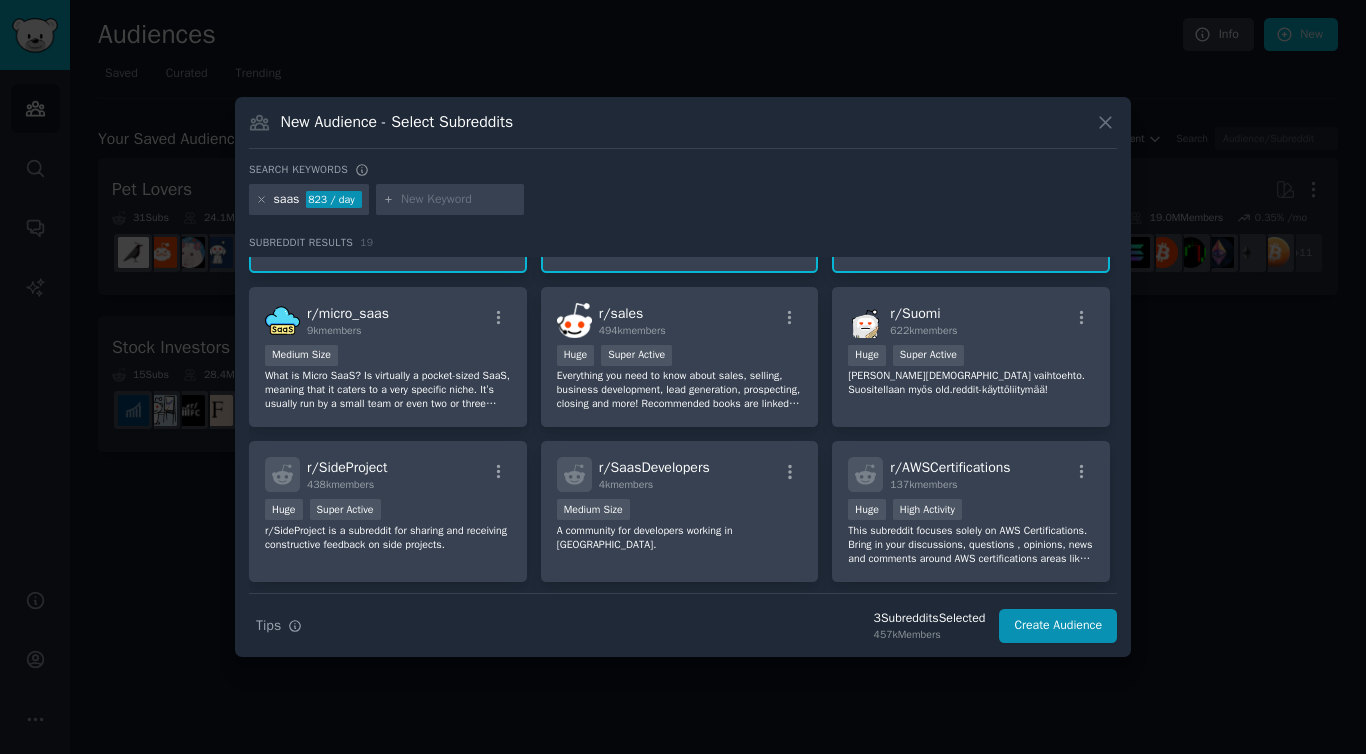 scroll, scrollTop: 132, scrollLeft: 0, axis: vertical 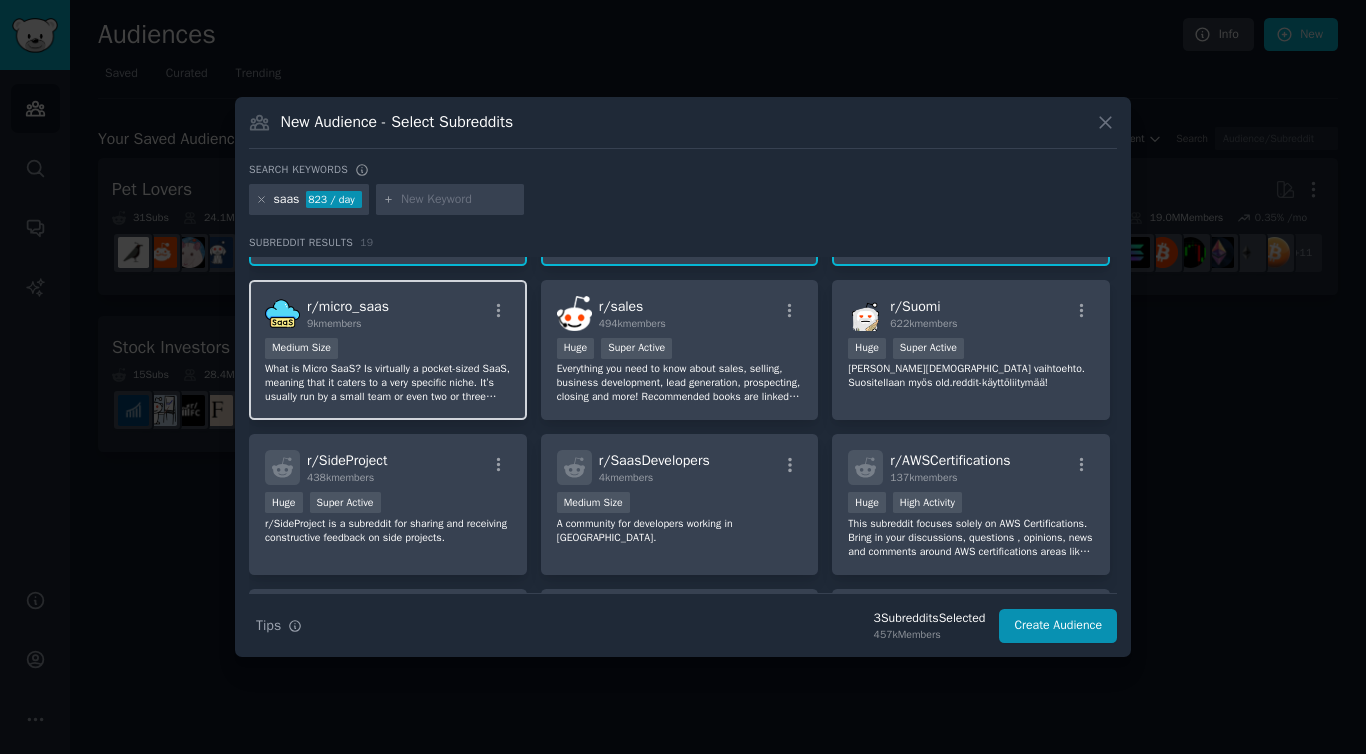 click on "Medium Size" at bounding box center [388, 350] 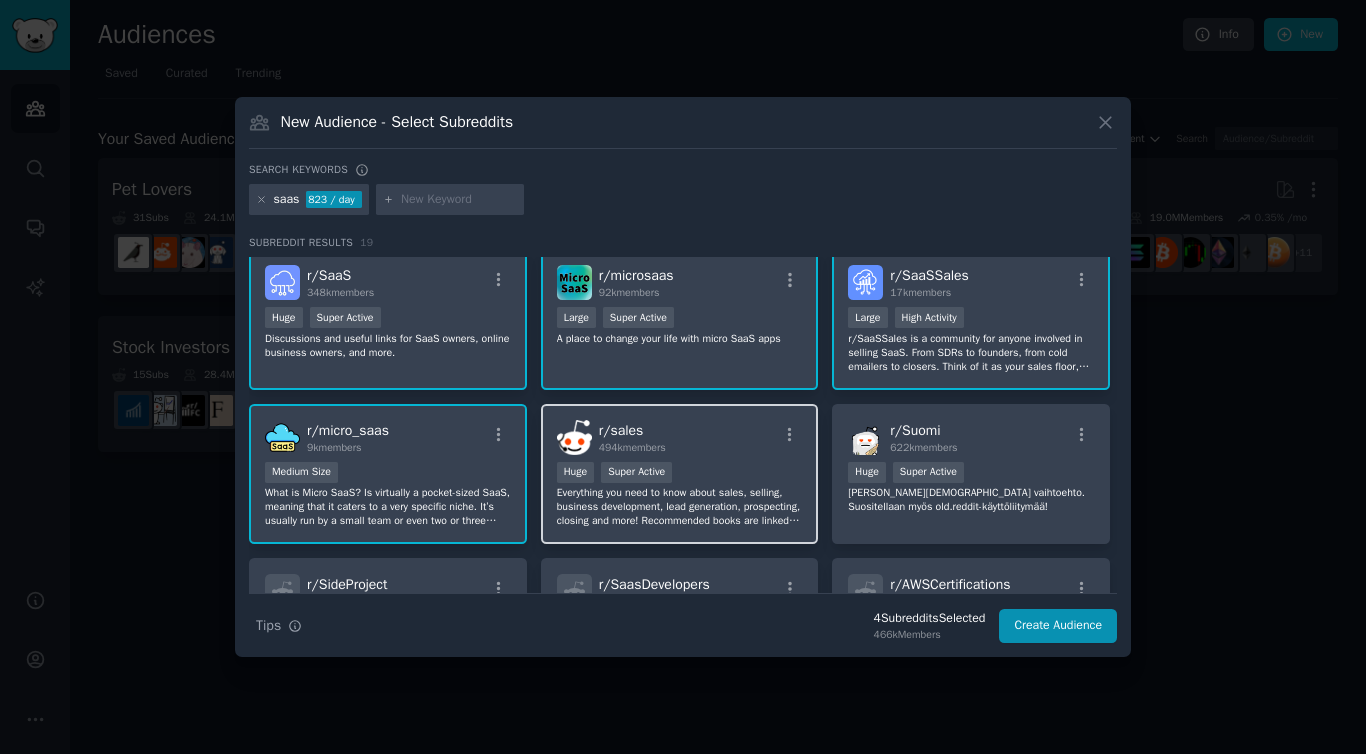 scroll, scrollTop: 0, scrollLeft: 0, axis: both 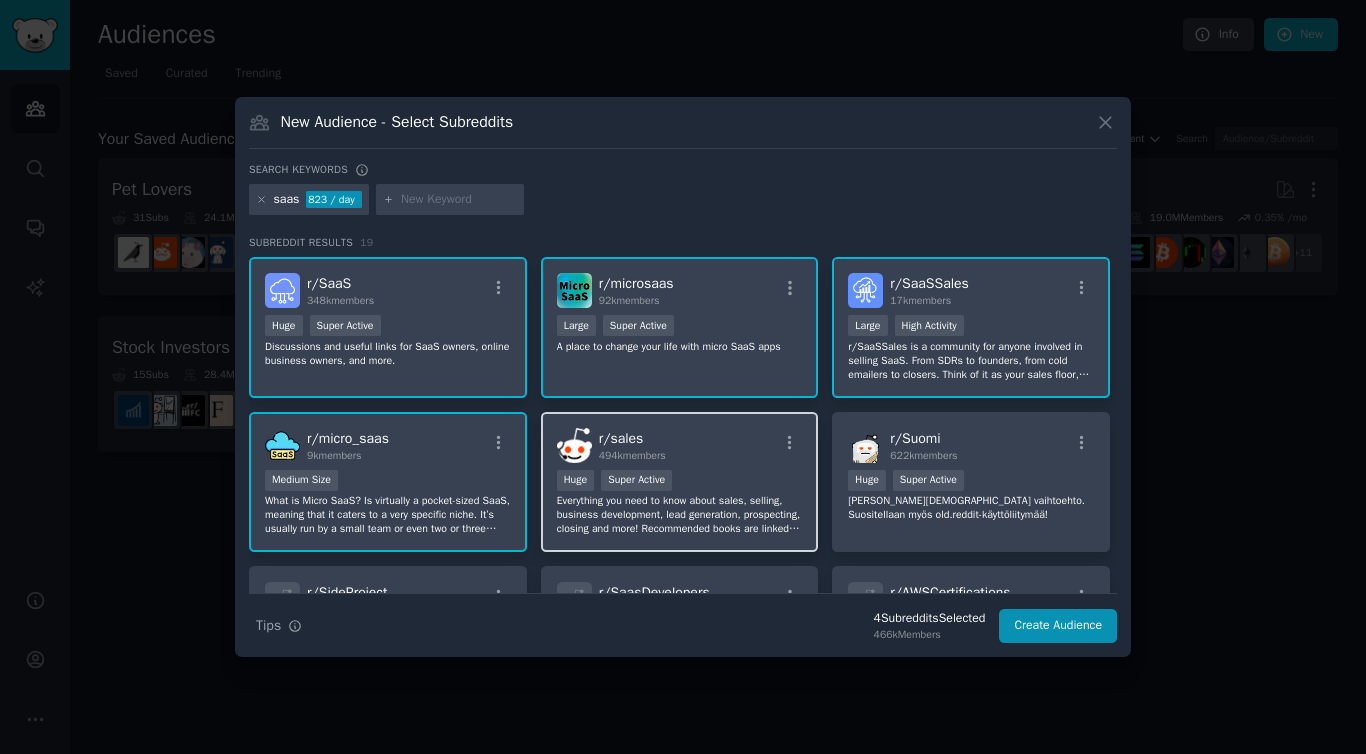 click on "r/ sales 494k  members" at bounding box center [680, 445] 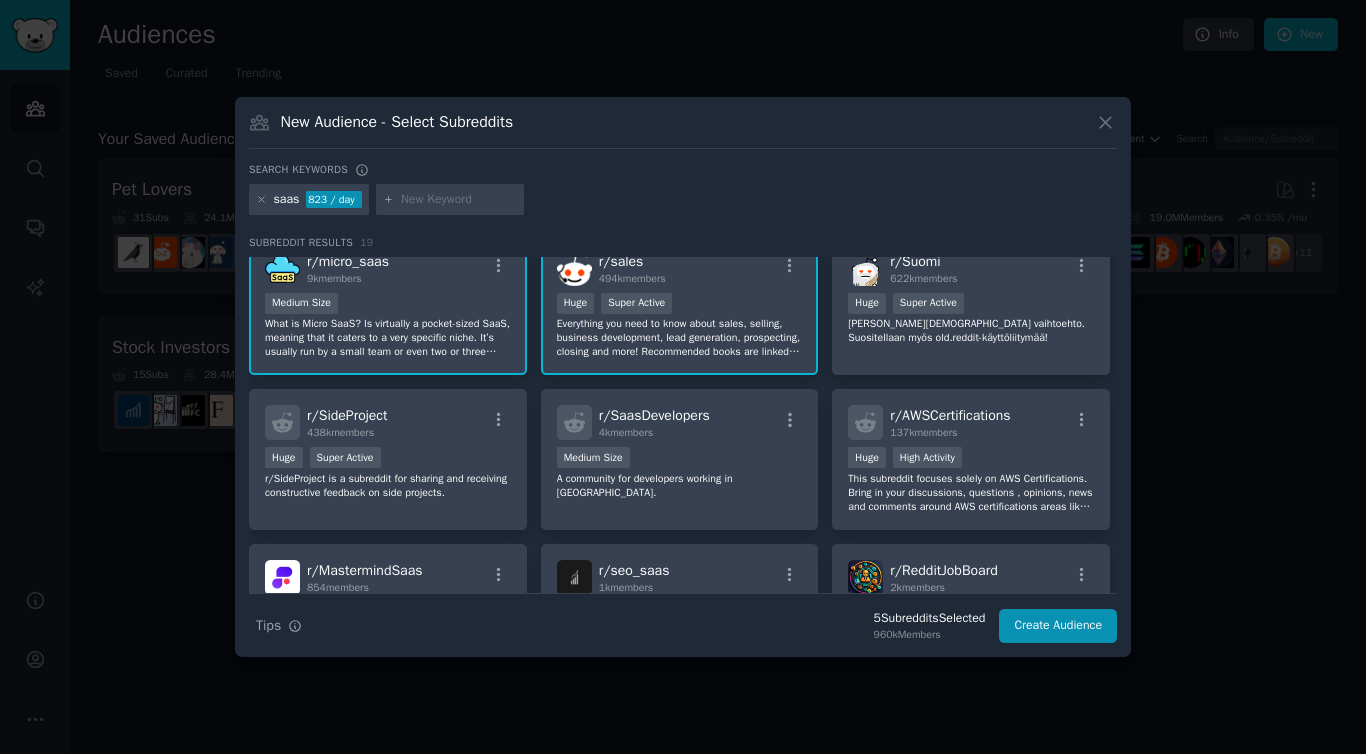 scroll, scrollTop: 175, scrollLeft: 0, axis: vertical 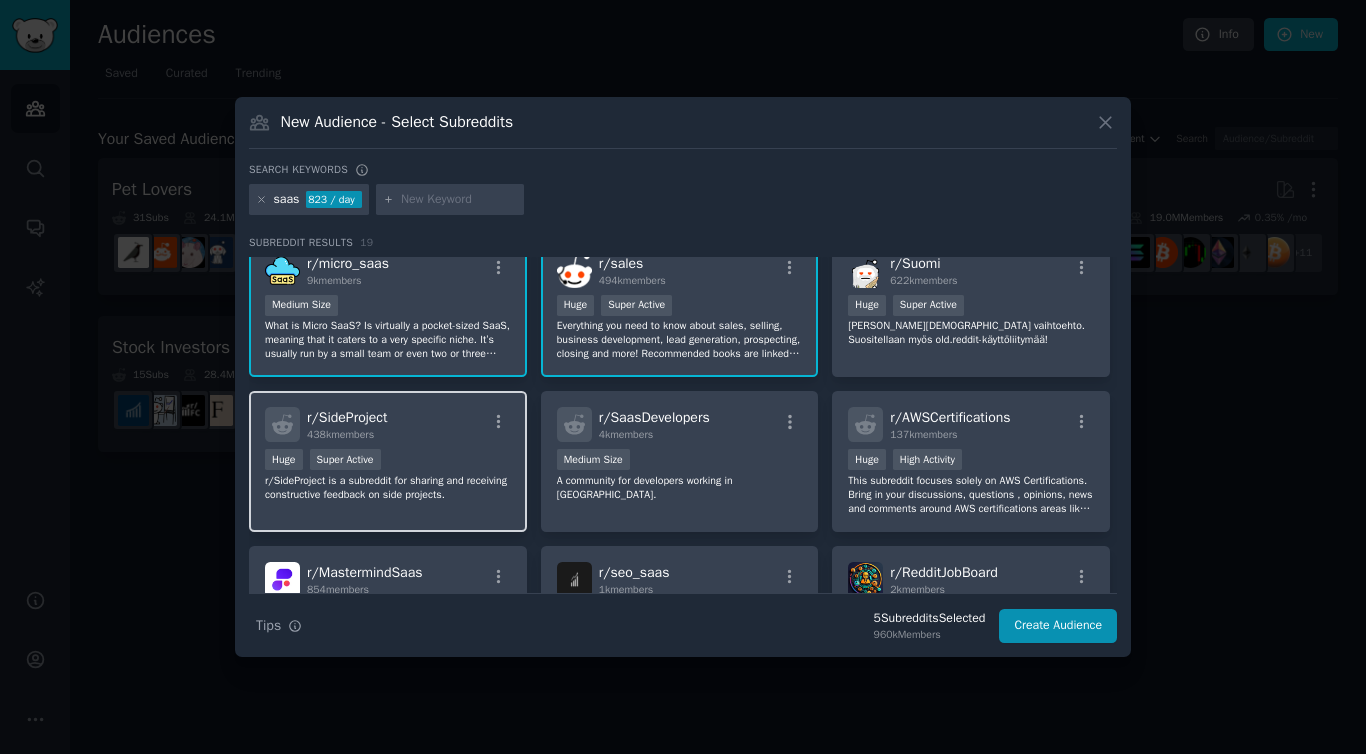 click on "r/ SideProject 438k  members" at bounding box center [388, 424] 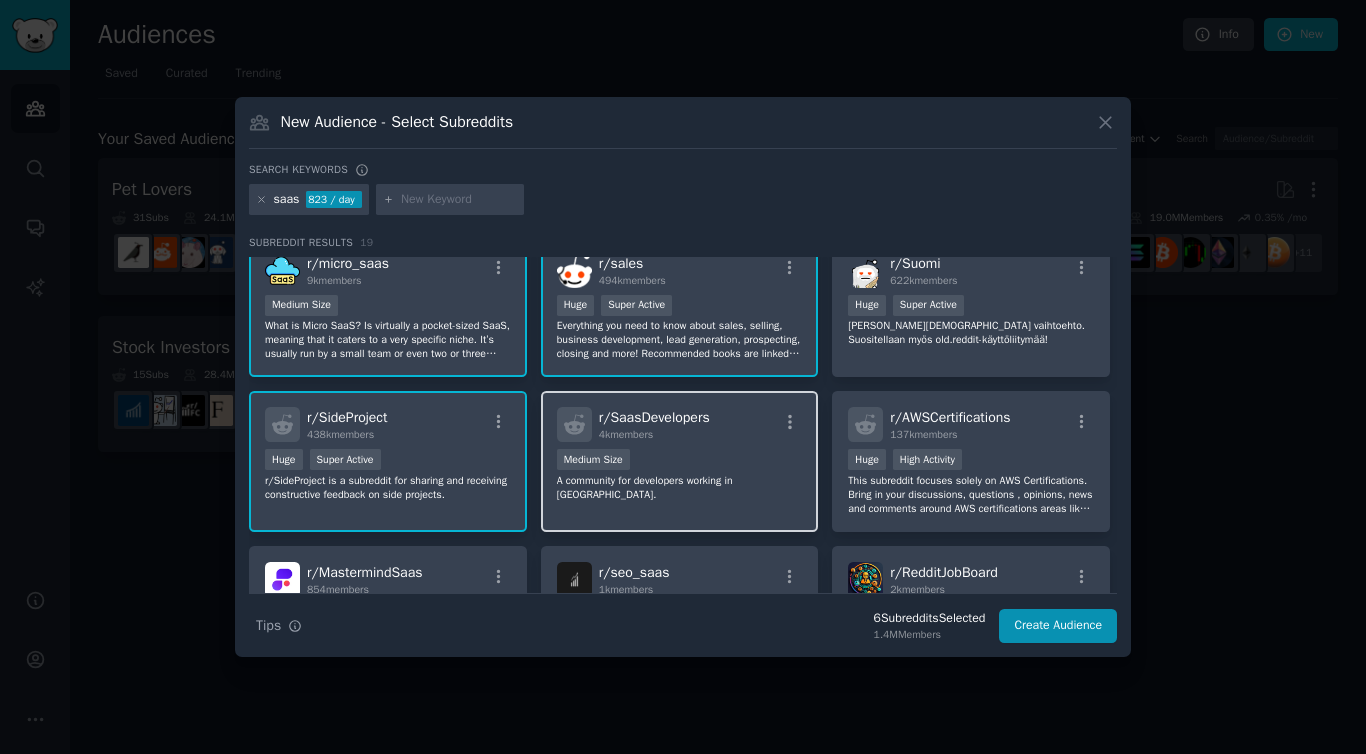 click on "r/ SaasDevelopers 4k  members" at bounding box center (680, 424) 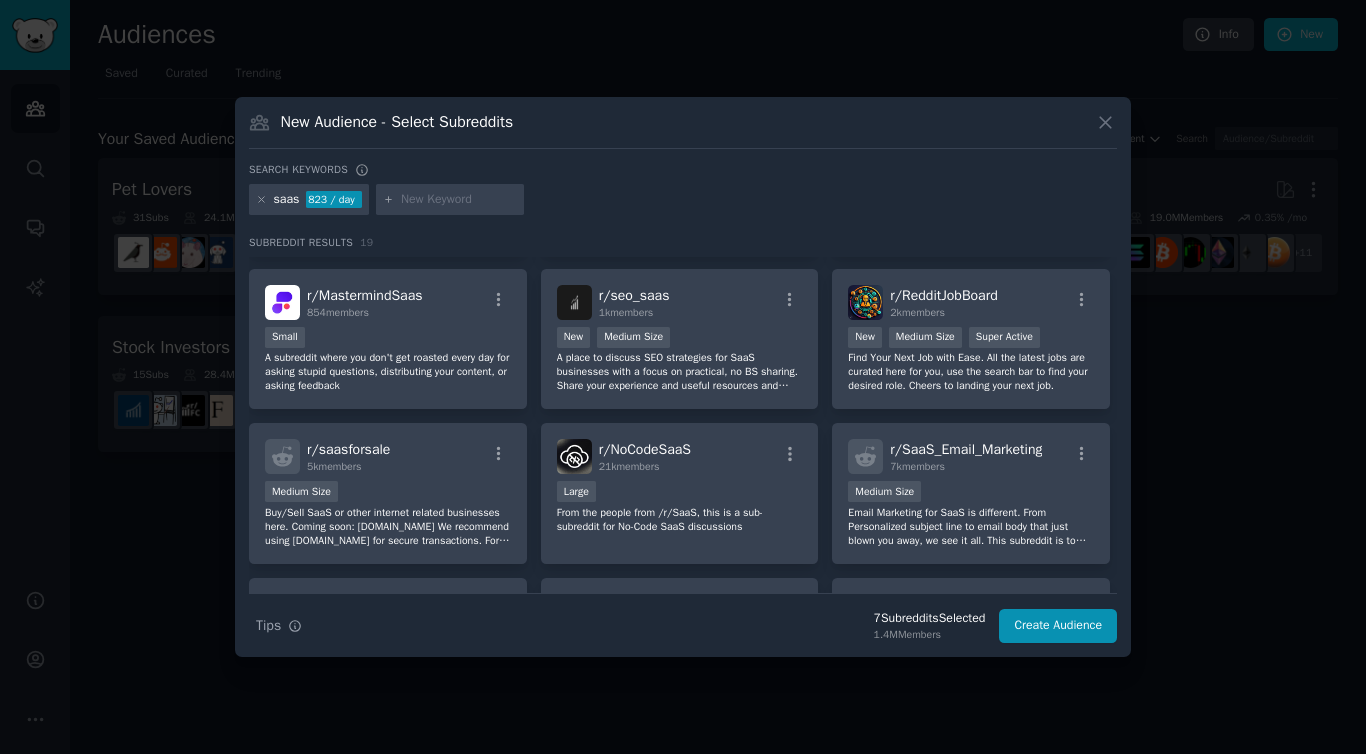 scroll, scrollTop: 421, scrollLeft: 0, axis: vertical 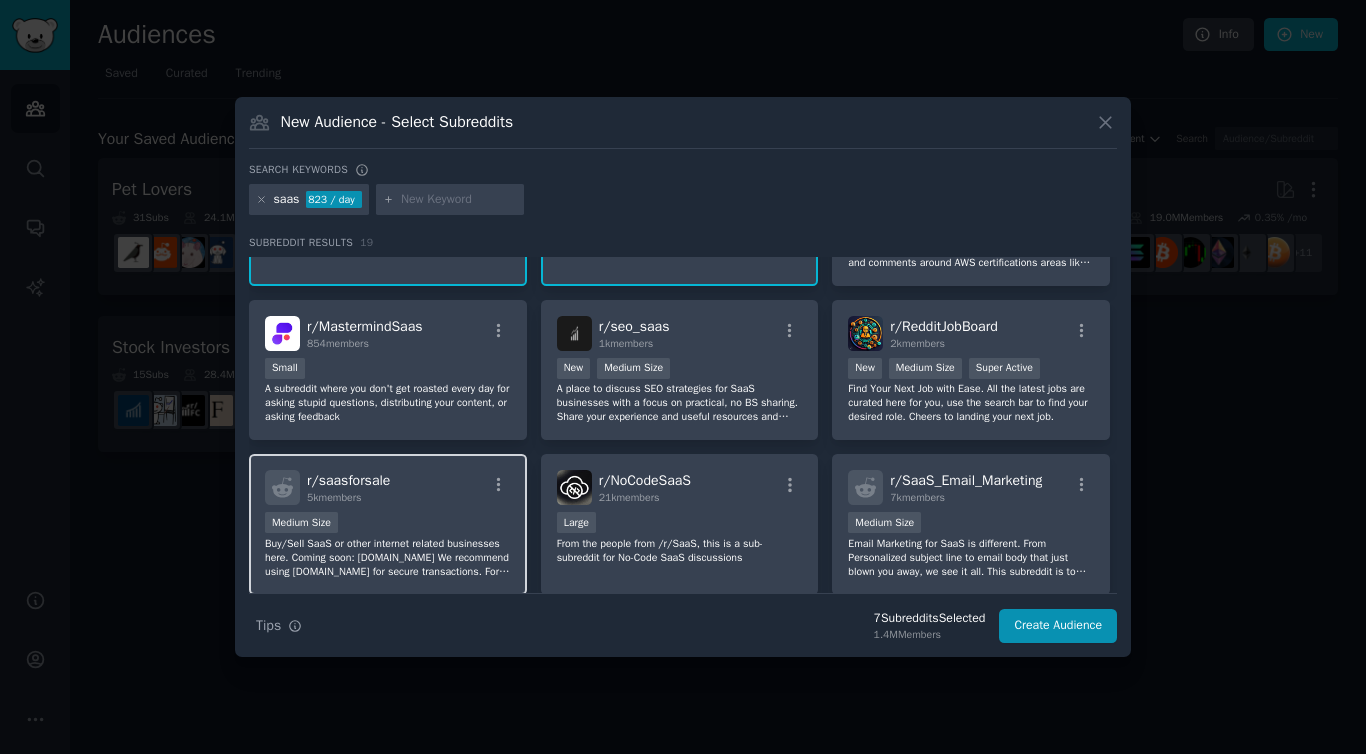 click on "r/ saasforsale 5k  members Medium Size Buy/Sell SaaS or other internet related businesses here. Coming soon: SaasForSale.com
We recommend using escrow.com for secure transactions.
For selling domain names, check out LiveDomainListings.com
We sticky promoted posts for a week to assist sellers. Want to promote yours? Message the mods." at bounding box center [388, 524] 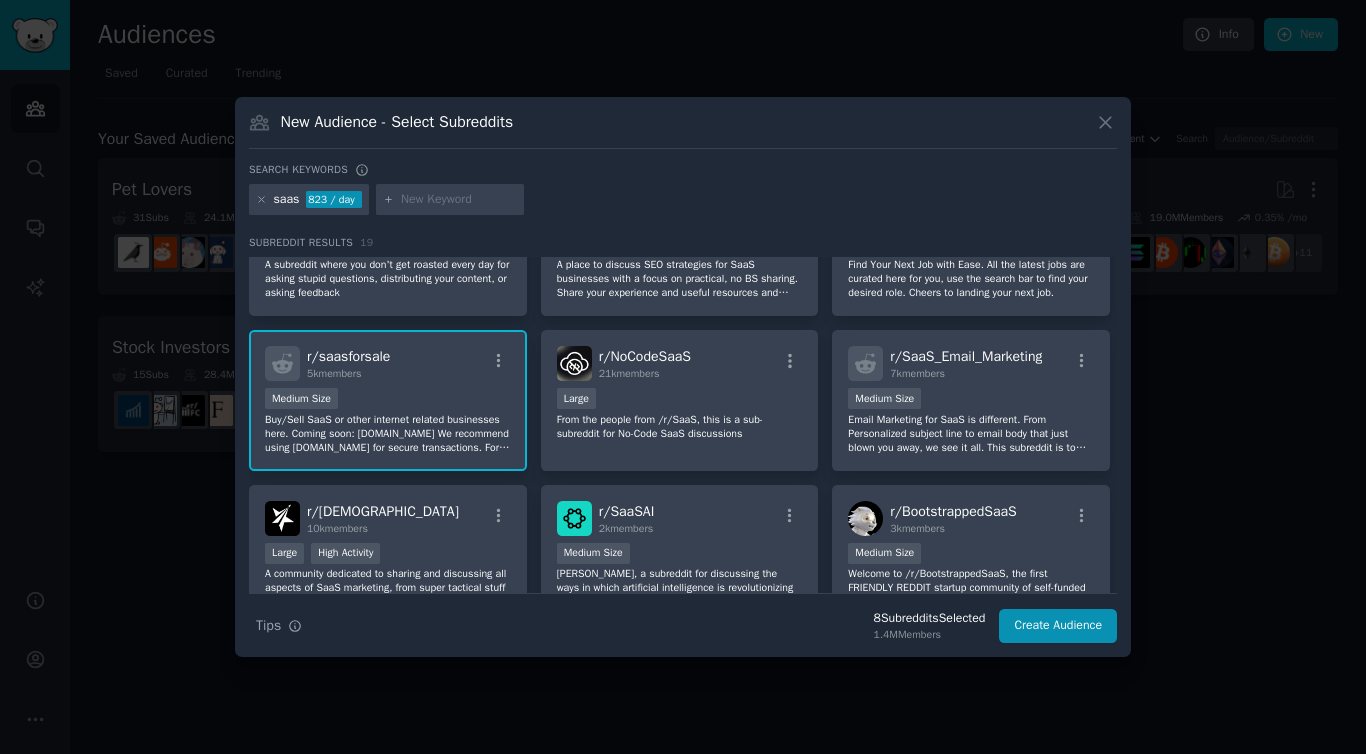 scroll, scrollTop: 515, scrollLeft: 0, axis: vertical 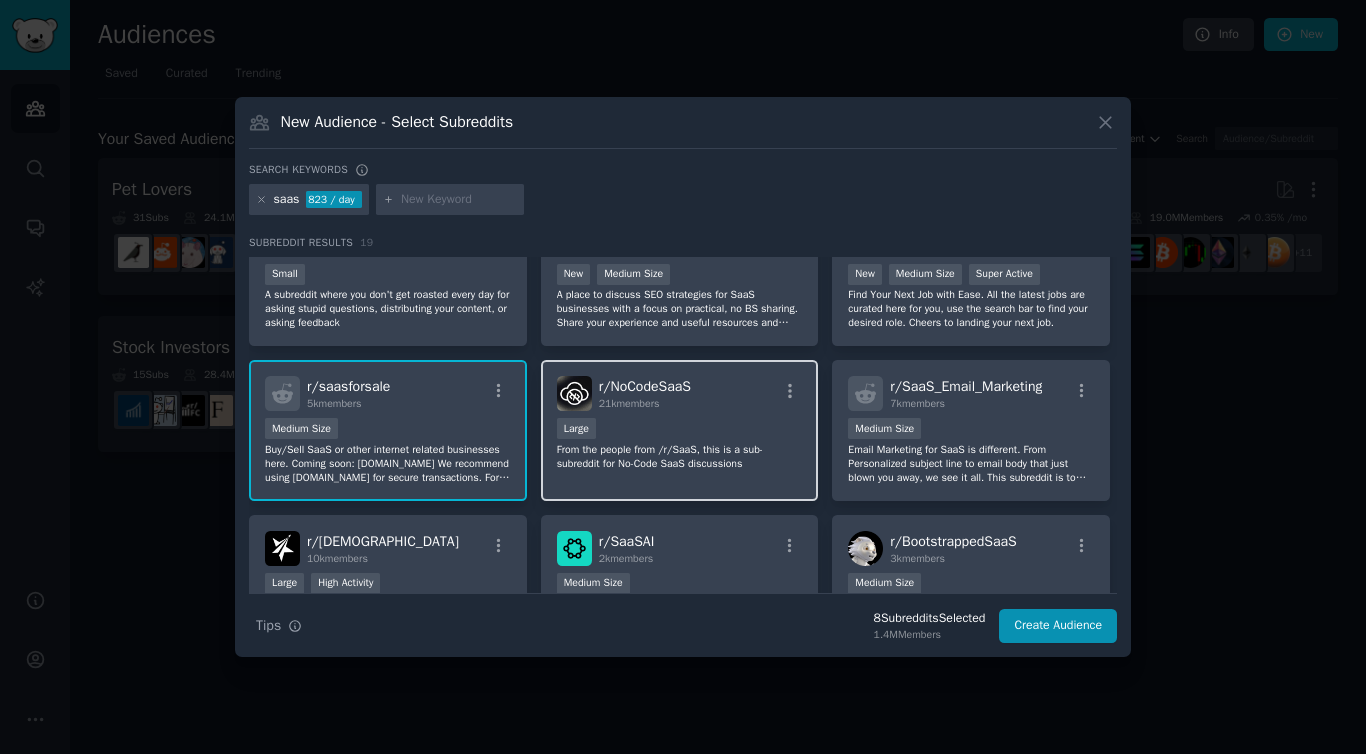 click on "Large" at bounding box center (680, 430) 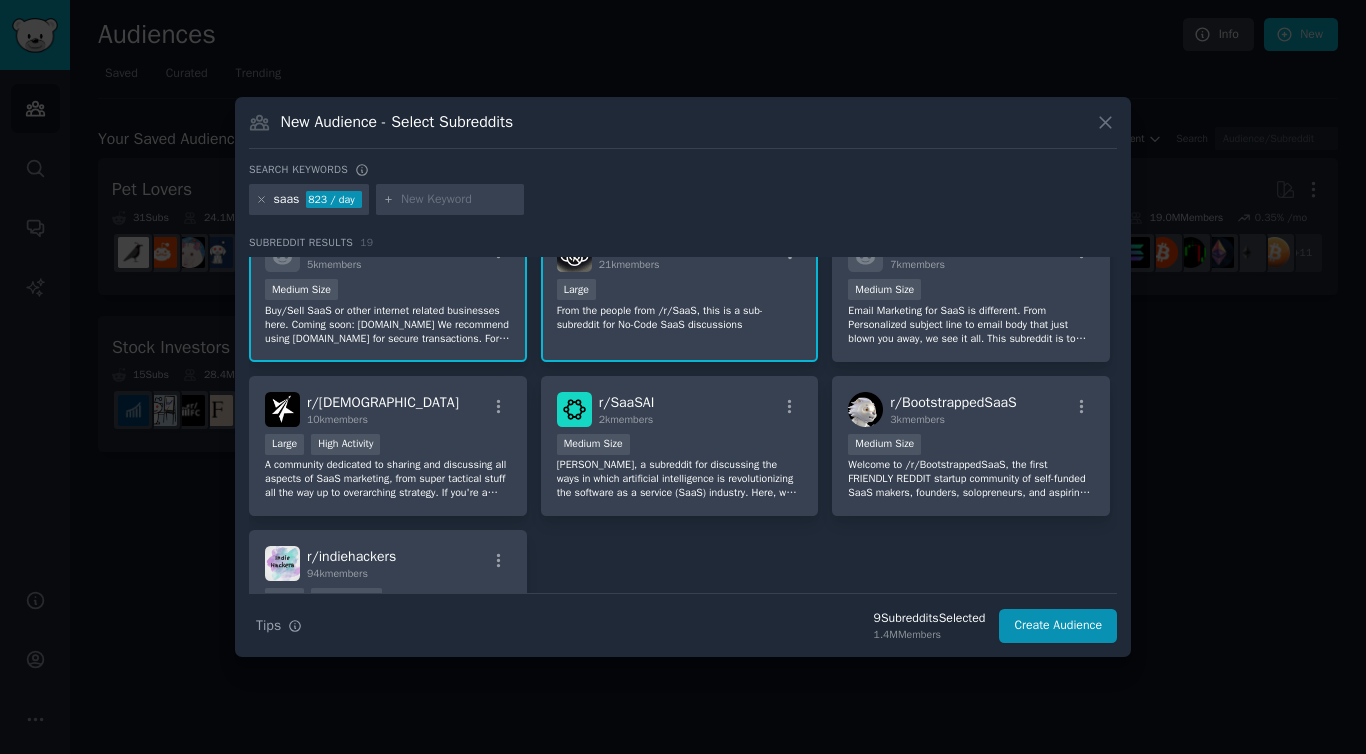 scroll, scrollTop: 801, scrollLeft: 0, axis: vertical 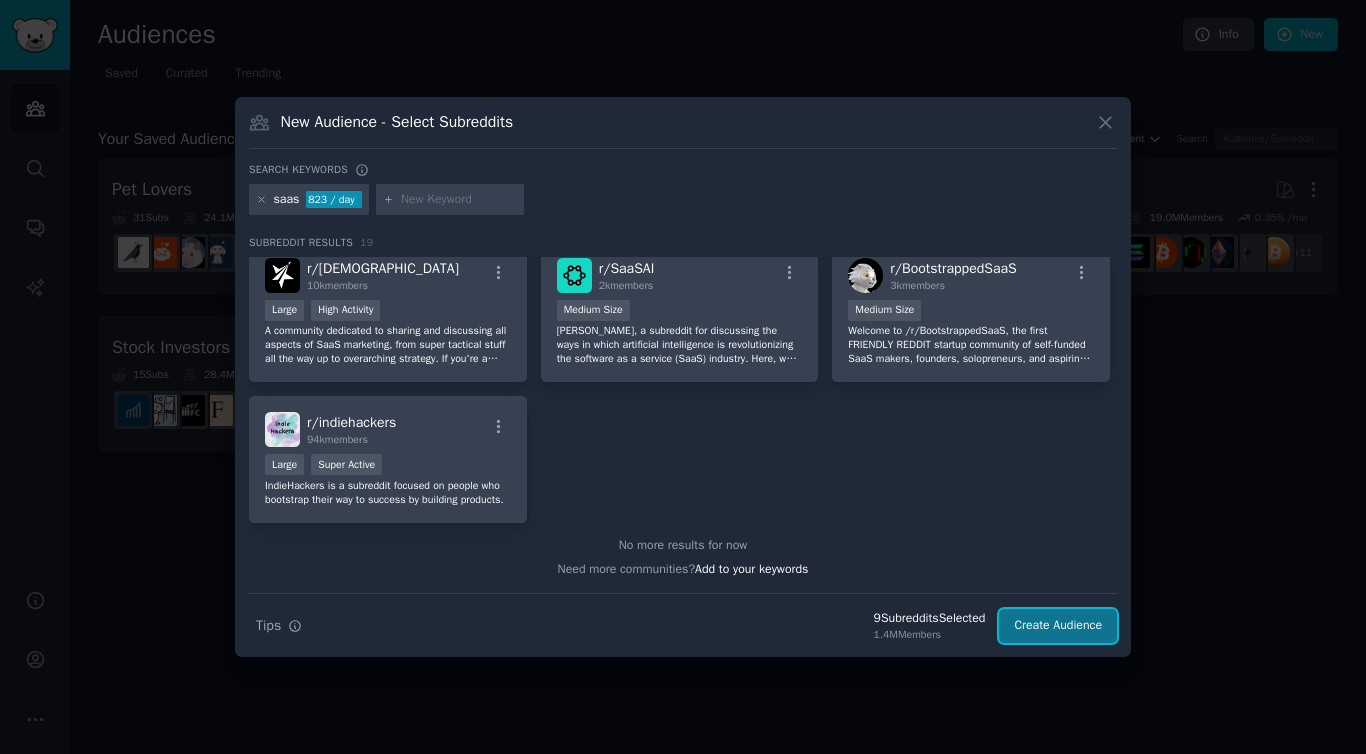 click on "Create Audience" at bounding box center (1058, 626) 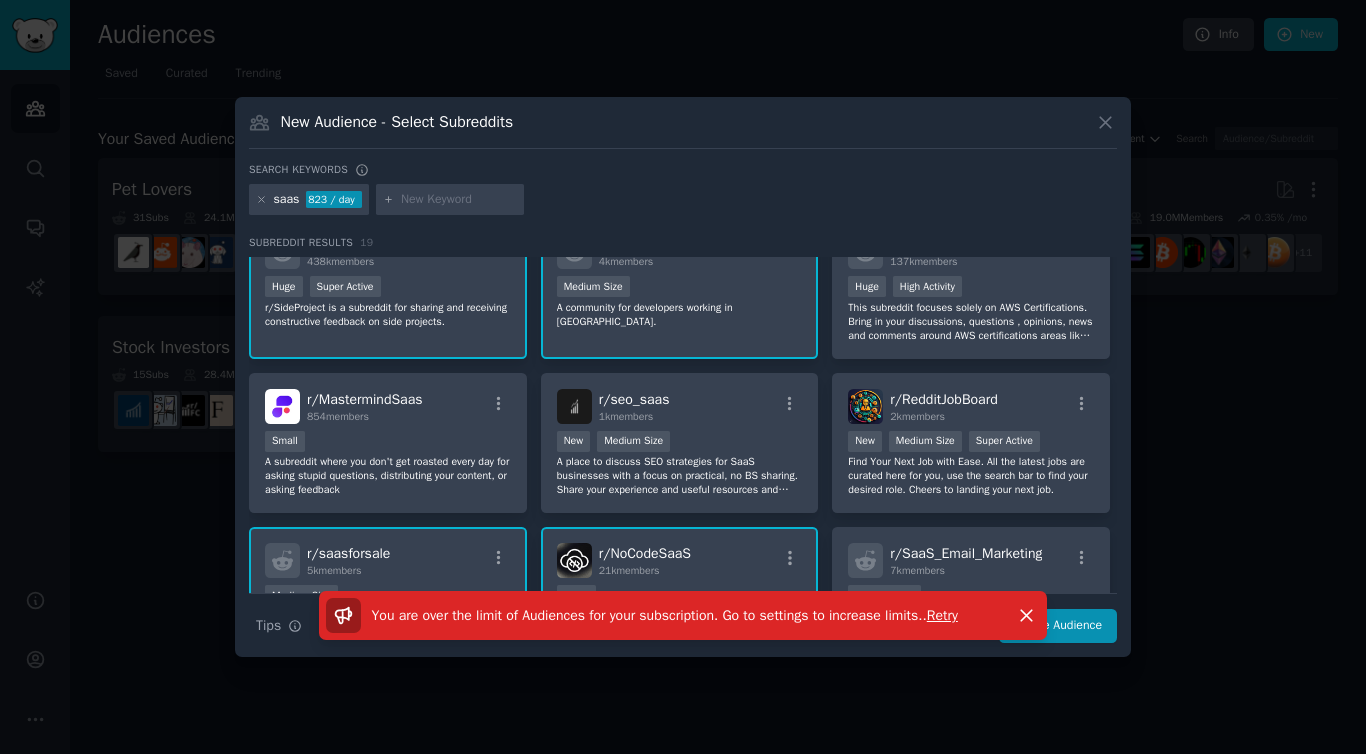 scroll, scrollTop: 0, scrollLeft: 0, axis: both 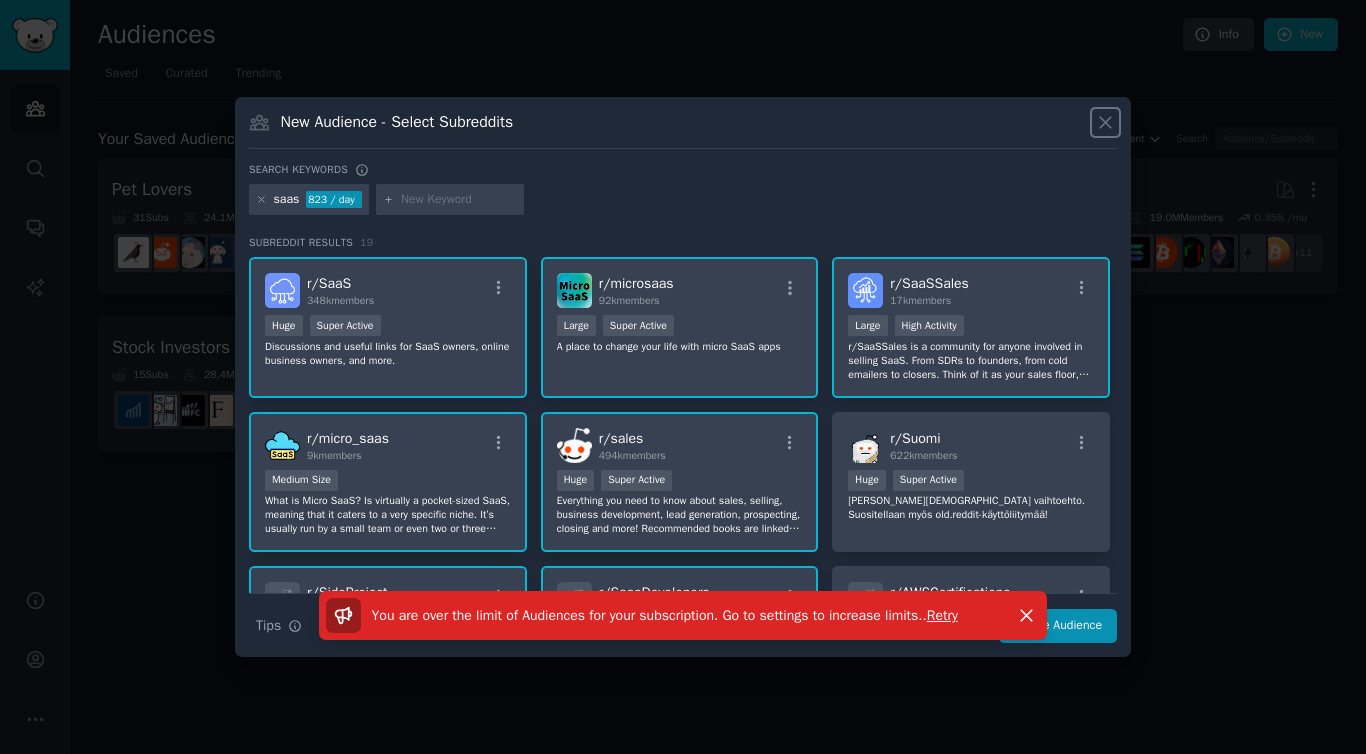 click 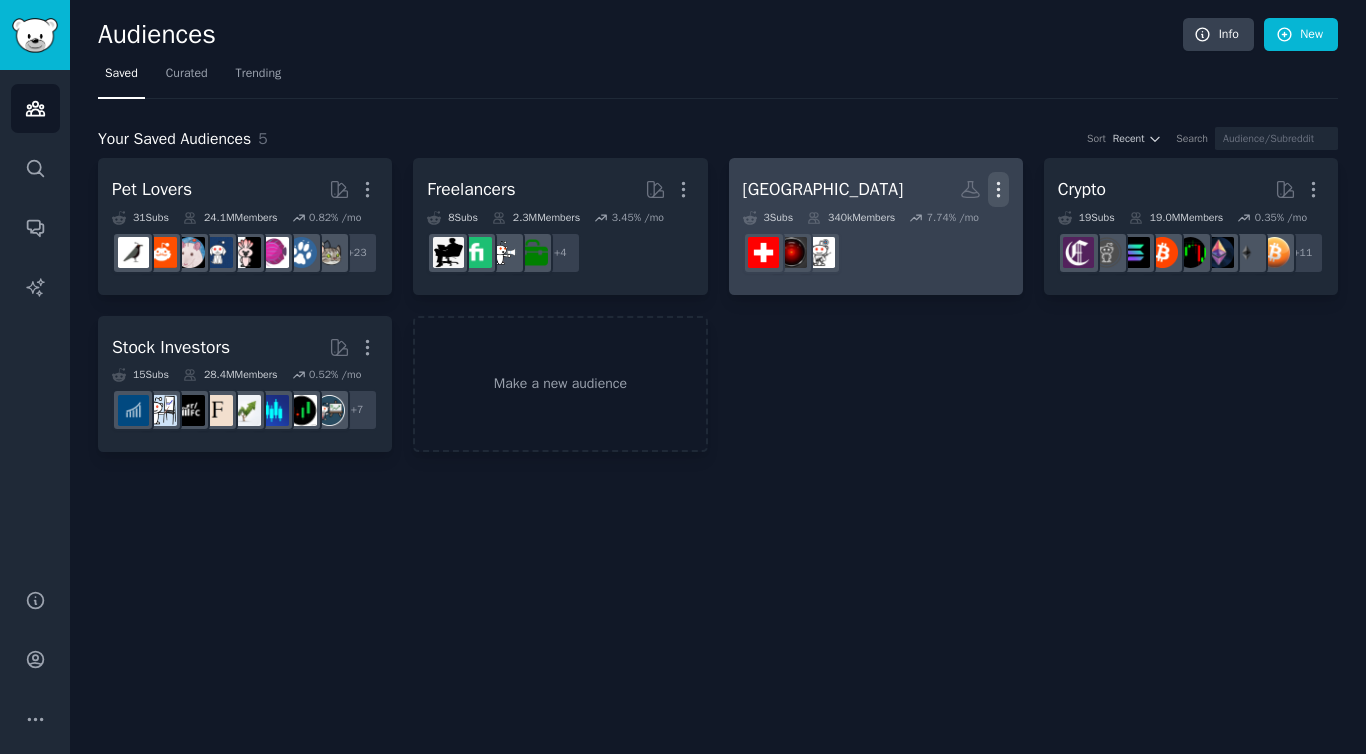 click 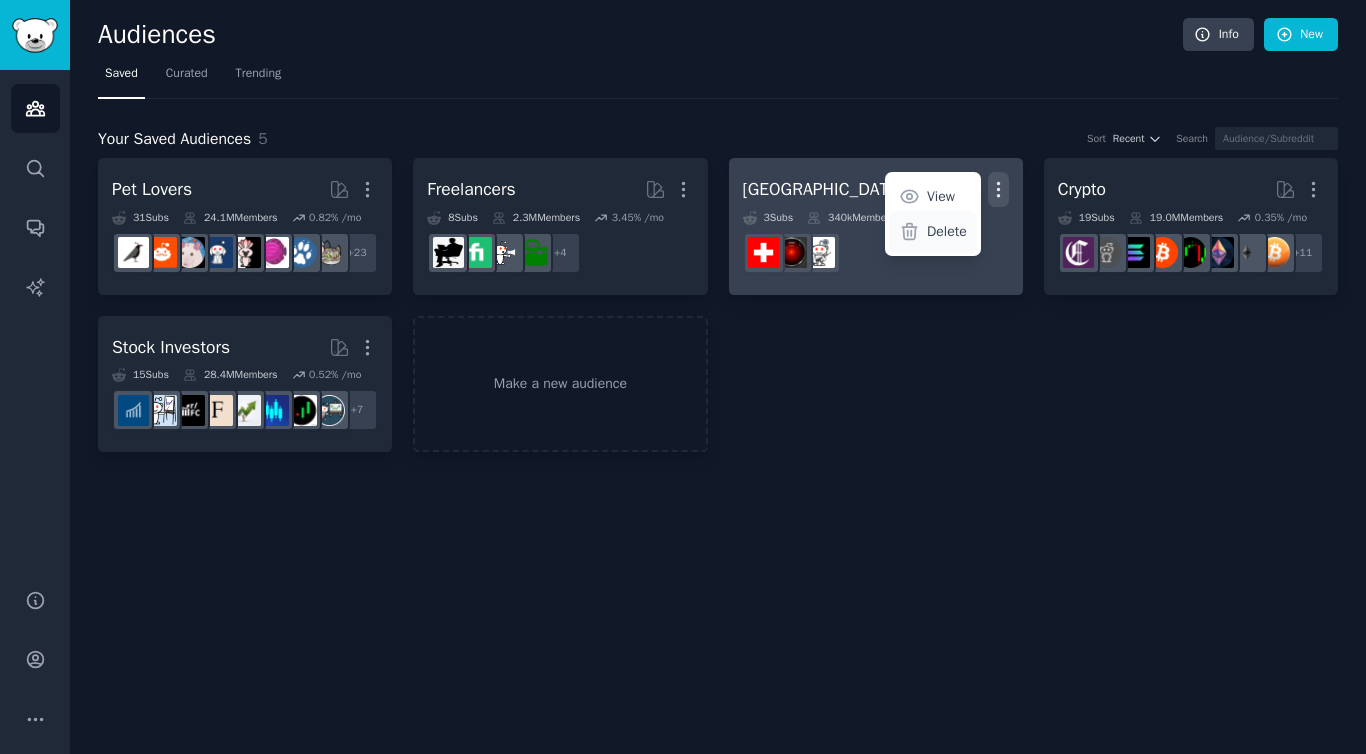 click on "Delete" at bounding box center (947, 231) 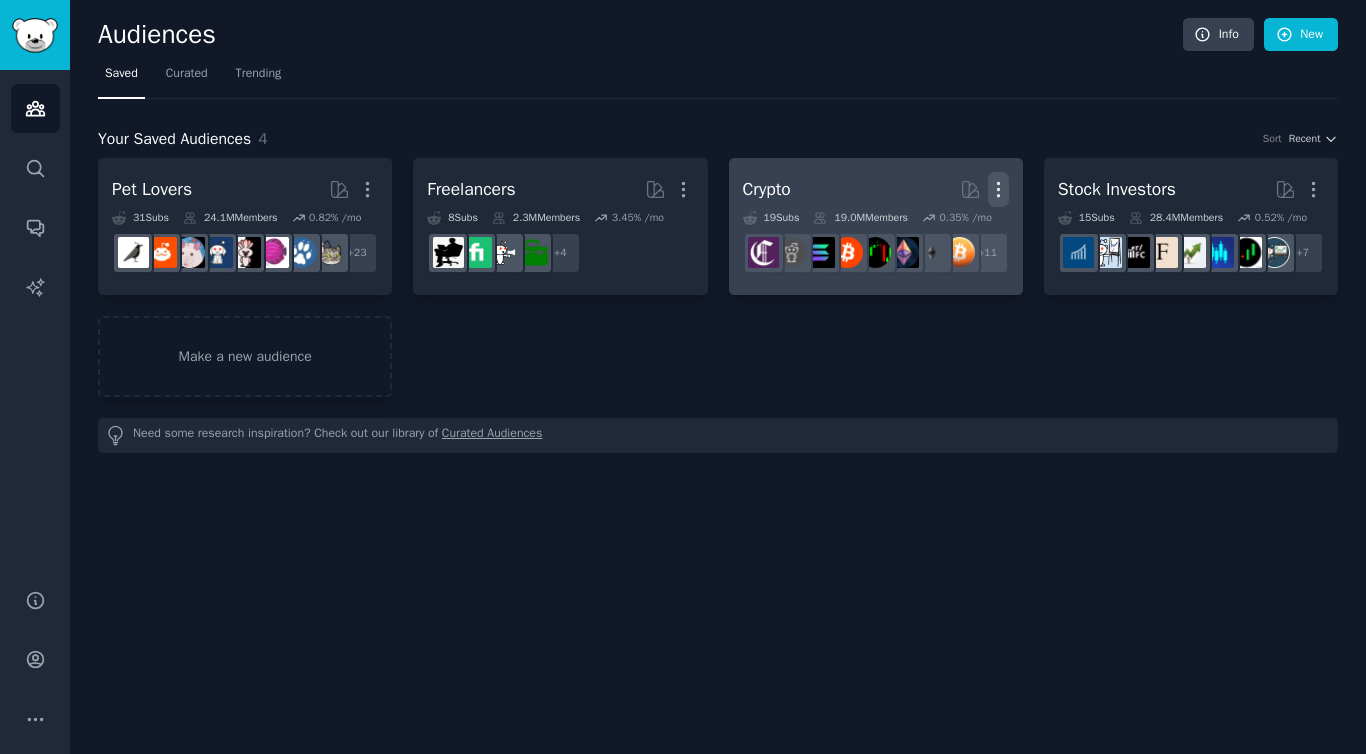 click 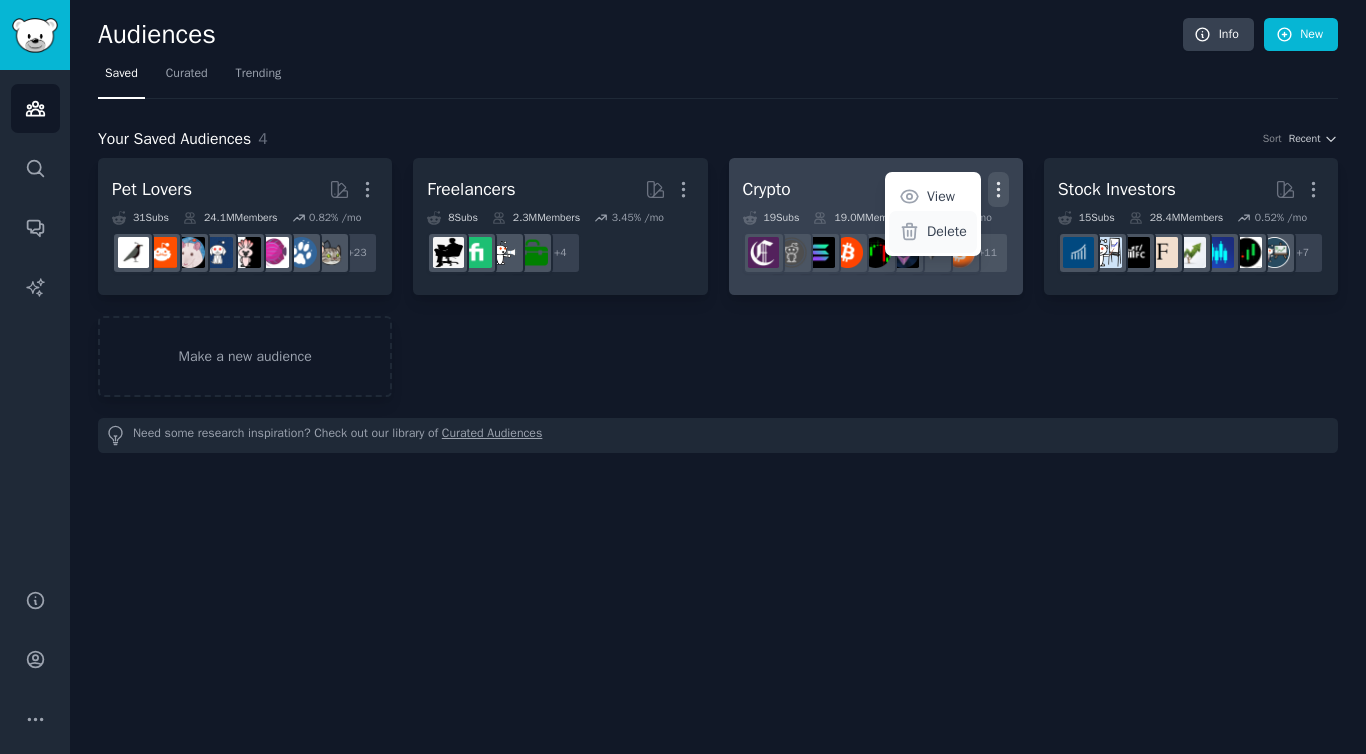 click on "Delete" at bounding box center [947, 231] 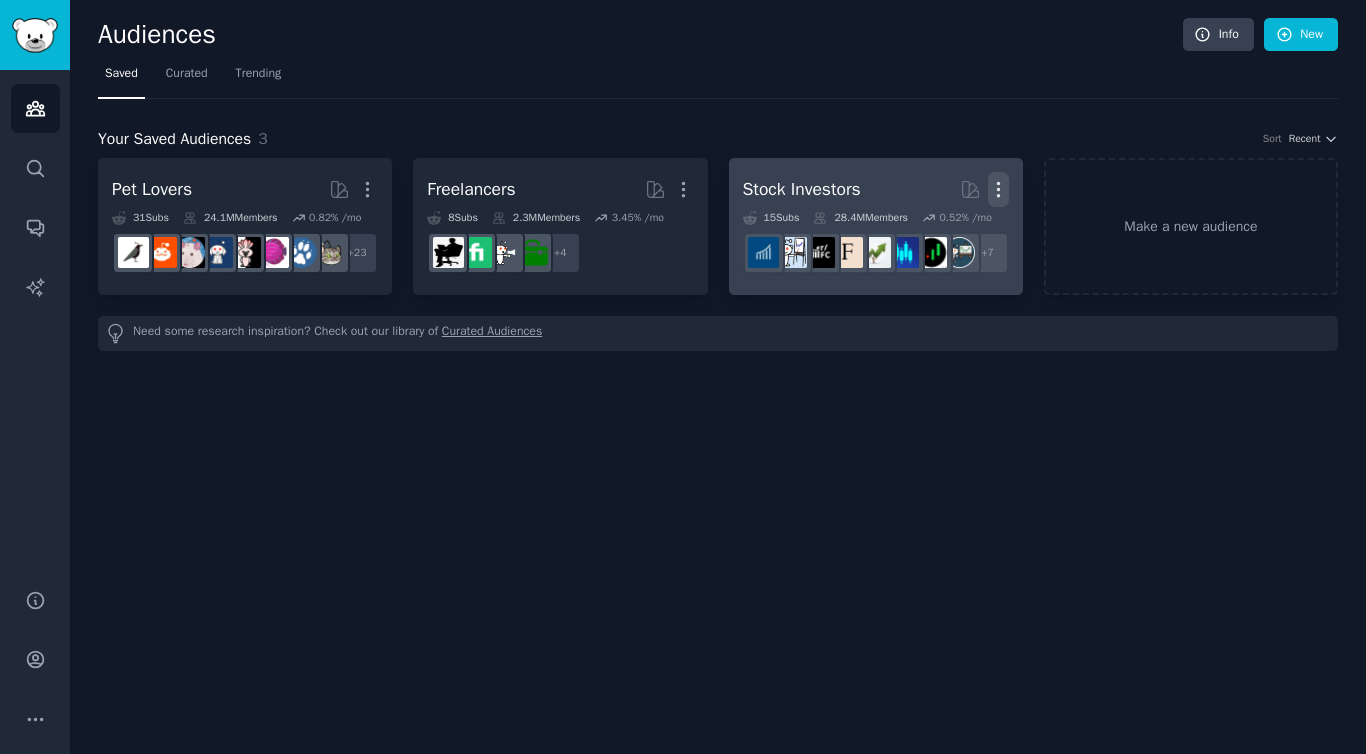 click 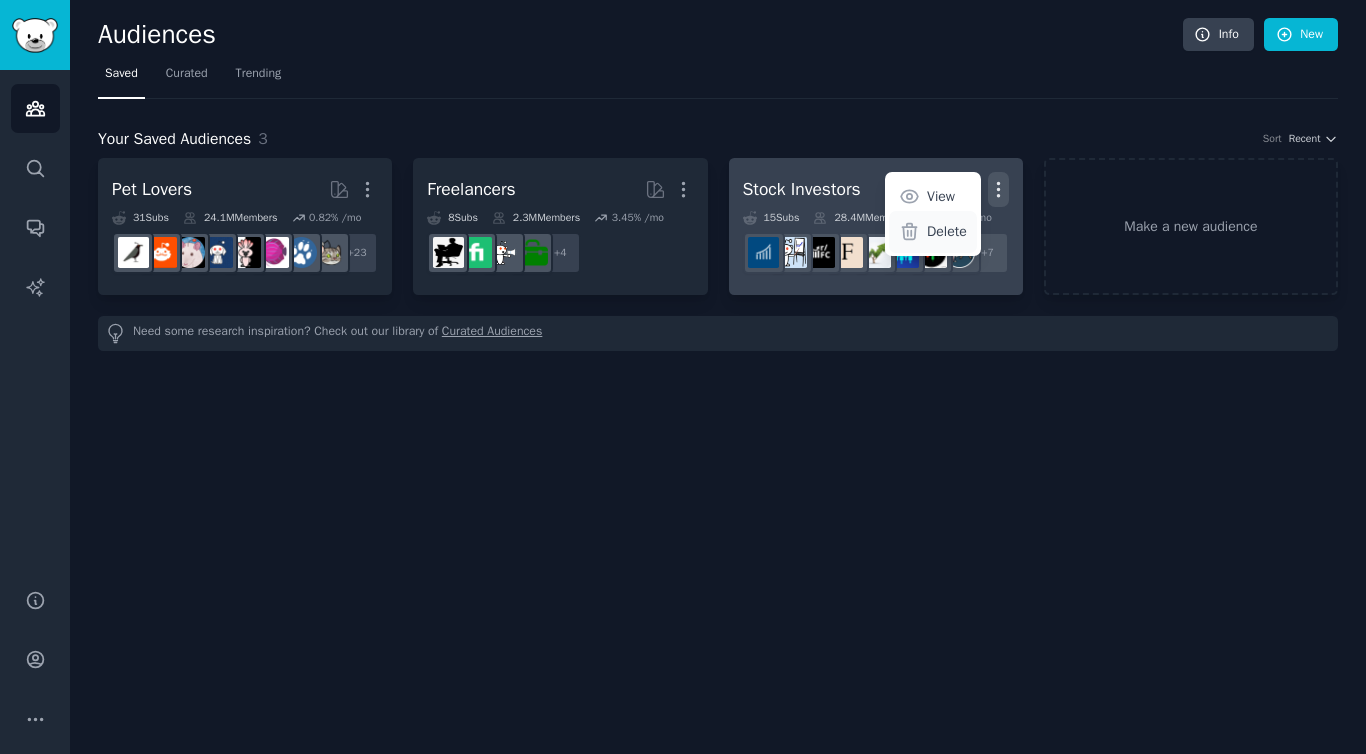 click 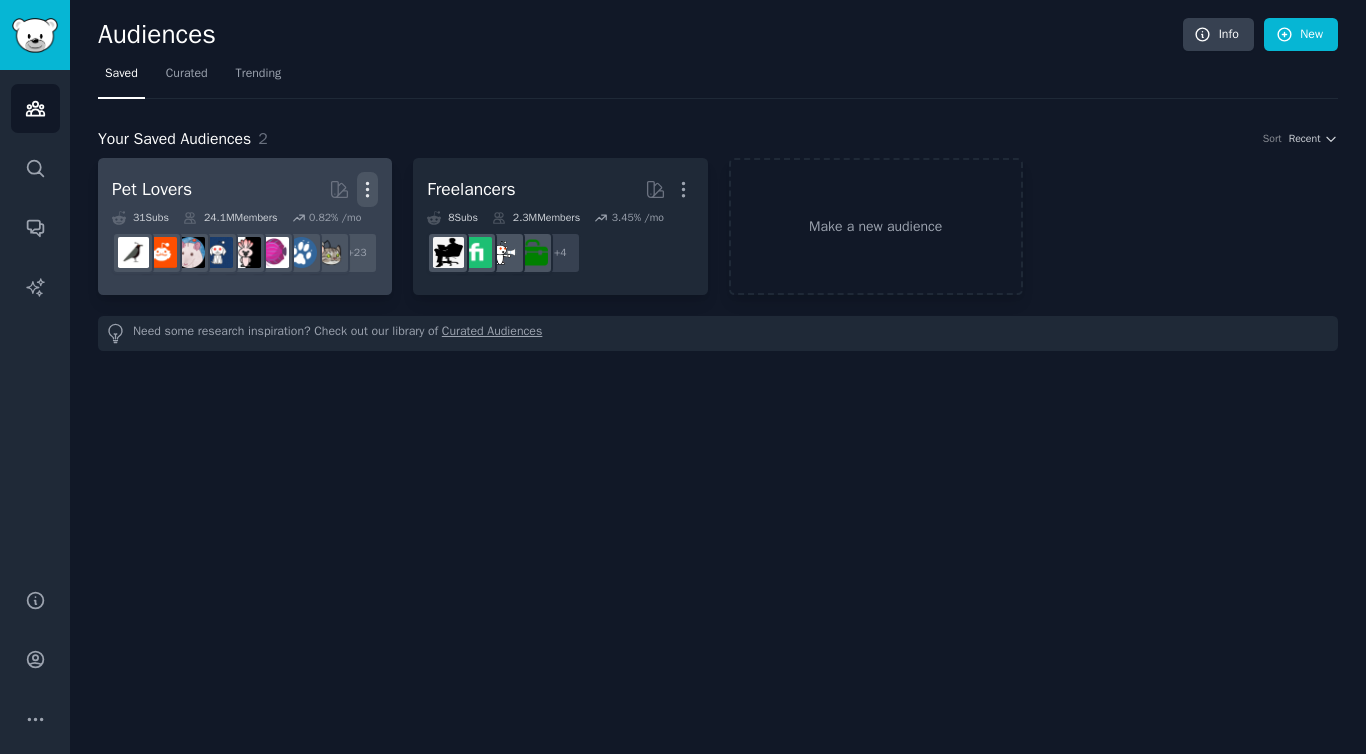 click 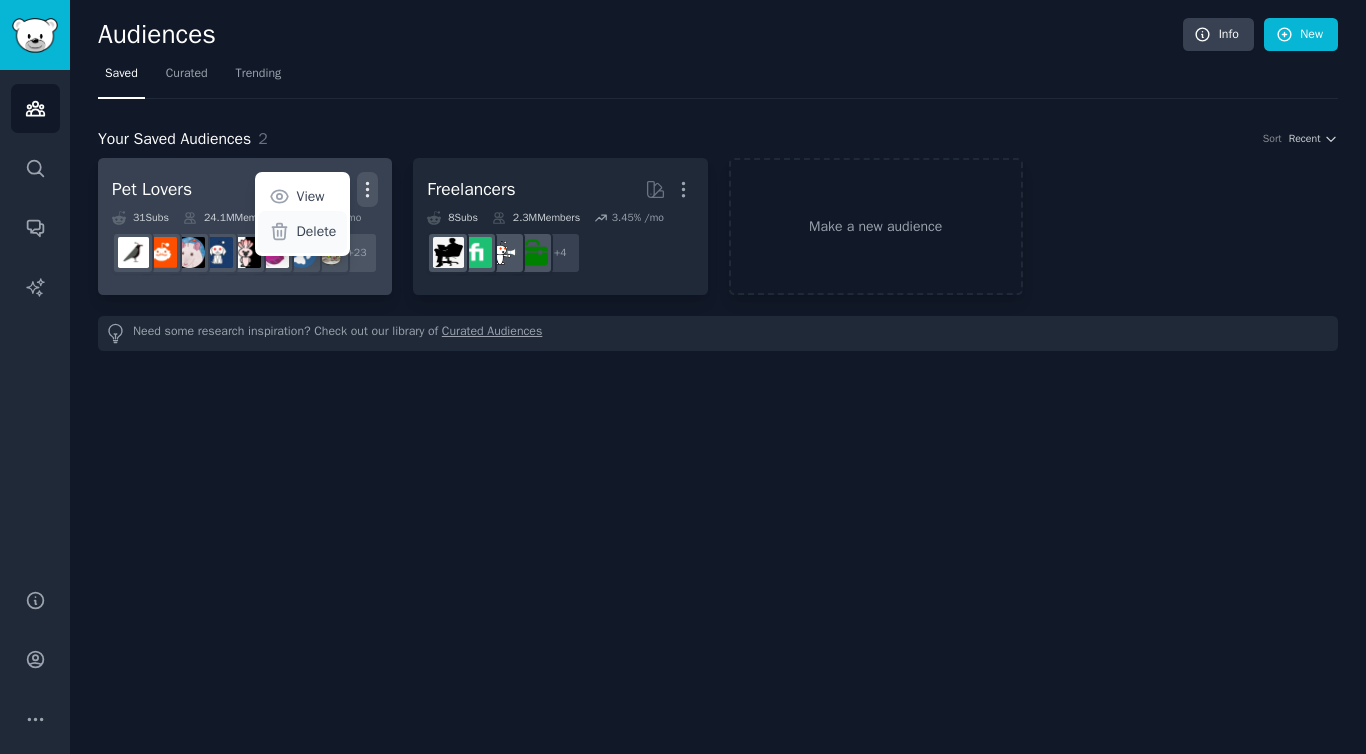 click on "Delete" at bounding box center [317, 231] 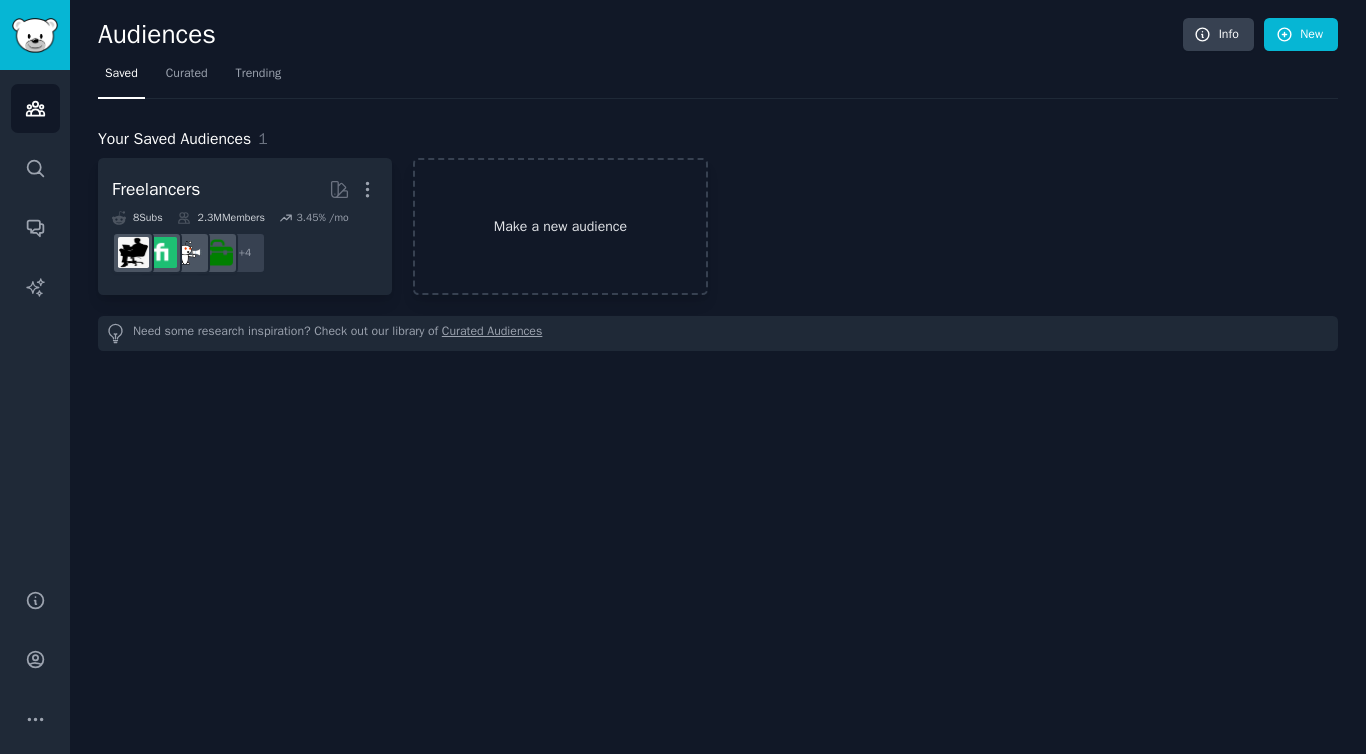 click on "Make a new audience" at bounding box center (560, 226) 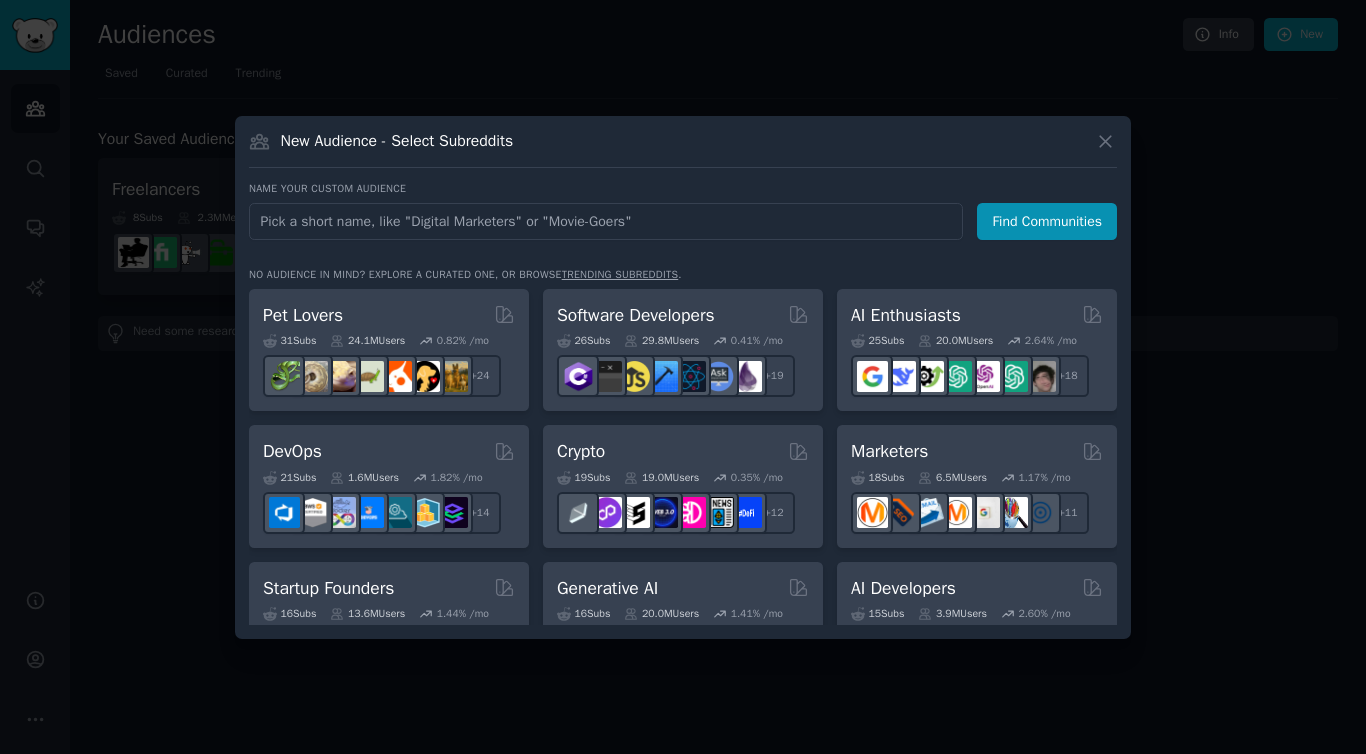 click at bounding box center [606, 221] 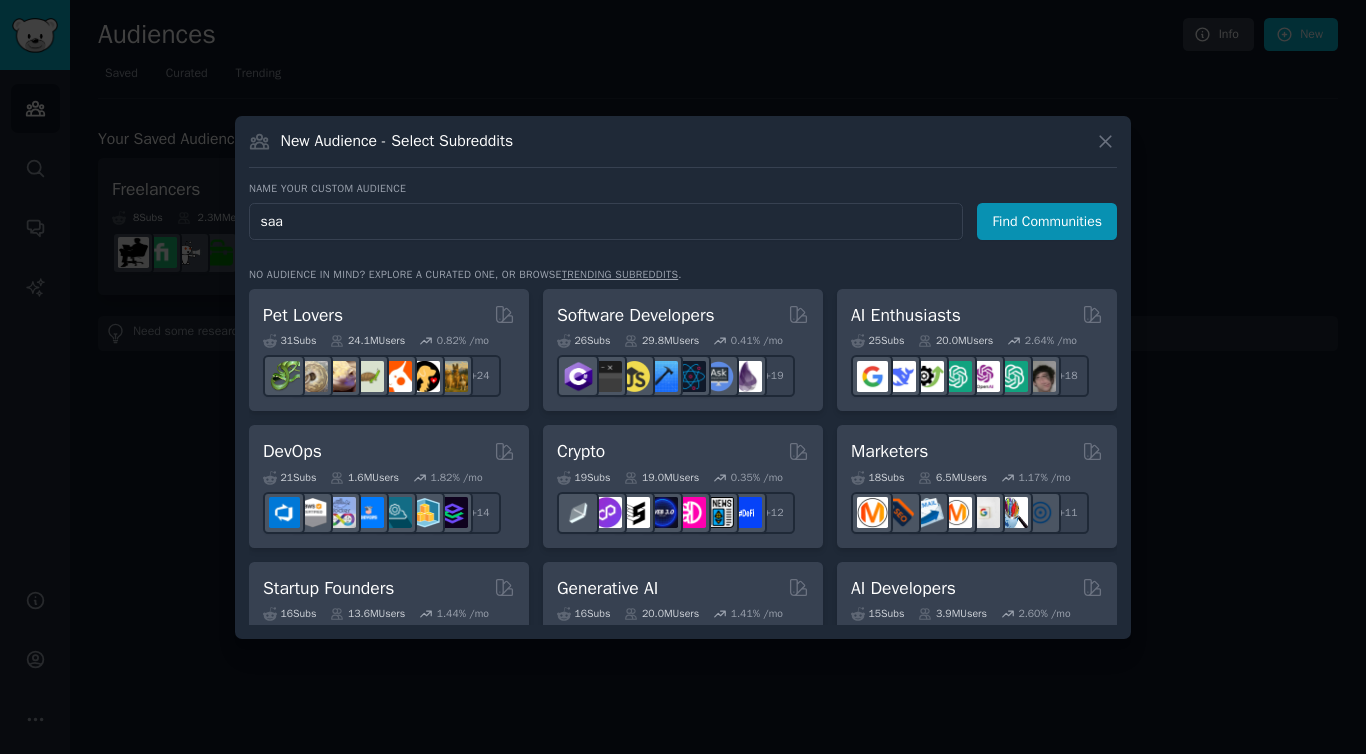 type on "saas" 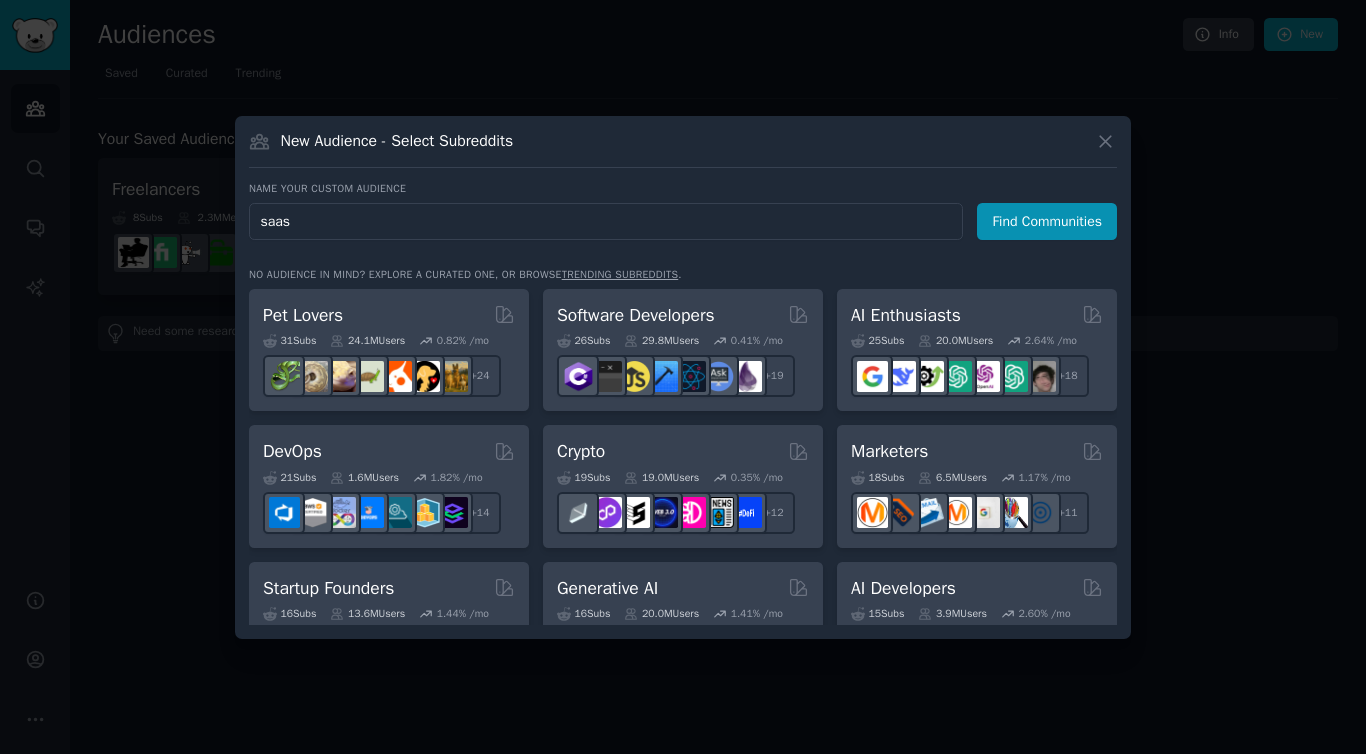 click on "Find Communities" at bounding box center [1047, 221] 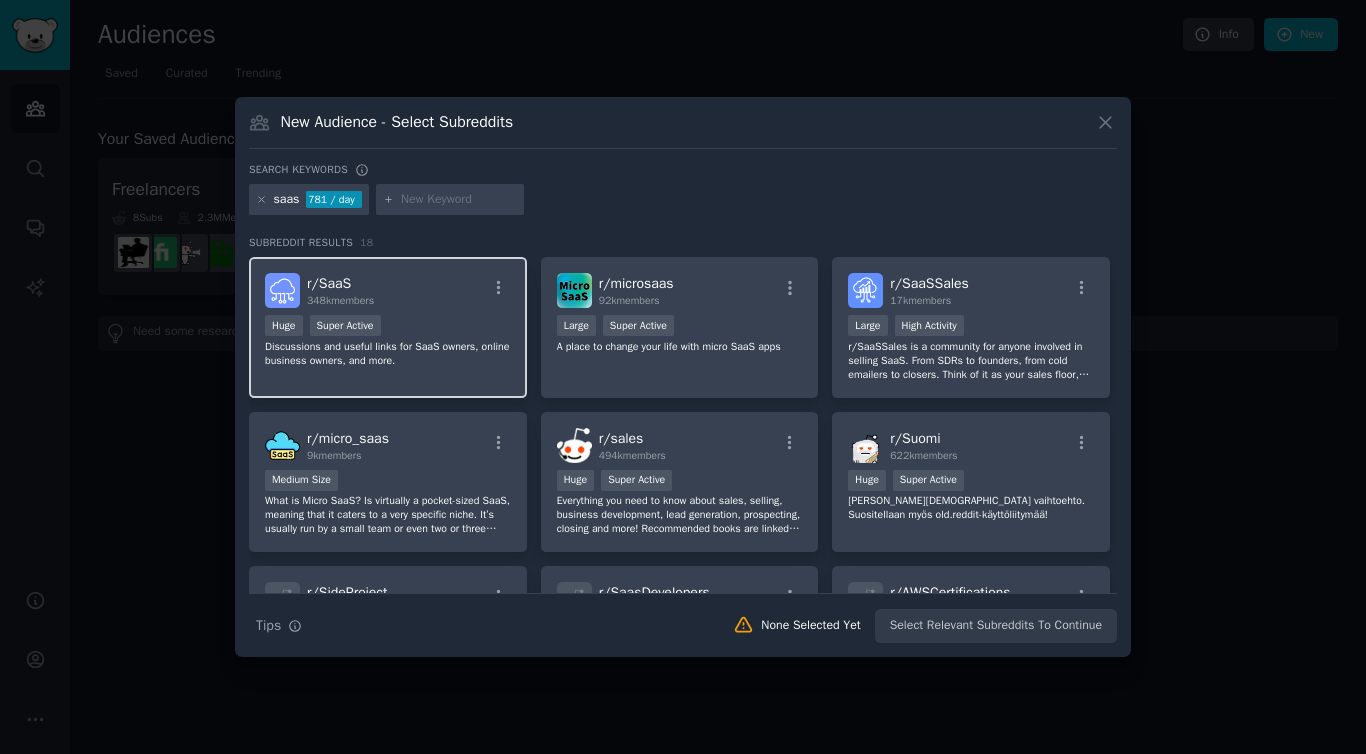 click on "r/ SaaS 348k  members" at bounding box center (388, 290) 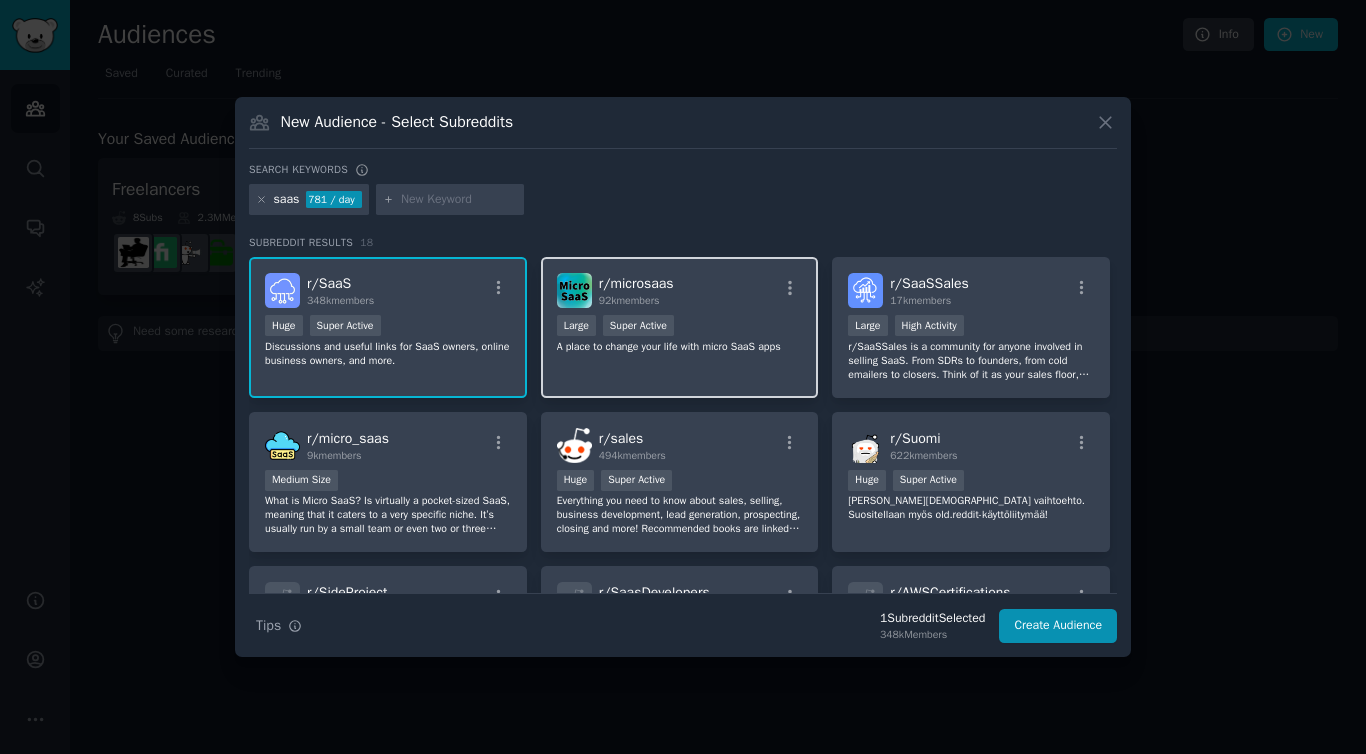 click on "r/ microsaas" at bounding box center (636, 283) 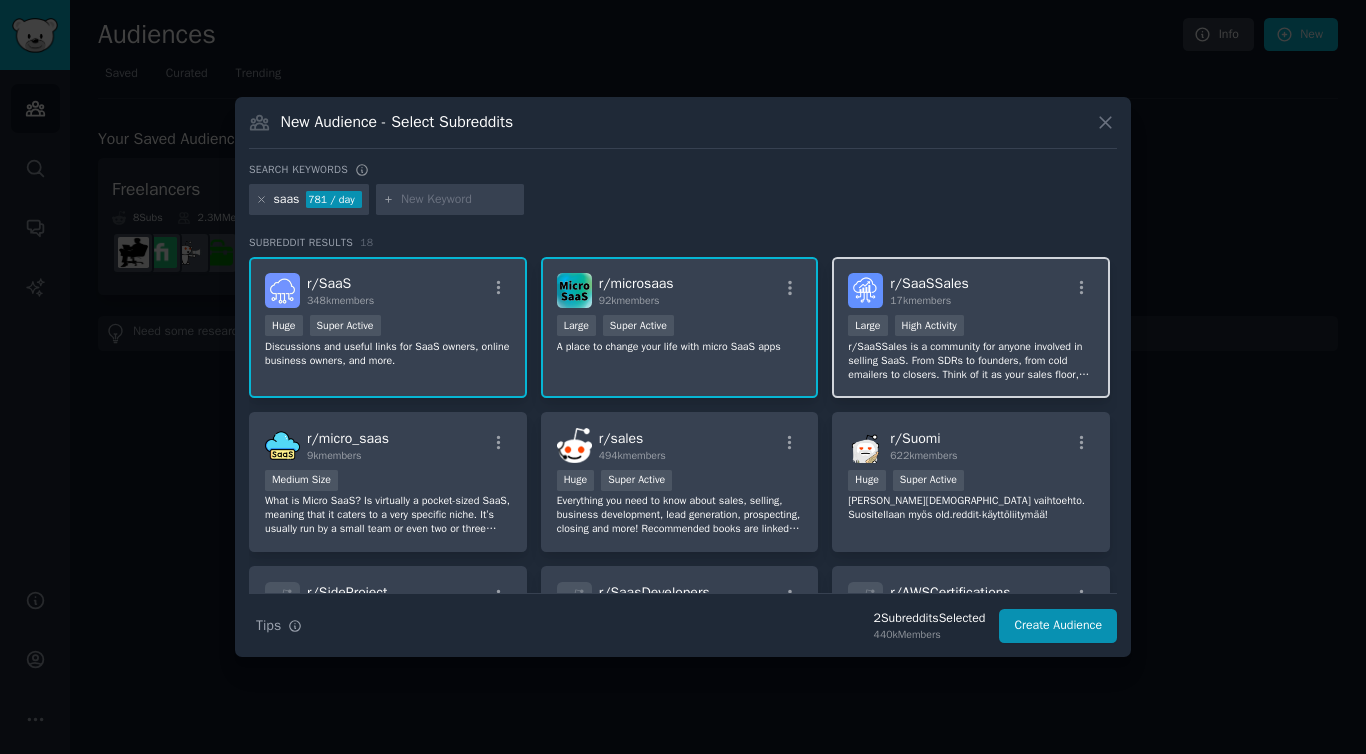 click on "r/ SaaSSales" at bounding box center (929, 283) 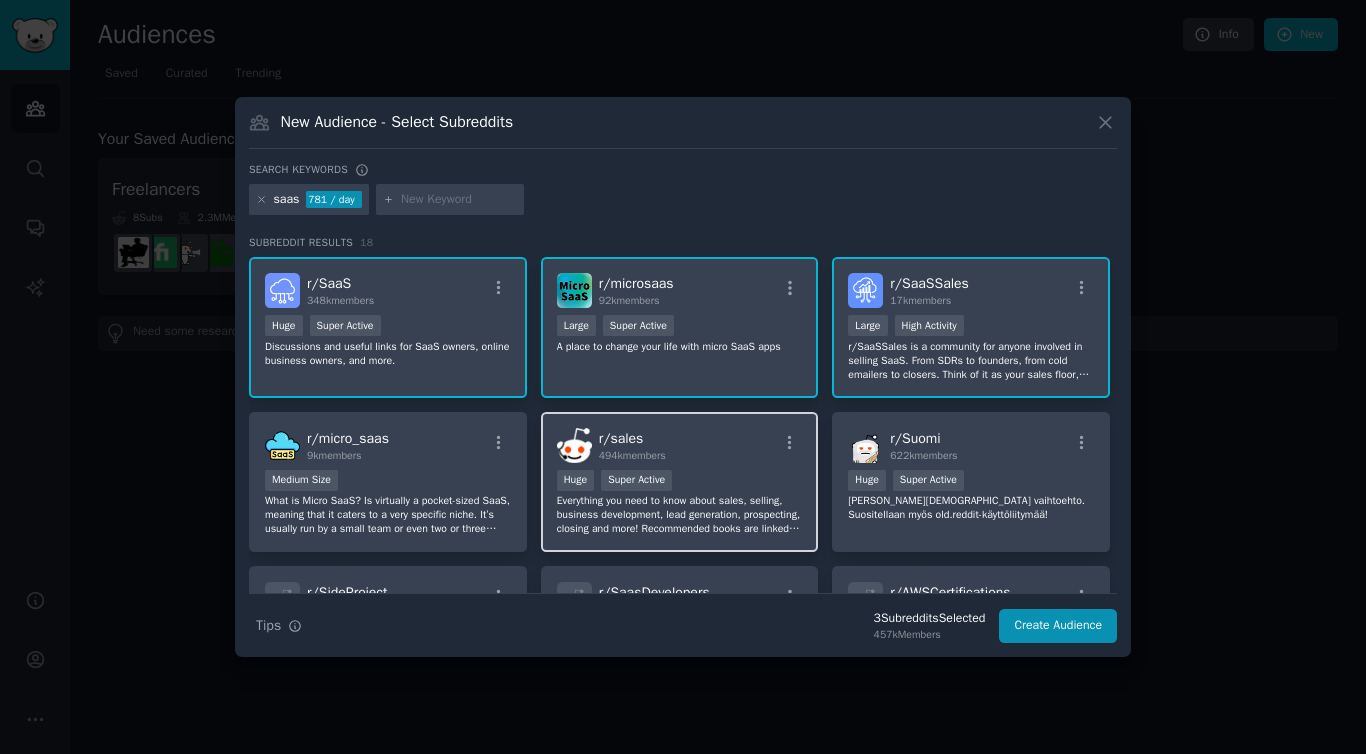 click on "r/ sales 494k  members Huge Super Active Everything you need to know about sales, selling, business development, lead generation, prospecting, closing and more!
Recommended books are linked in the menu and sidebar. Read our rules before posting or commenting.
Selling, recruiting and blog spam will result in an immediate and permanent ban." at bounding box center (680, 482) 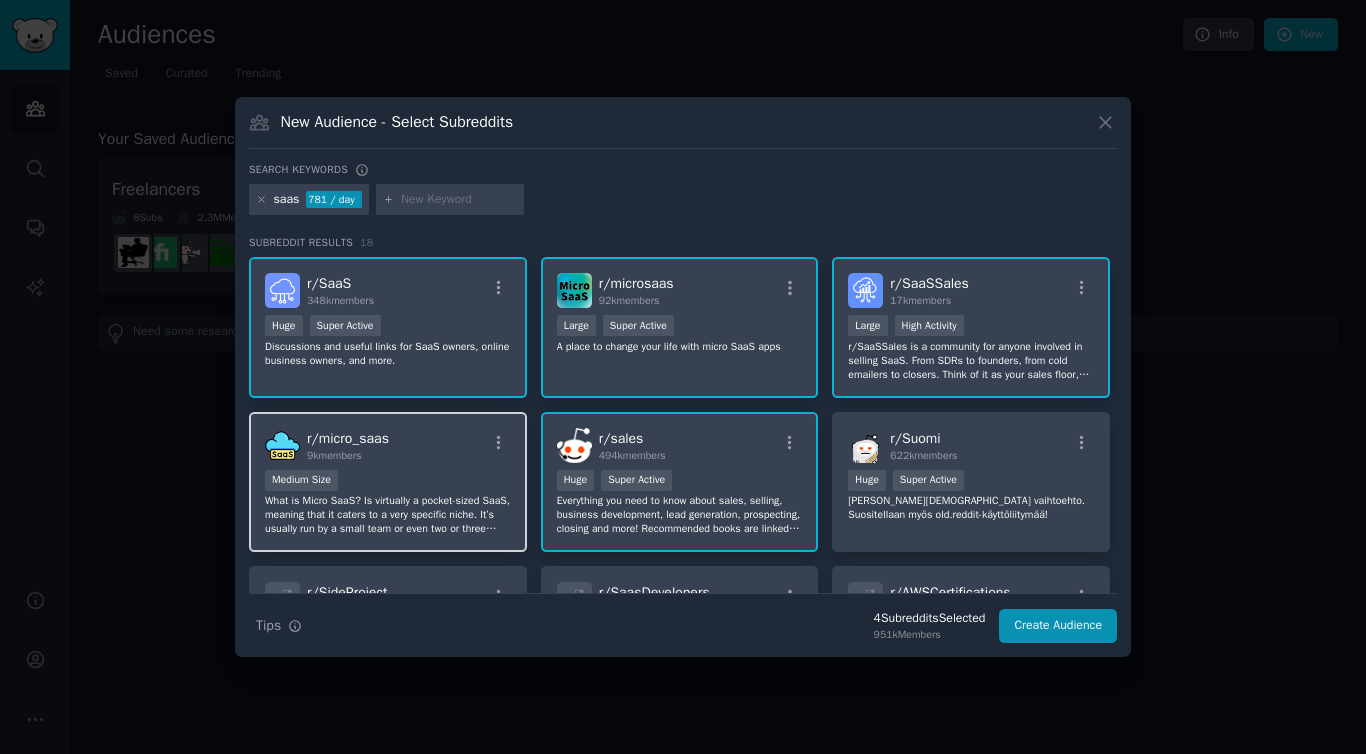 click on "What is Micro SaaS?
Is virtually a pocket-sized SaaS, meaning that it caters to a very specific niche. It’s usually run by a small team or even two or three people. And since it’s targeting a much smaller group, the resources used in making and running it are also substantially low." at bounding box center (388, 515) 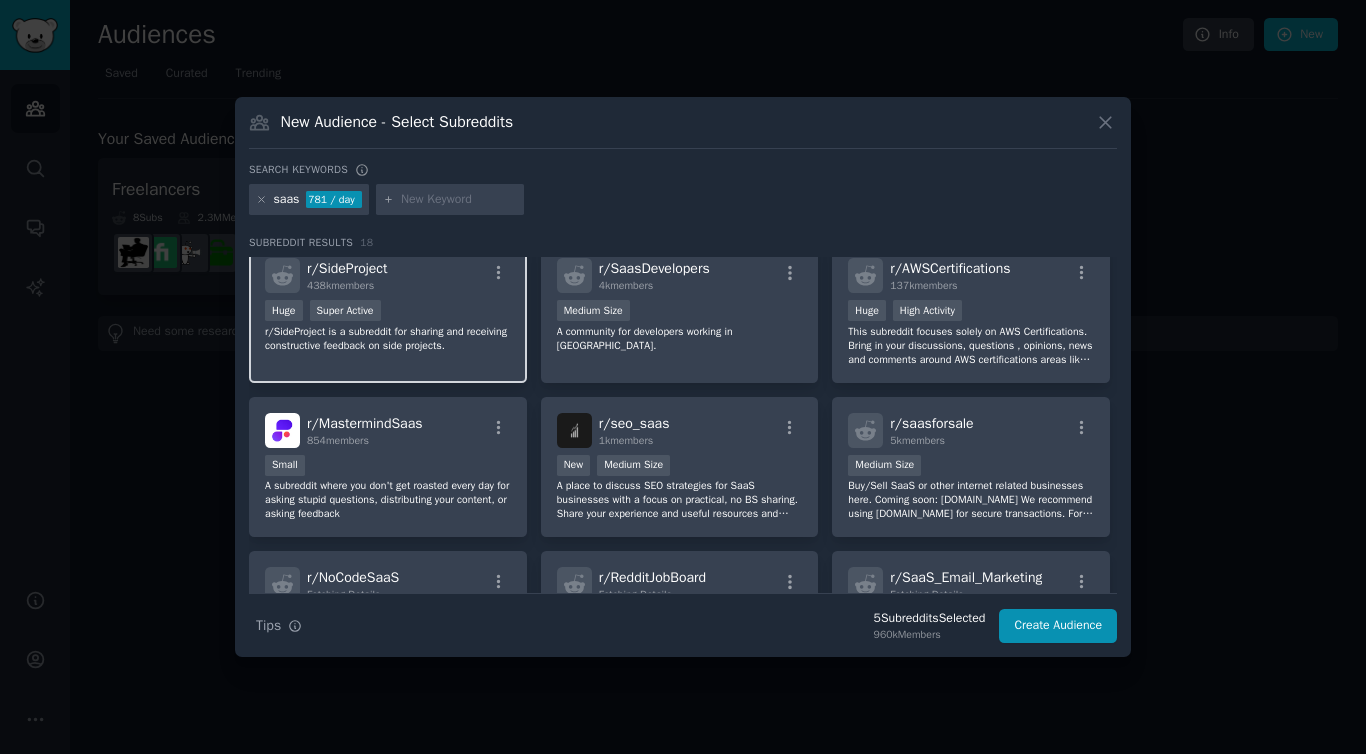 scroll, scrollTop: 330, scrollLeft: 0, axis: vertical 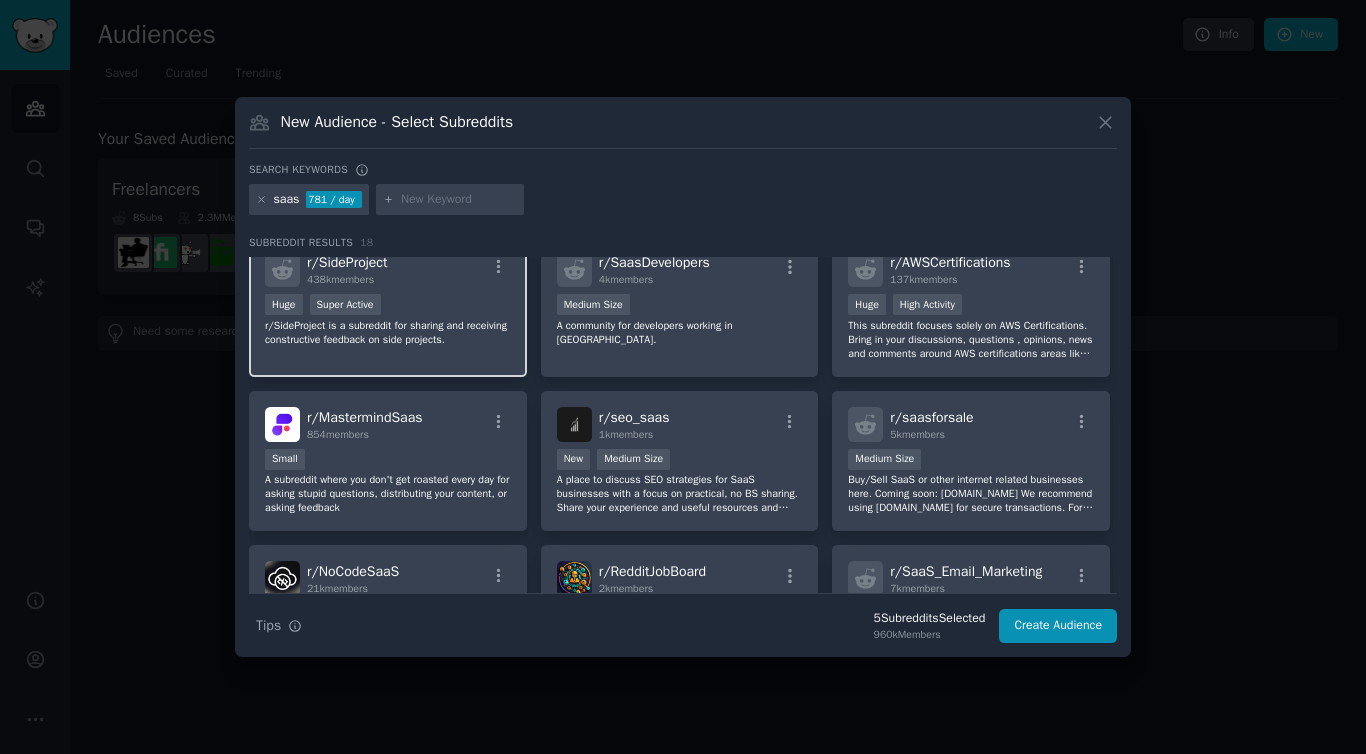 click on "r/SideProject is a subreddit for sharing and receiving constructive feedback on side projects." at bounding box center (388, 333) 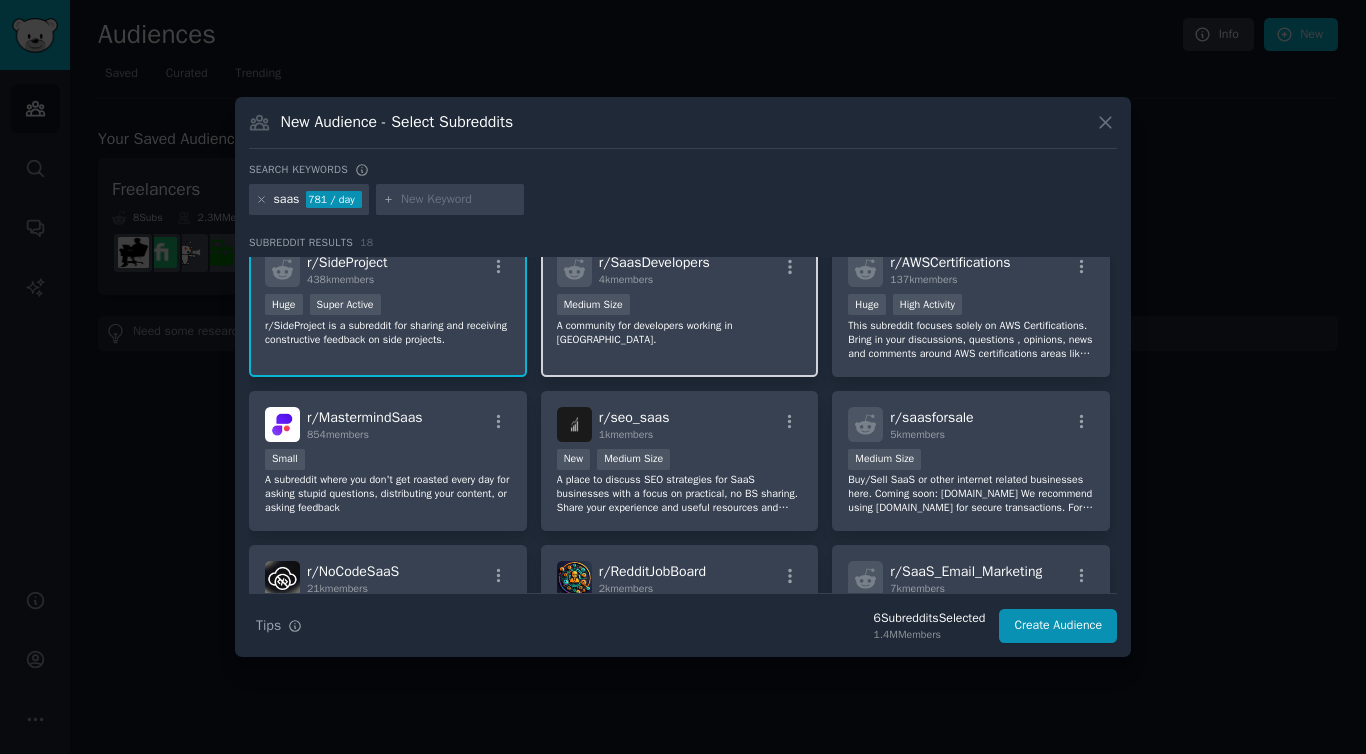 click on "A community for developers working in SaaS." at bounding box center [680, 333] 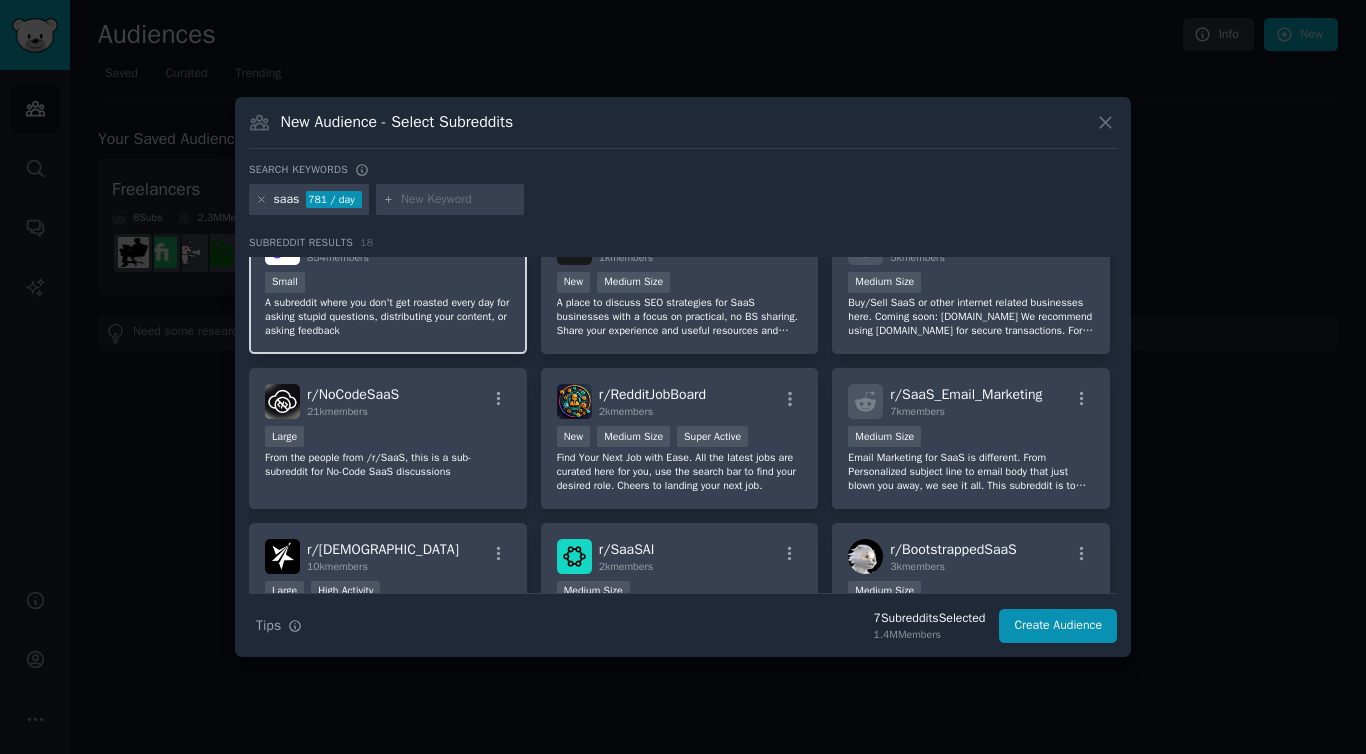 scroll, scrollTop: 521, scrollLeft: 0, axis: vertical 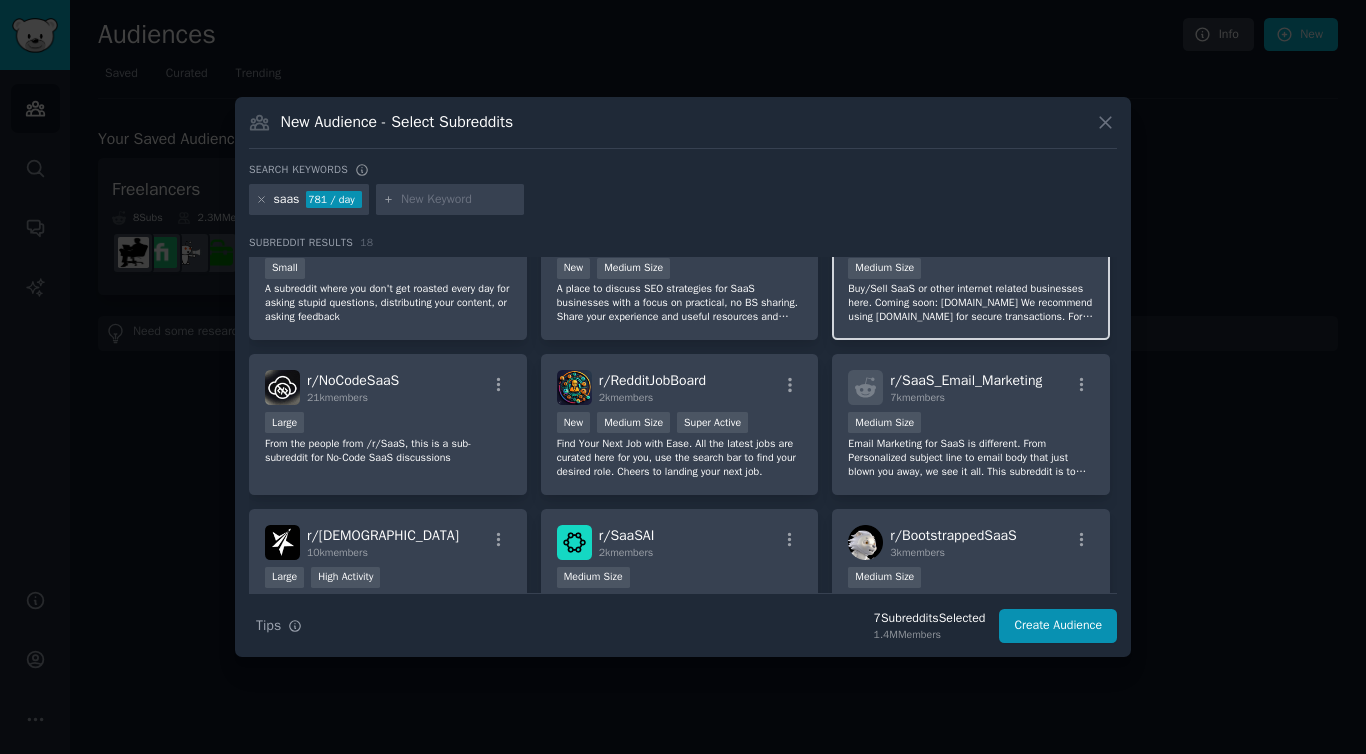 click on "r/ saasforsale 5k  members Medium Size Buy/Sell SaaS or other internet related businesses here. Coming soon: SaasForSale.com
We recommend using escrow.com for secure transactions.
For selling domain names, check out LiveDomainListings.com
We sticky promoted posts for a week to assist sellers. Want to promote yours? Message the mods." at bounding box center (971, 270) 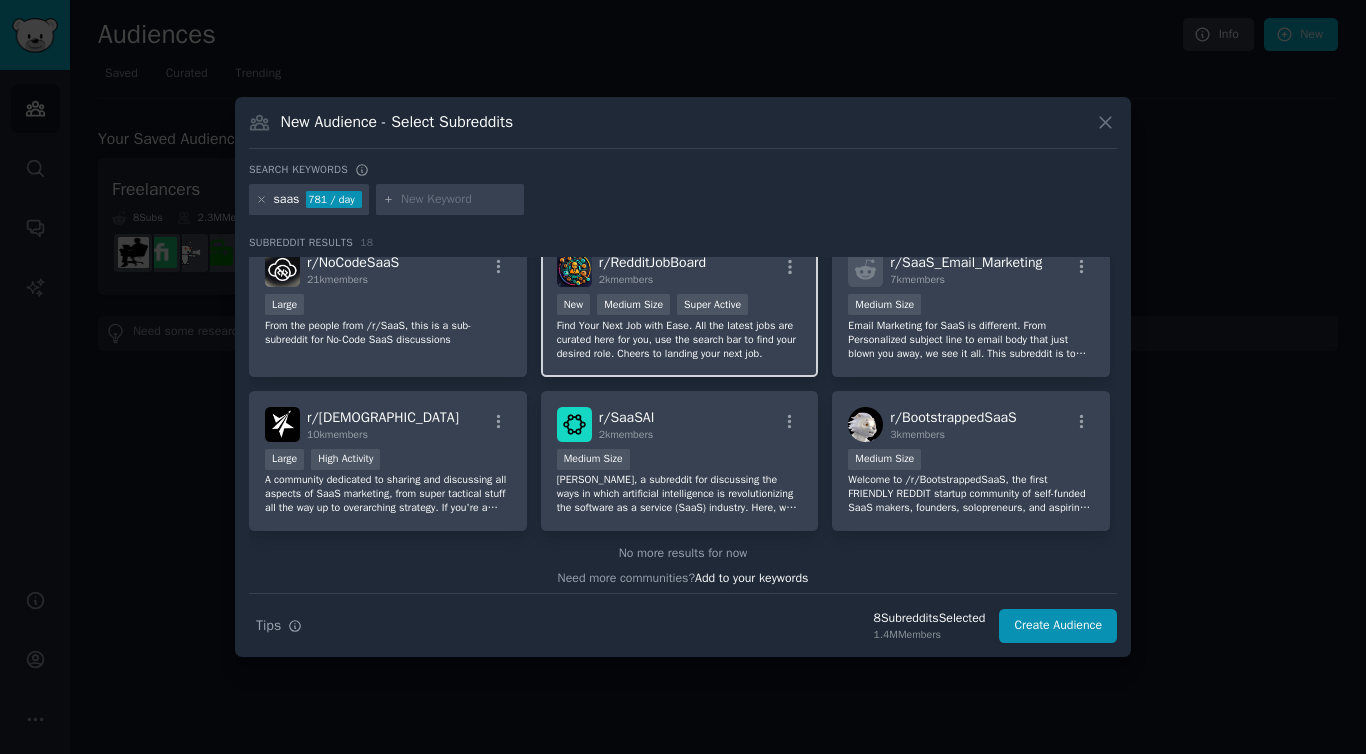 scroll, scrollTop: 647, scrollLeft: 0, axis: vertical 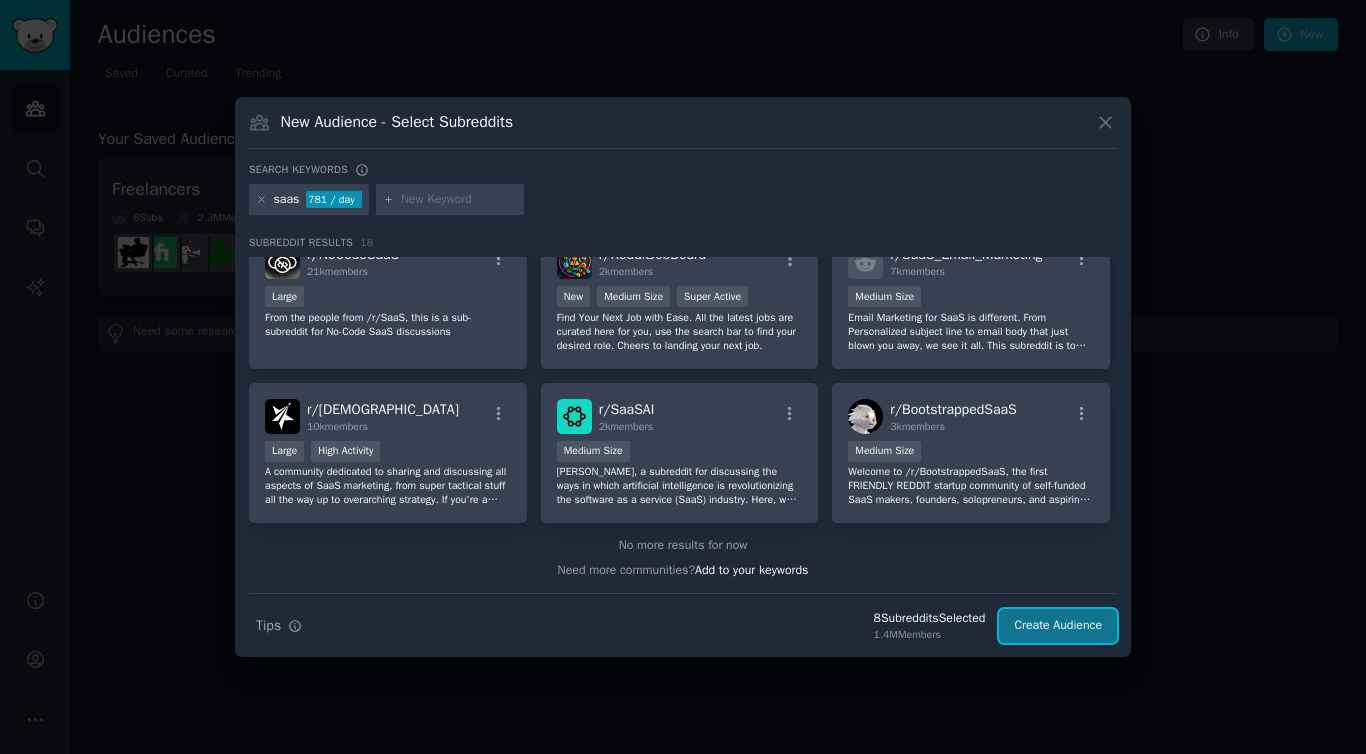 click on "Create Audience" at bounding box center (1058, 626) 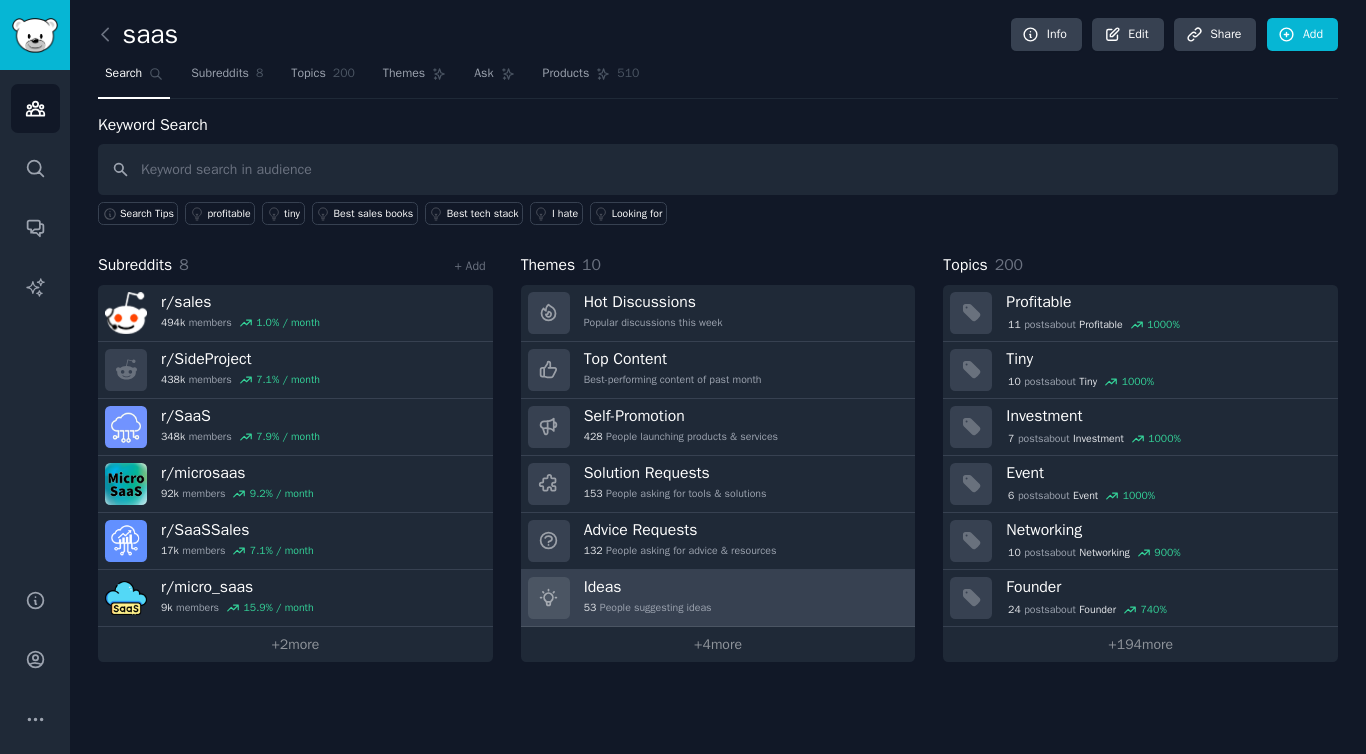 click on "Ideas" at bounding box center (648, 587) 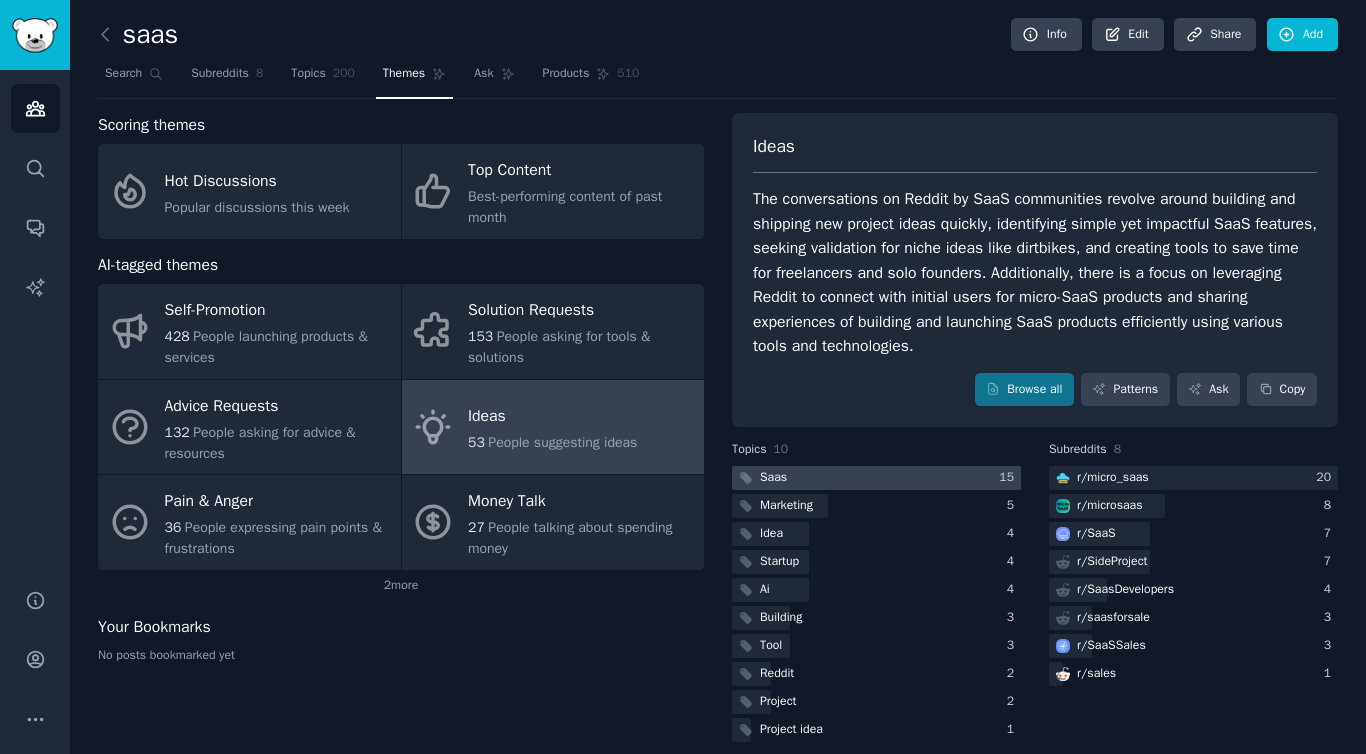 scroll, scrollTop: 19, scrollLeft: 0, axis: vertical 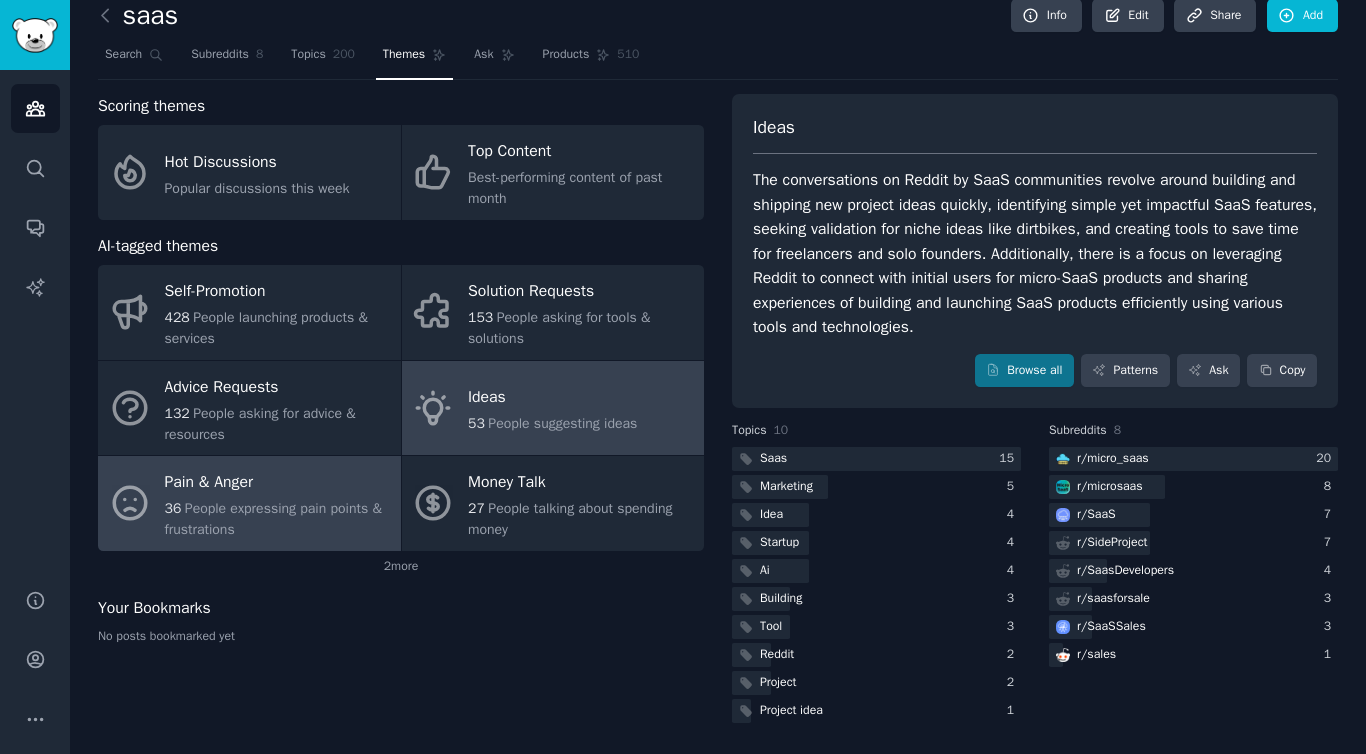 click on "People expressing pain points & frustrations" at bounding box center [273, 519] 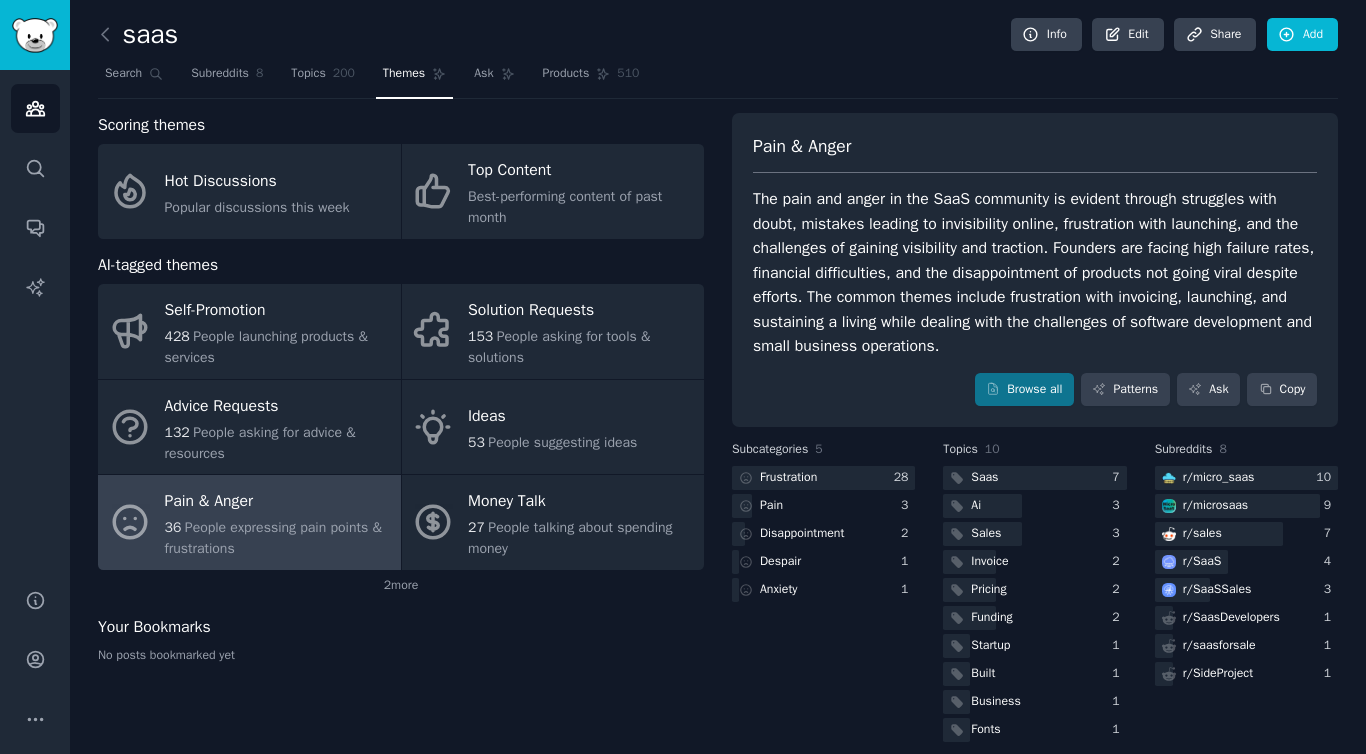 scroll, scrollTop: 19, scrollLeft: 0, axis: vertical 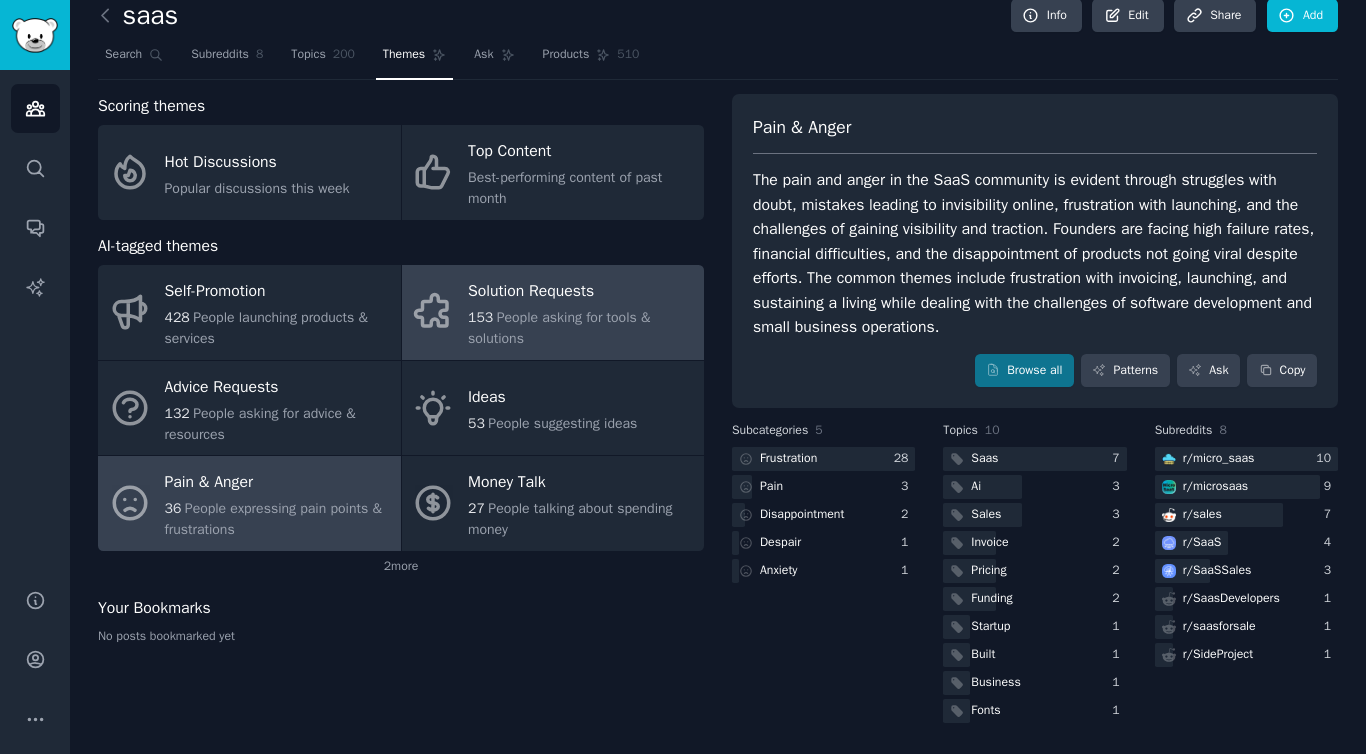 click on "153" at bounding box center [480, 317] 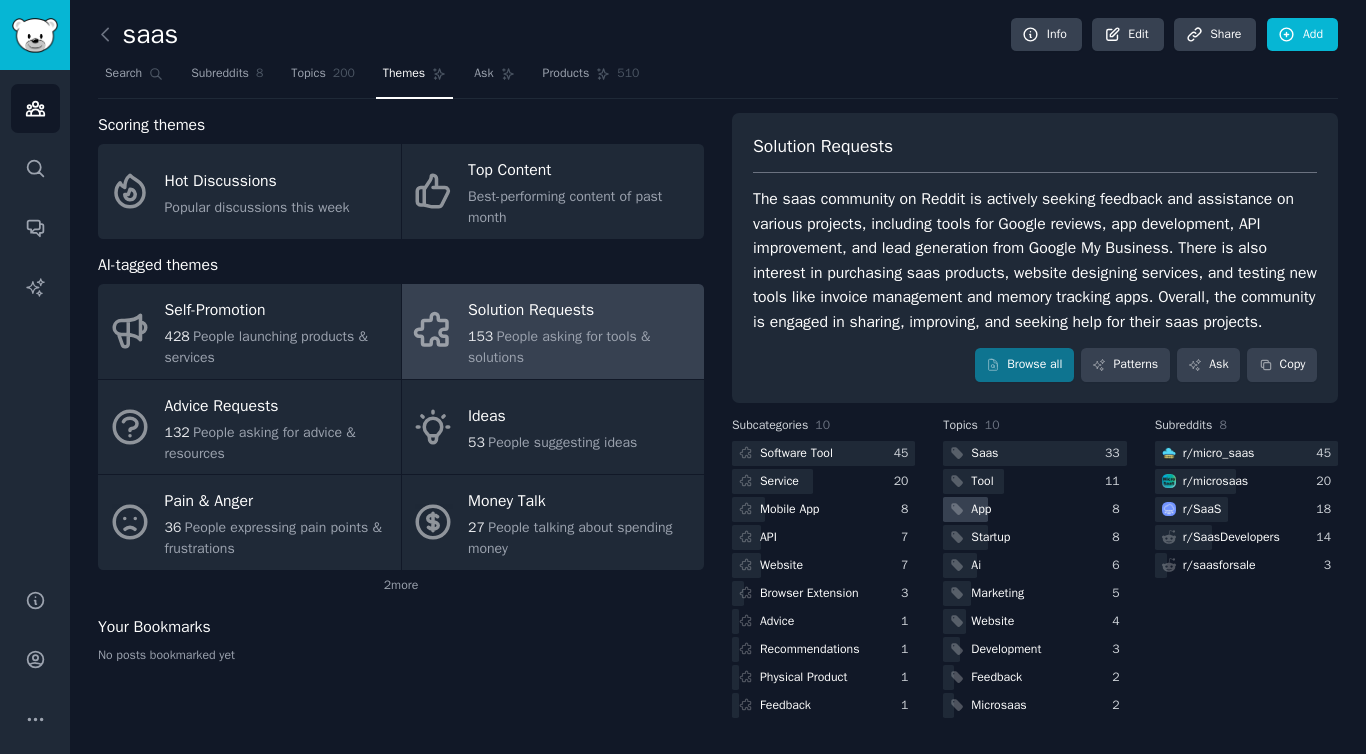 scroll, scrollTop: 19, scrollLeft: 0, axis: vertical 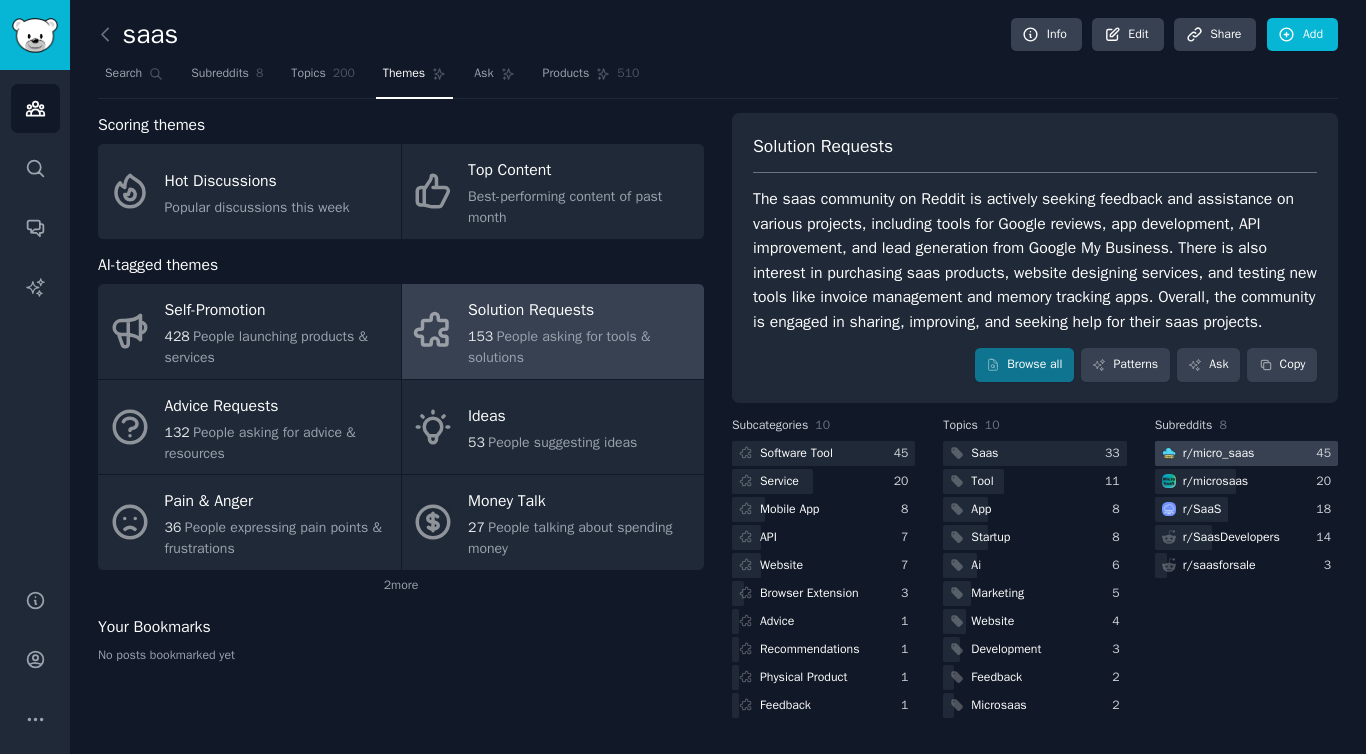 click on "r/ micro_saas" at bounding box center [1219, 454] 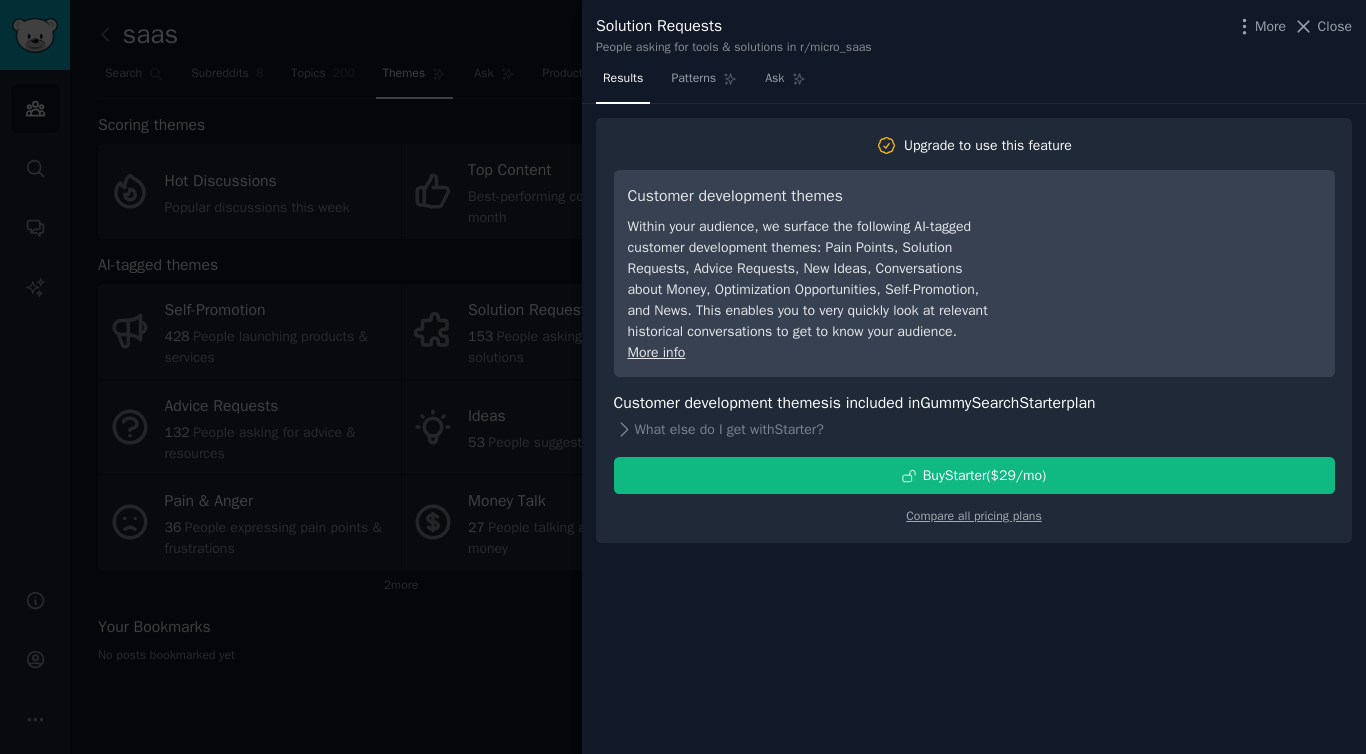 click at bounding box center (683, 377) 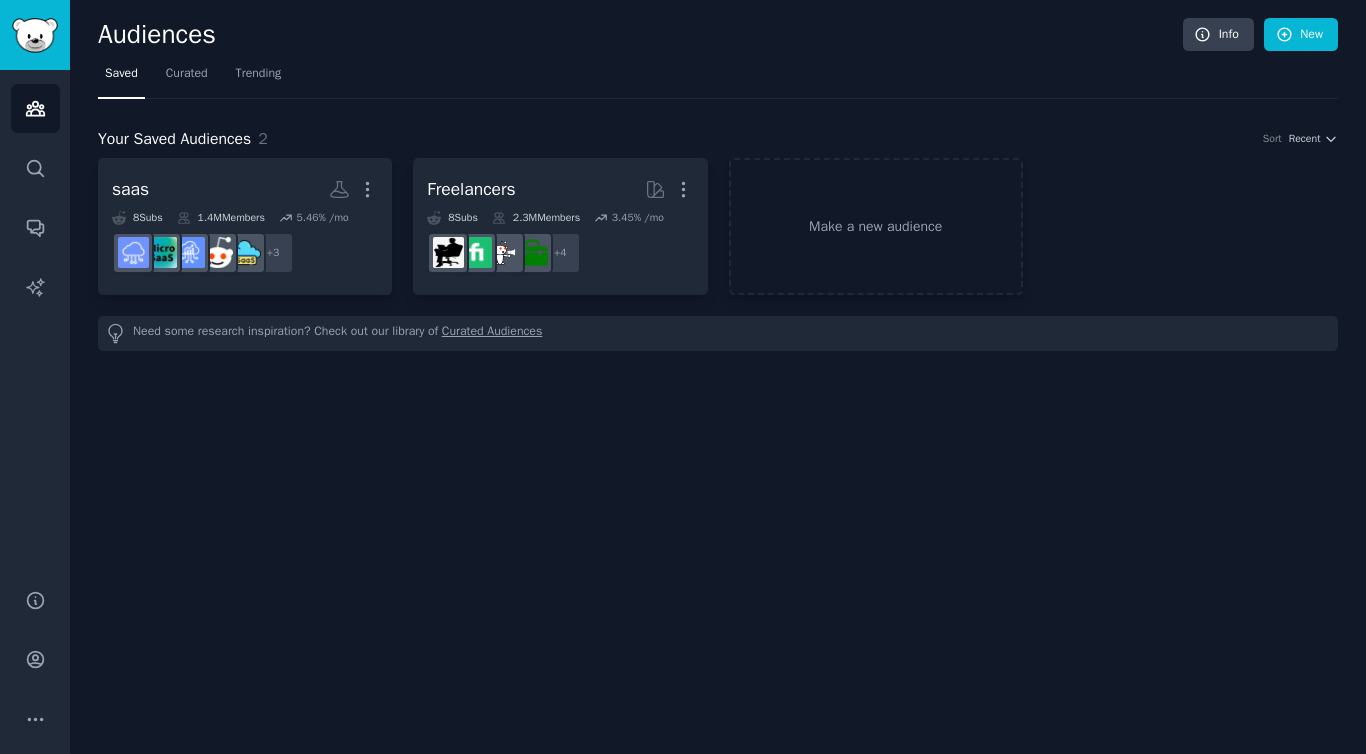 scroll, scrollTop: 0, scrollLeft: 0, axis: both 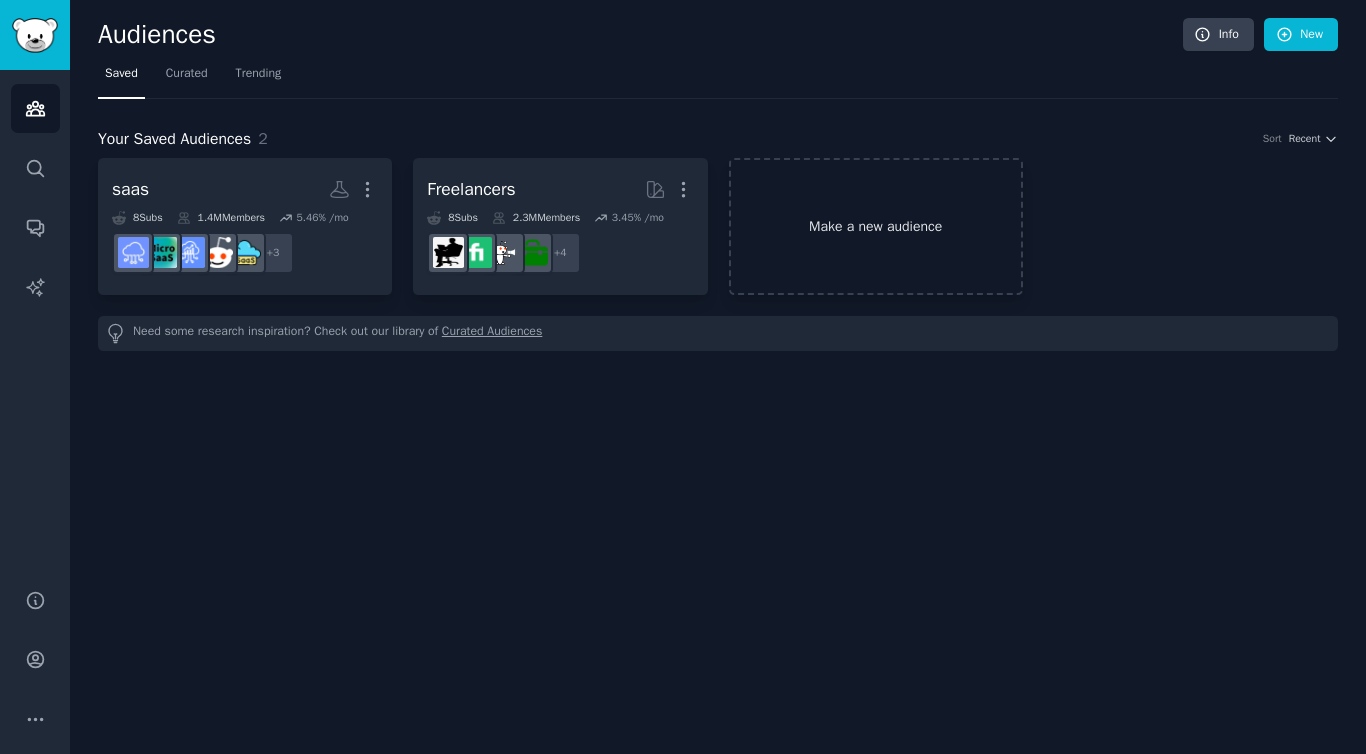 click on "Make a new audience" at bounding box center [876, 226] 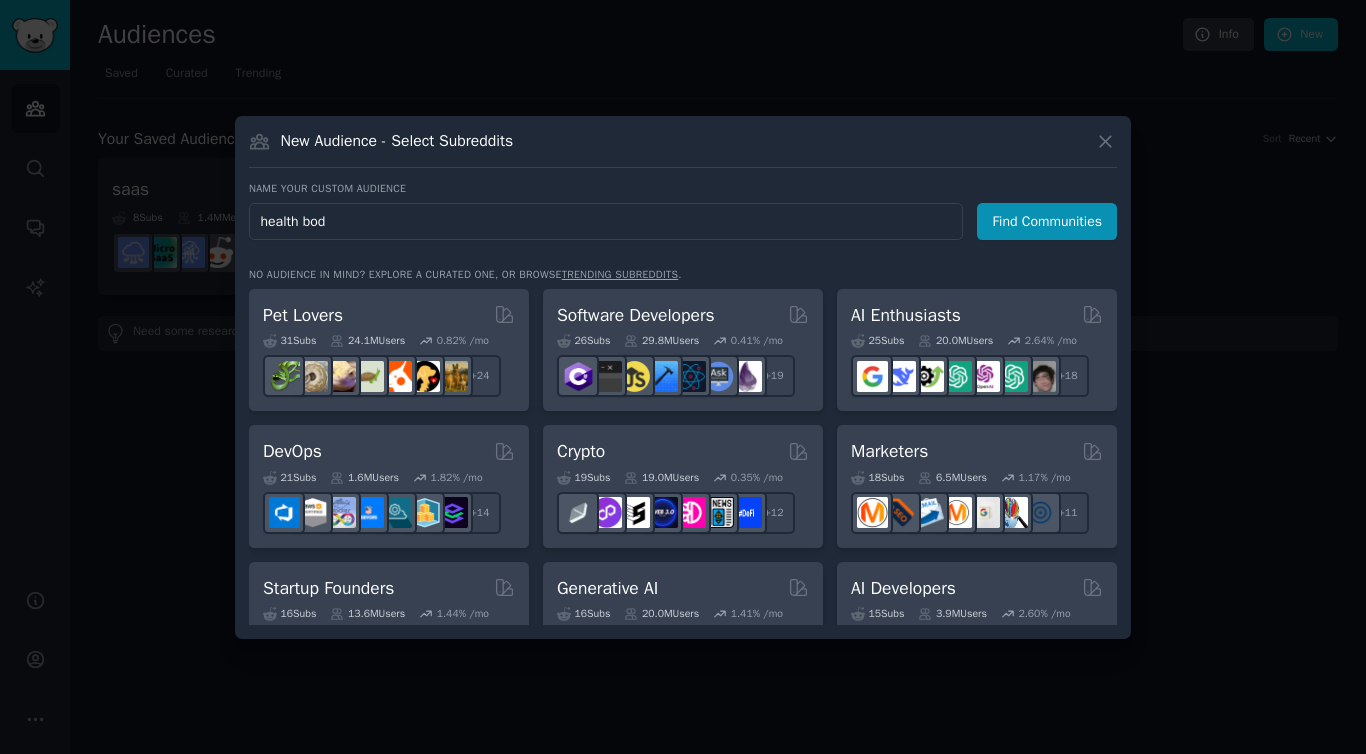 type on "health body" 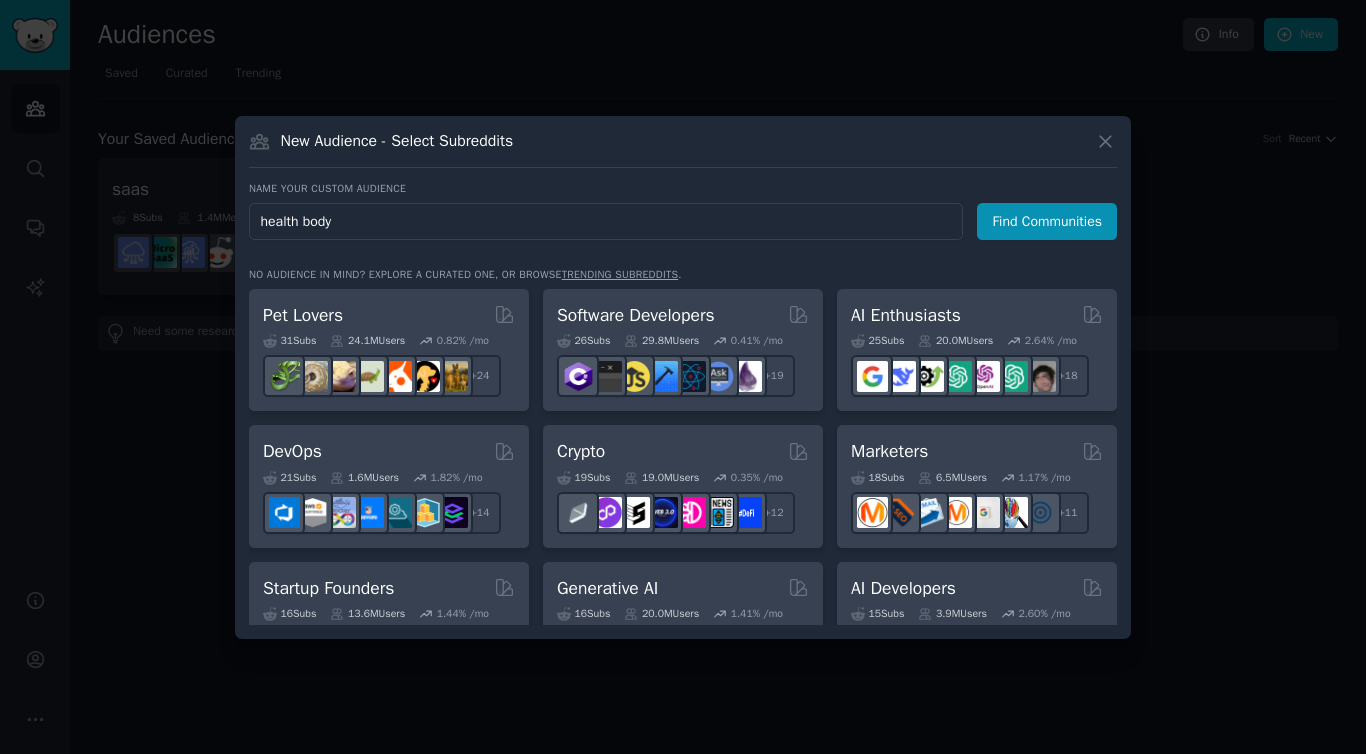 click on "Find Communities" at bounding box center [1047, 221] 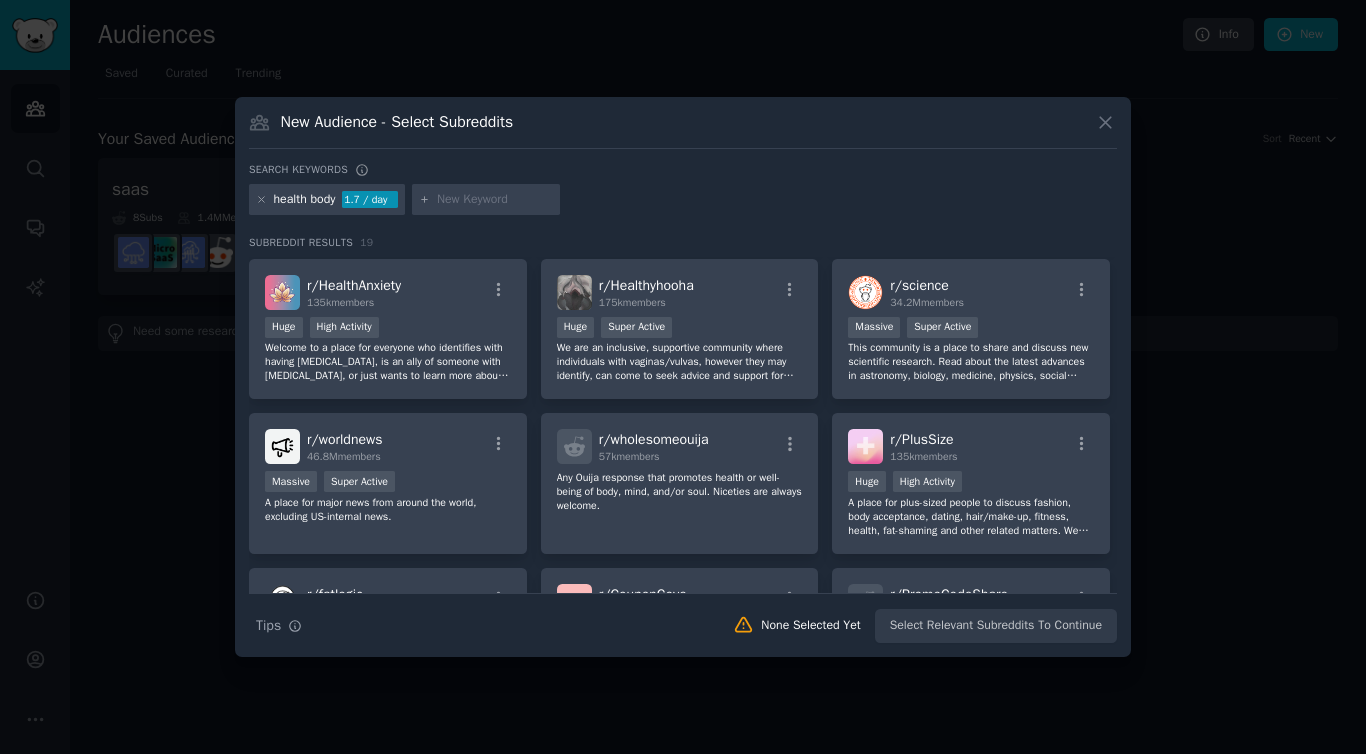 scroll, scrollTop: 154, scrollLeft: 0, axis: vertical 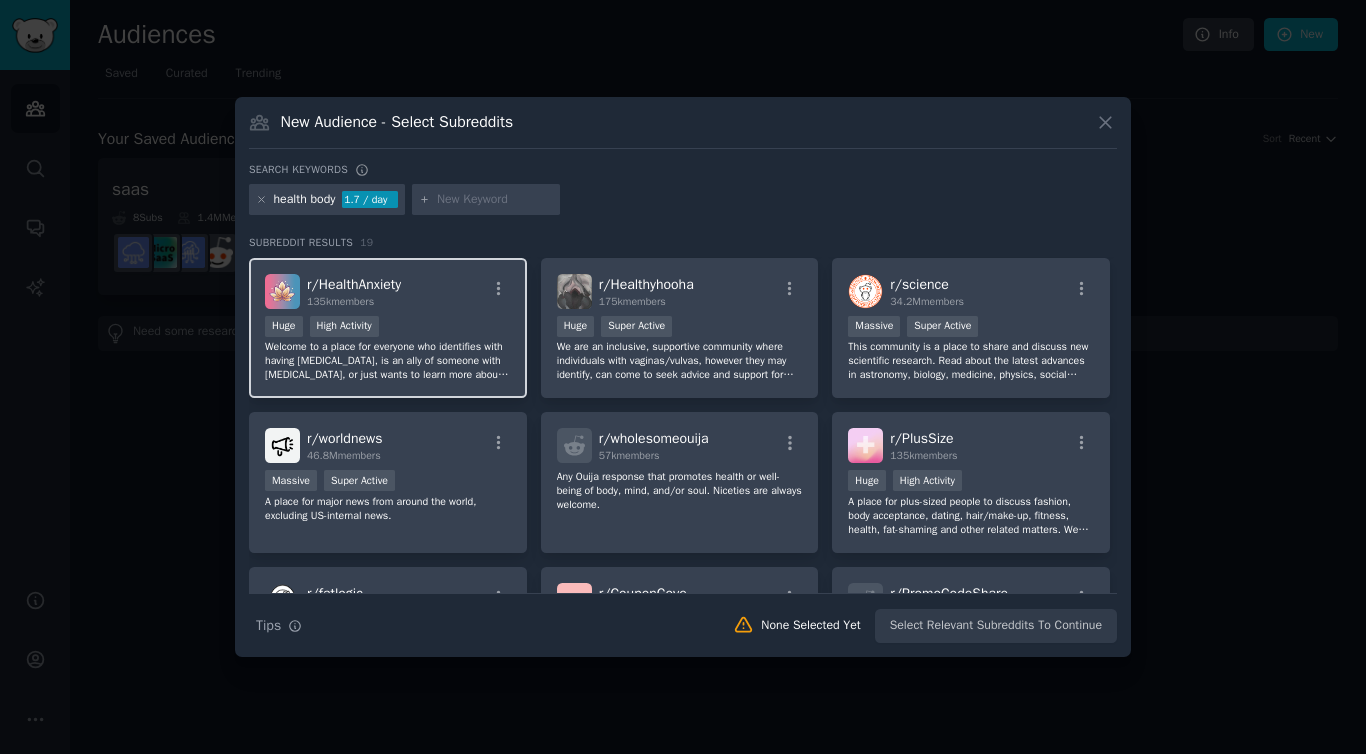 click on "r/ HealthAnxiety 135k  members" at bounding box center (388, 291) 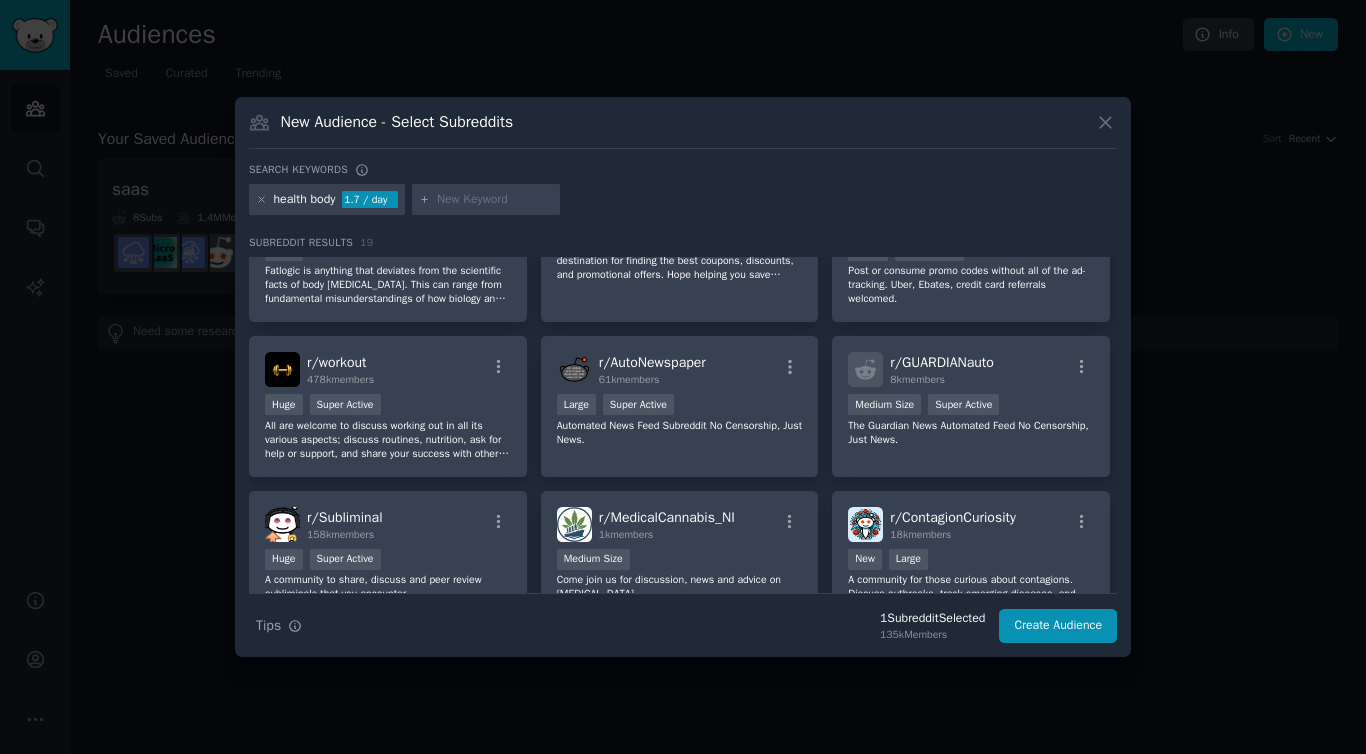scroll, scrollTop: 557, scrollLeft: 0, axis: vertical 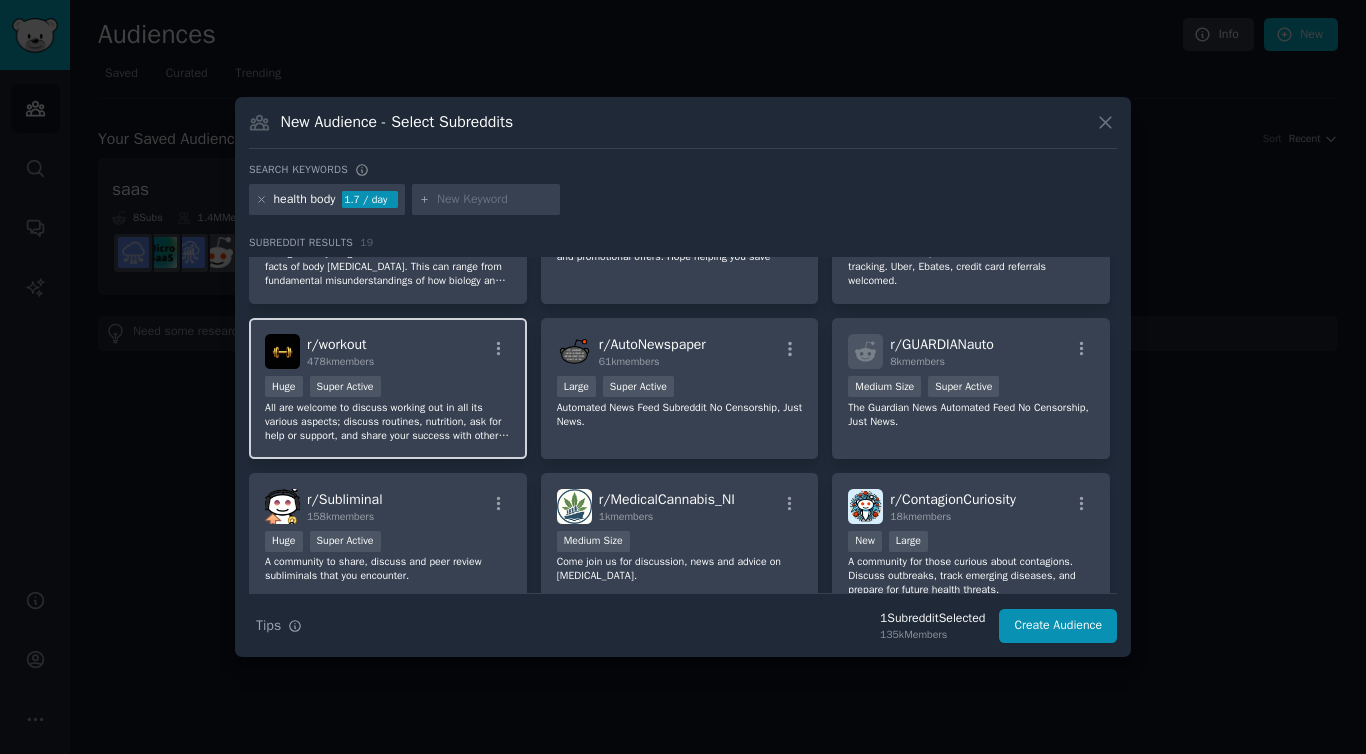 click on "r/ workout 478k  members" at bounding box center (388, 351) 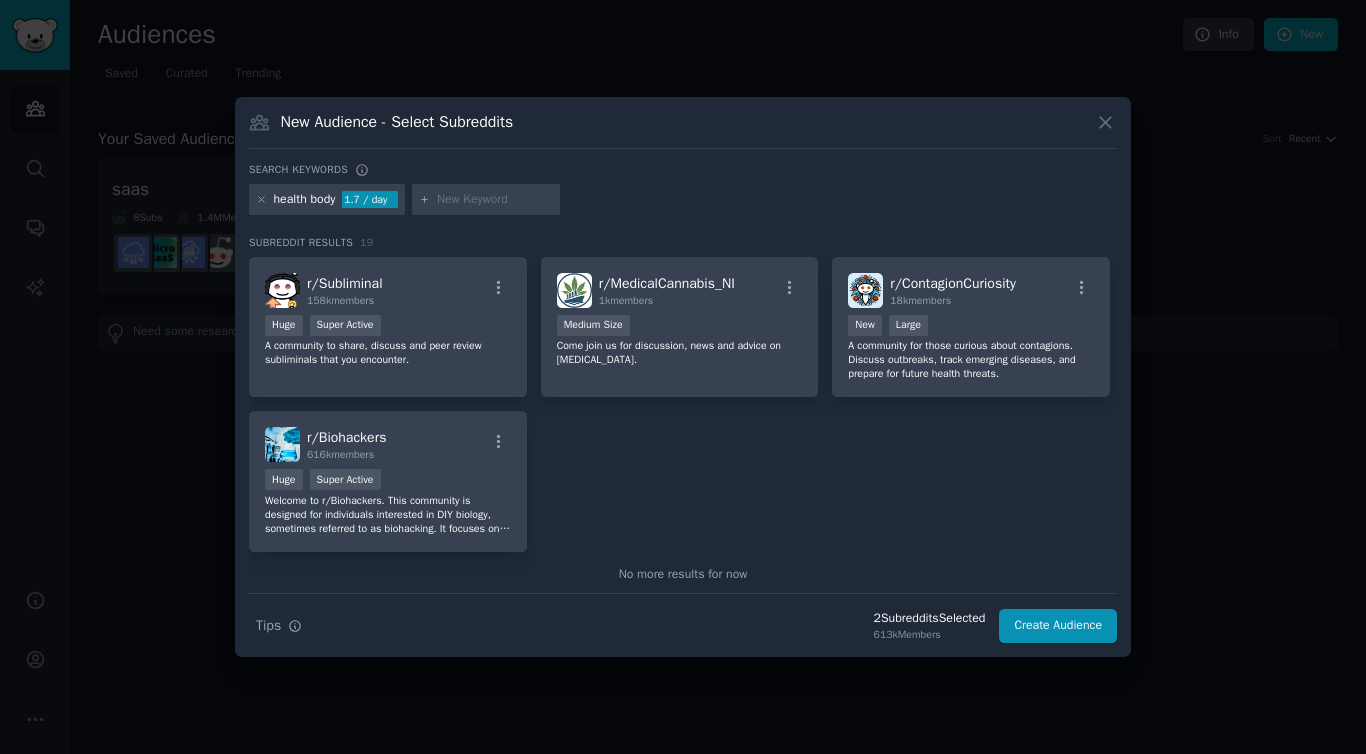 scroll, scrollTop: 772, scrollLeft: 0, axis: vertical 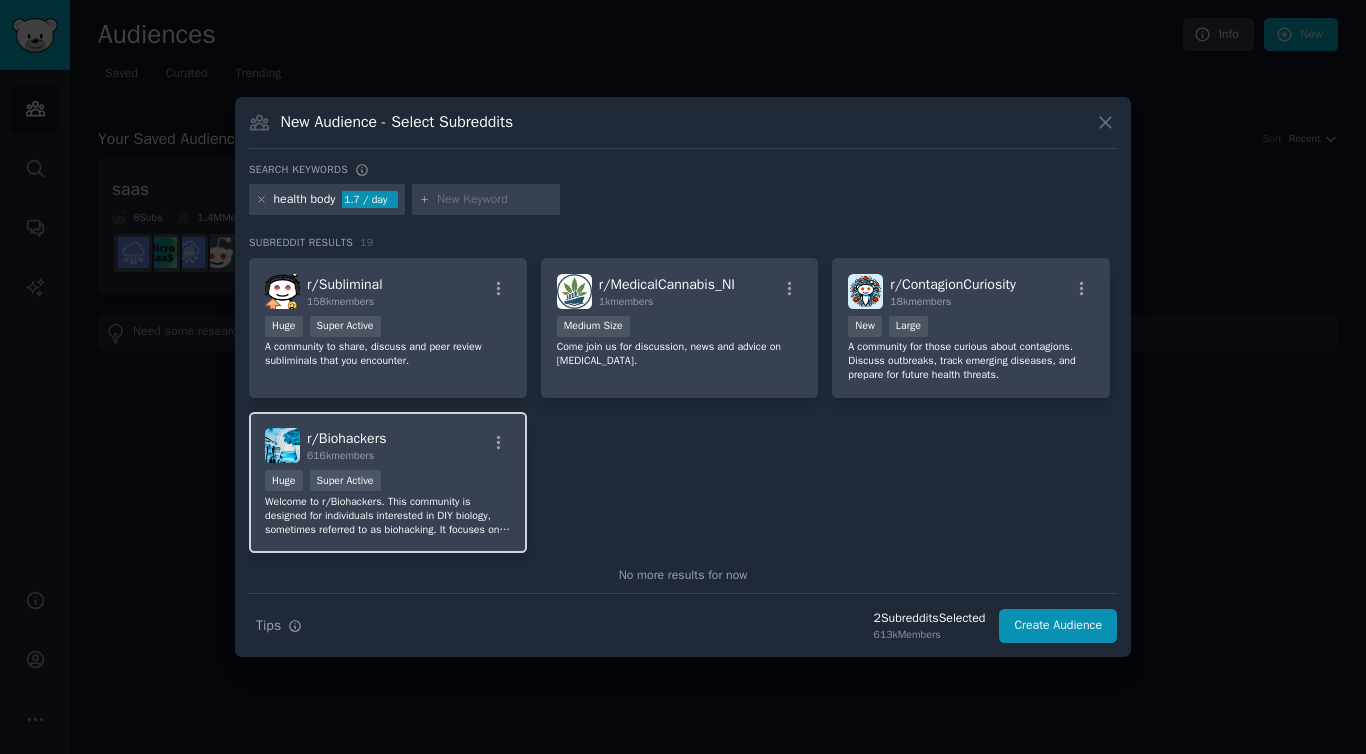 click on "r/ Biohackers 616k  members" at bounding box center [388, 445] 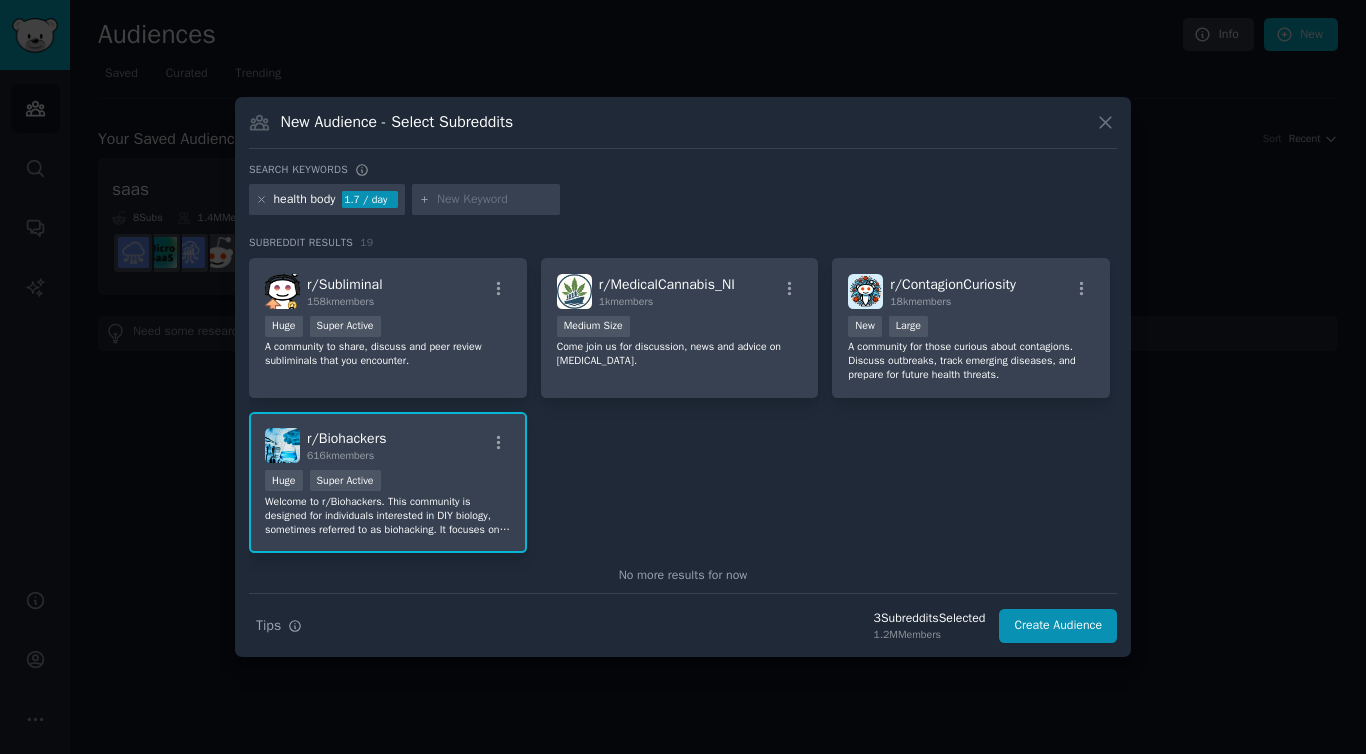 click at bounding box center (495, 200) 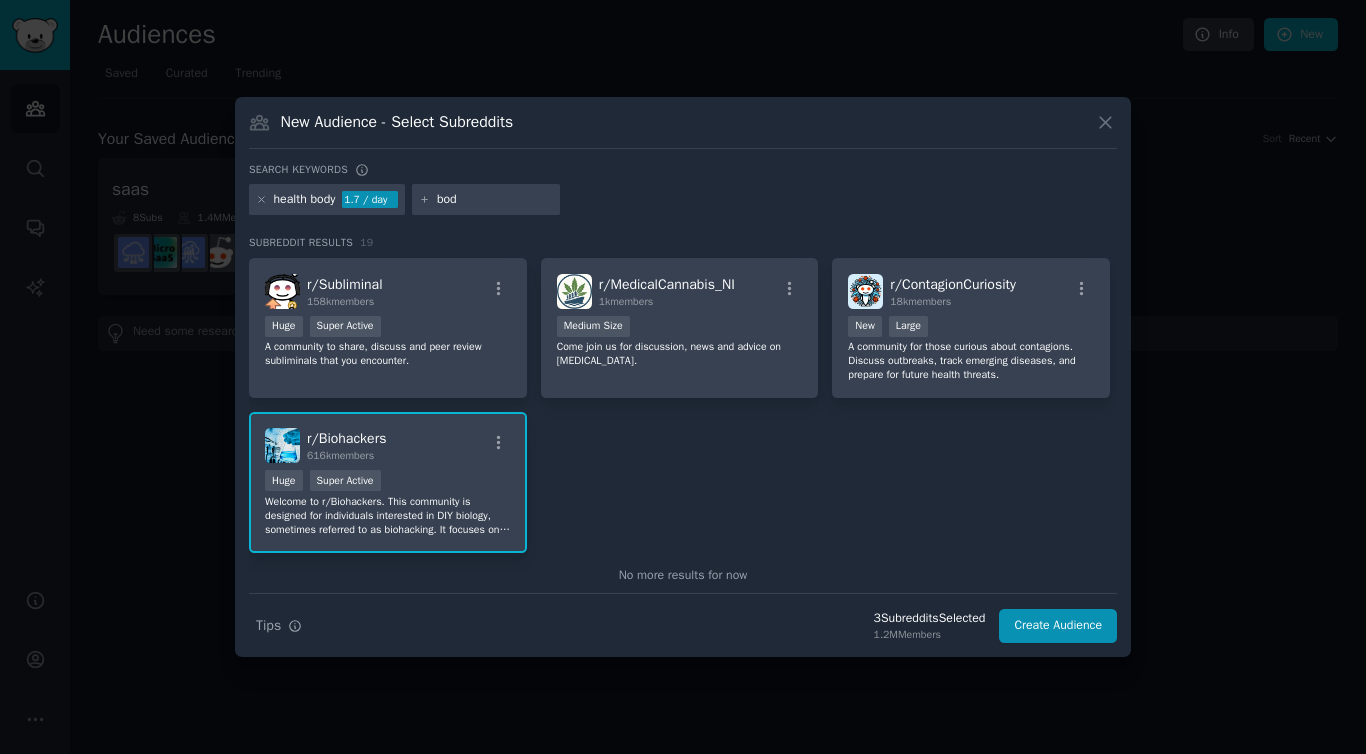 type on "body" 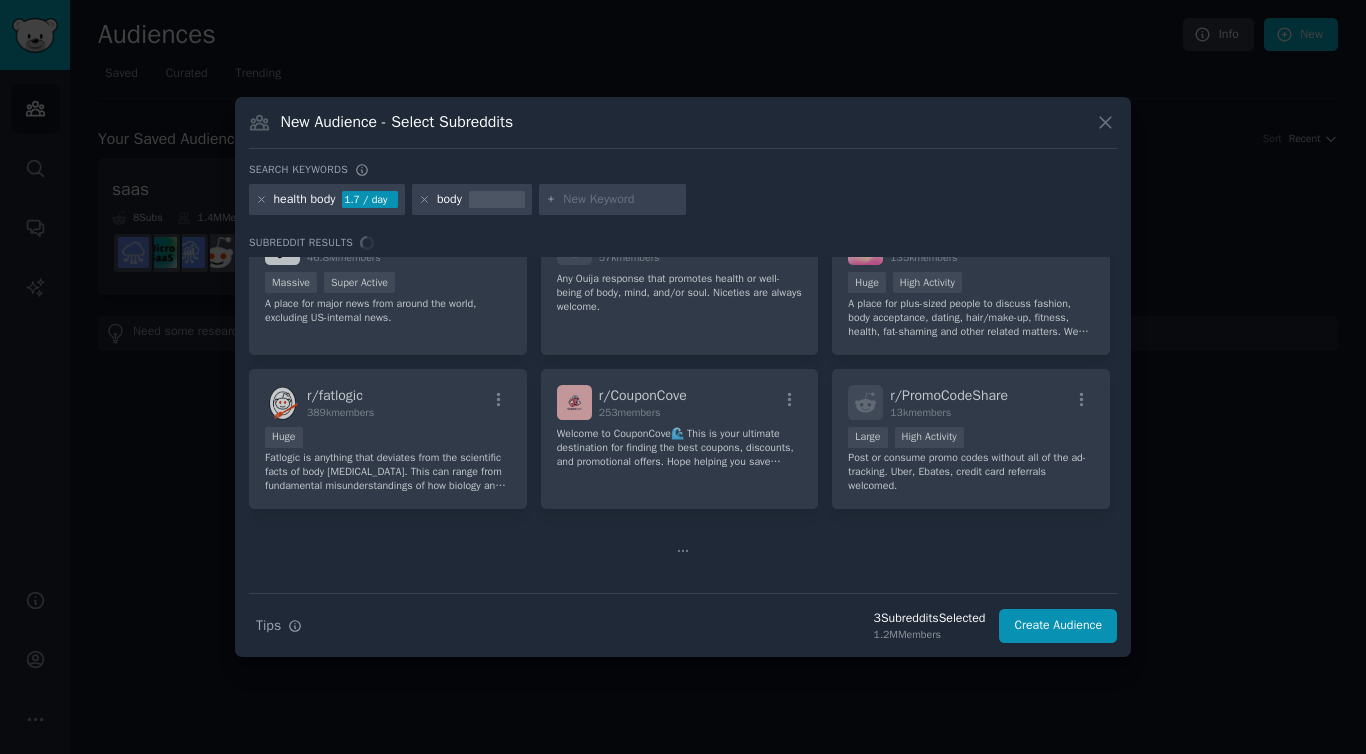 scroll, scrollTop: 0, scrollLeft: 0, axis: both 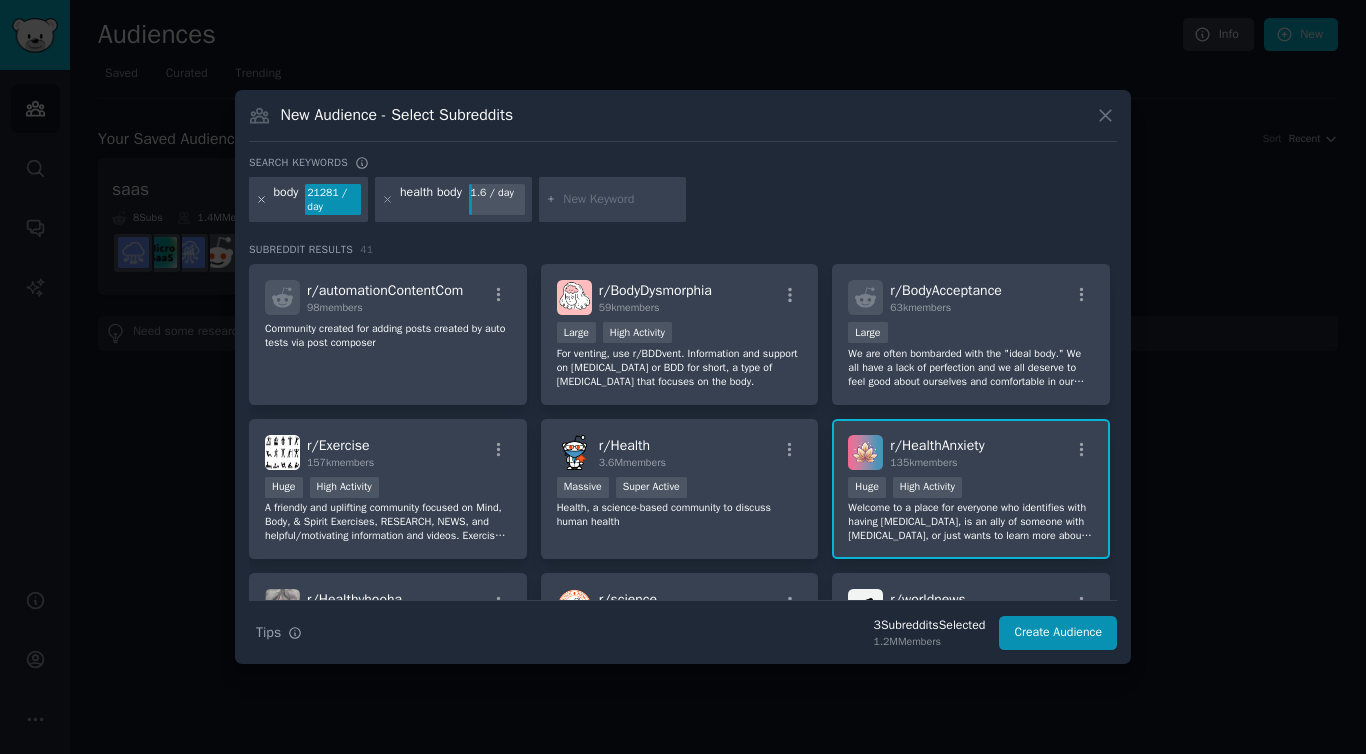 click 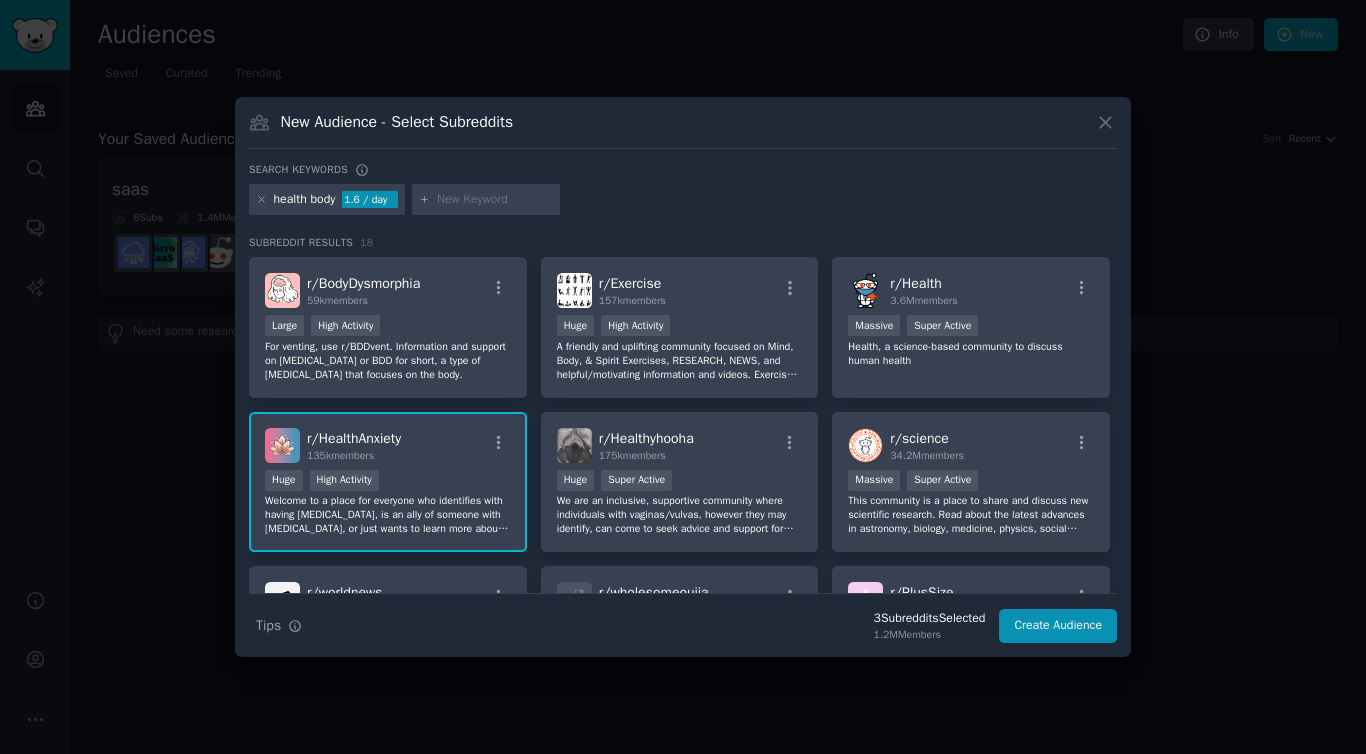 click at bounding box center (486, 200) 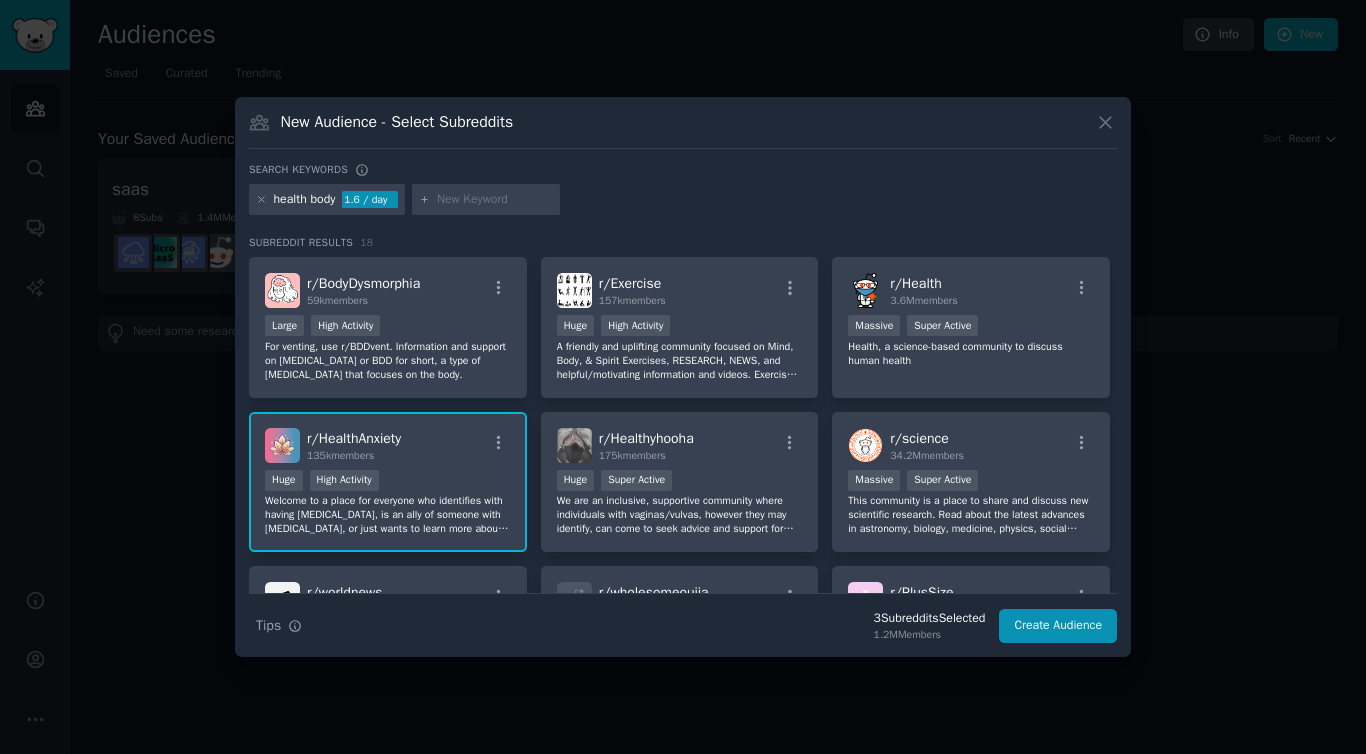 click at bounding box center (495, 200) 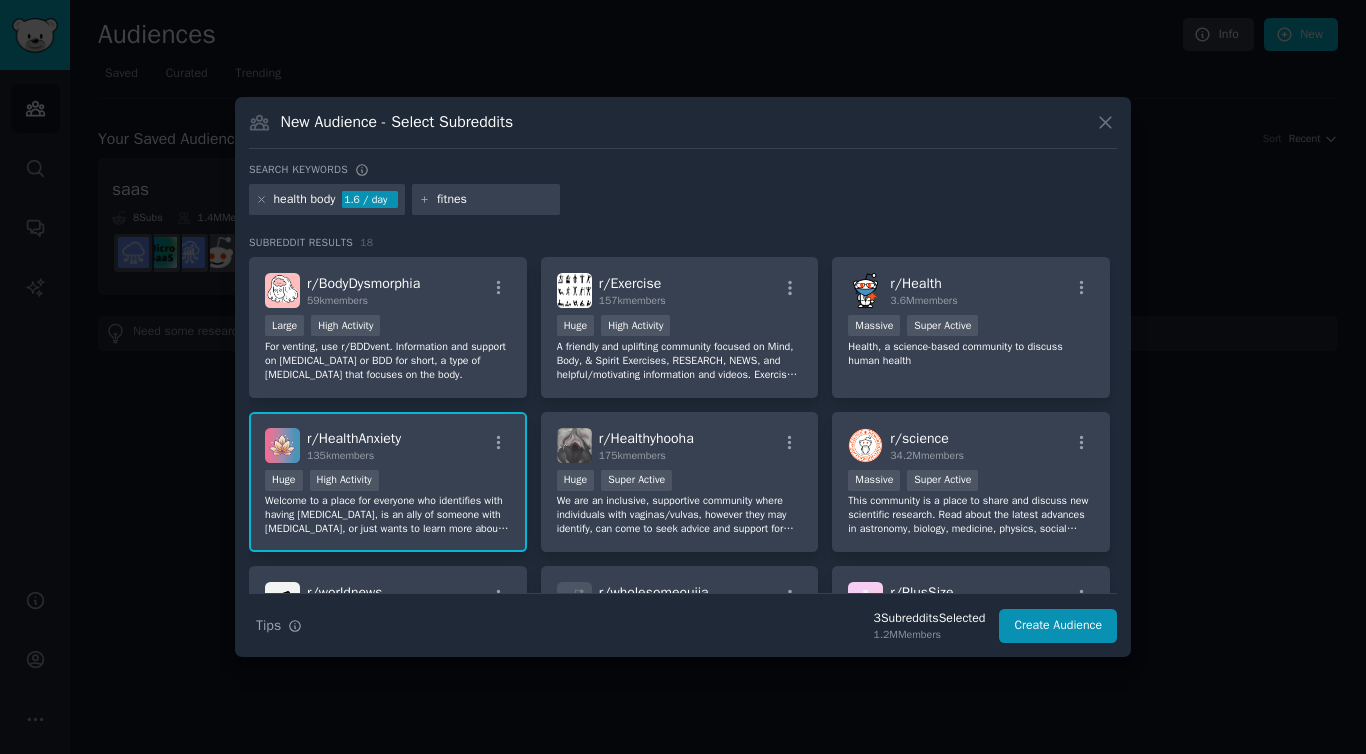 type on "fitness" 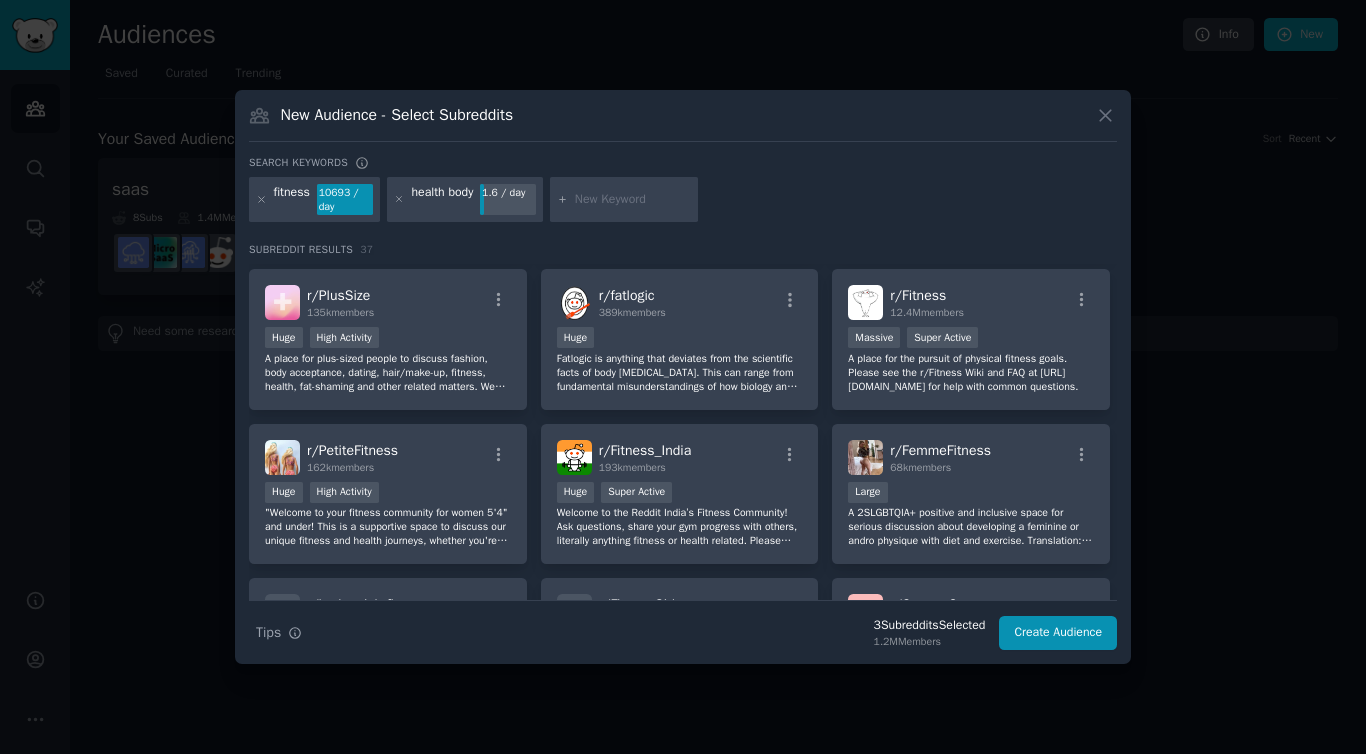 scroll, scrollTop: 618, scrollLeft: 0, axis: vertical 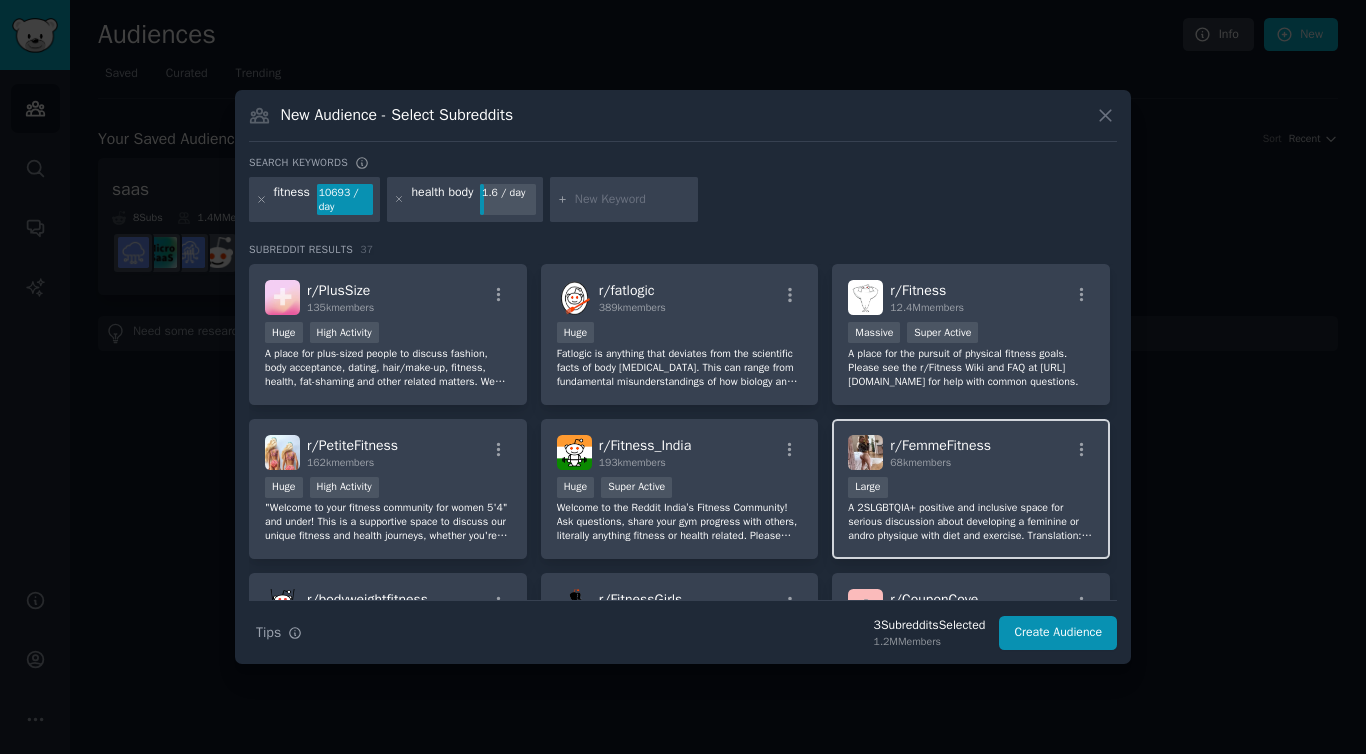 click on "r/ FemmeFitness 68k  members Large A 2SLGBTQIA+ positive and inclusive space for serious discussion about developing a feminine or andro physique with diet and exercise.
Translation: Transfolks and Enbies exist, and will continue to do so. They don't need abusive or disrespectful comments on their posts" at bounding box center (971, 489) 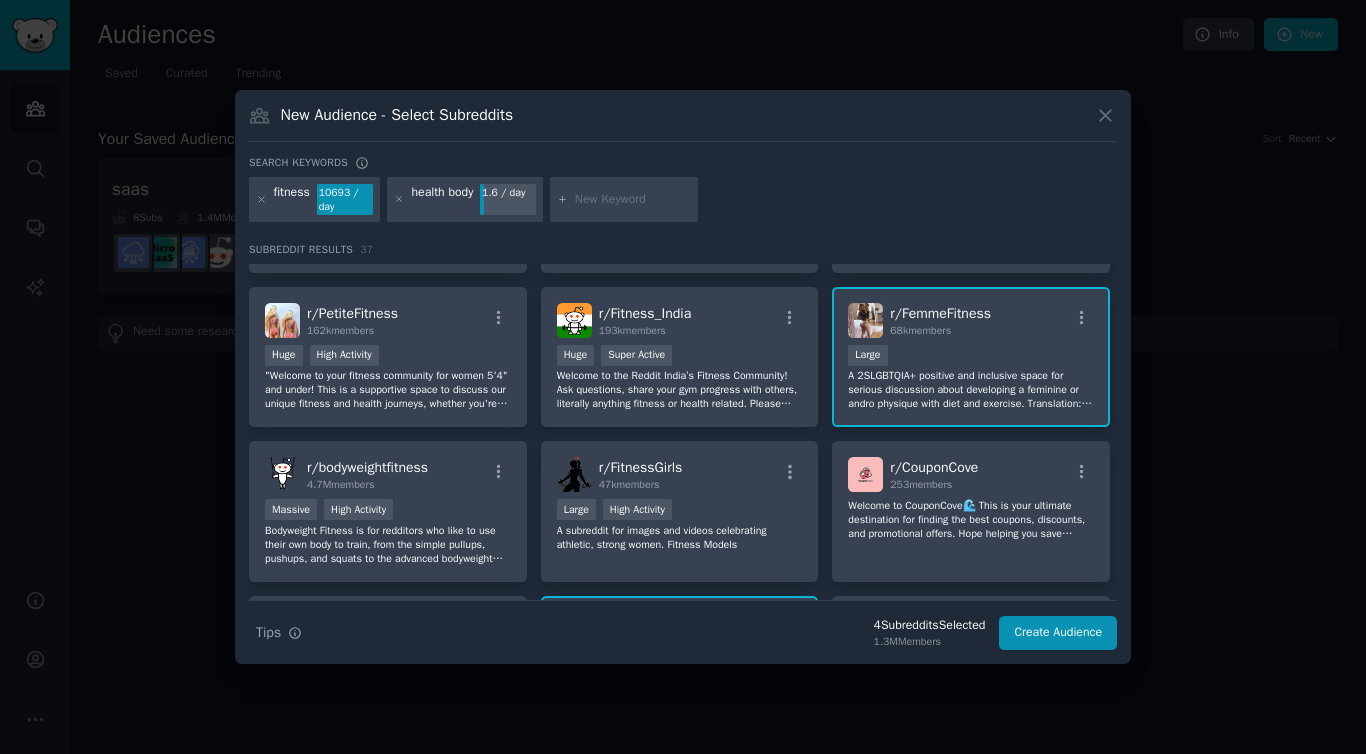 scroll, scrollTop: 804, scrollLeft: 0, axis: vertical 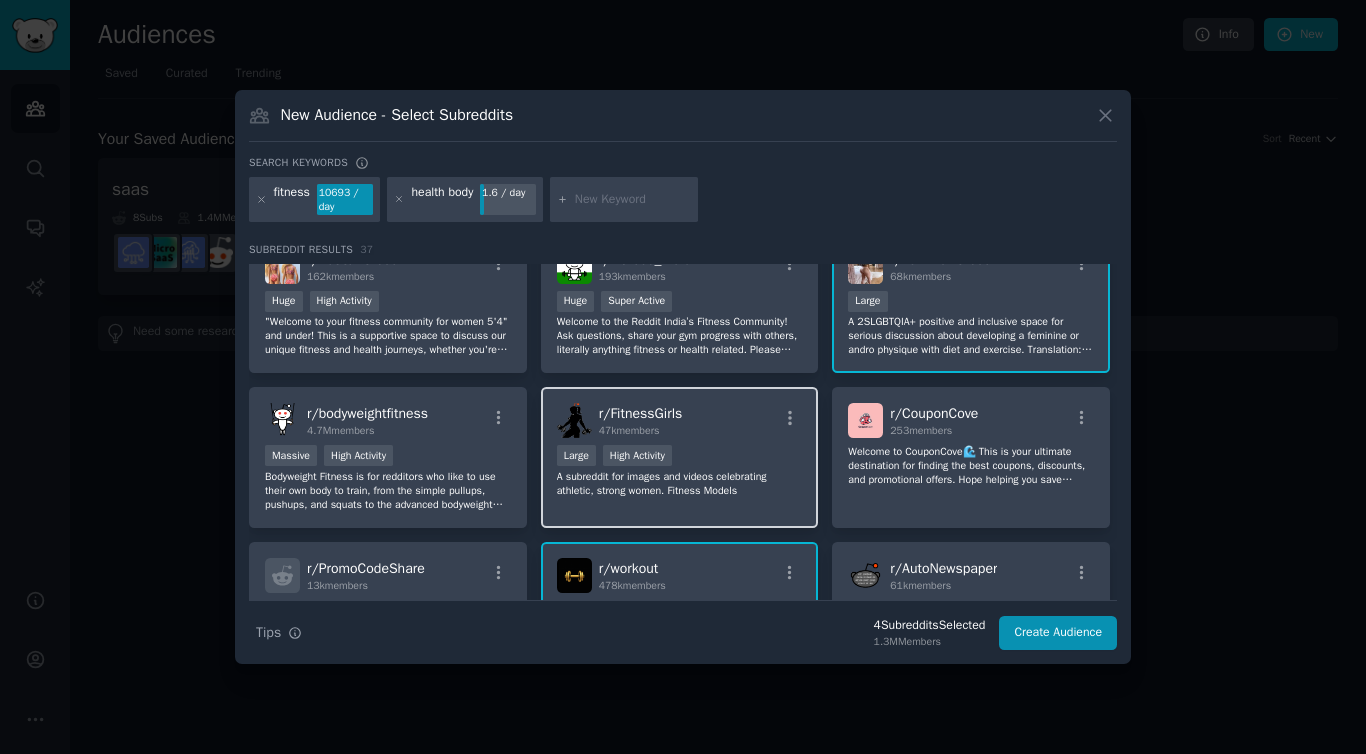 click on "r/ FitnessGirls 47k  members" at bounding box center (680, 420) 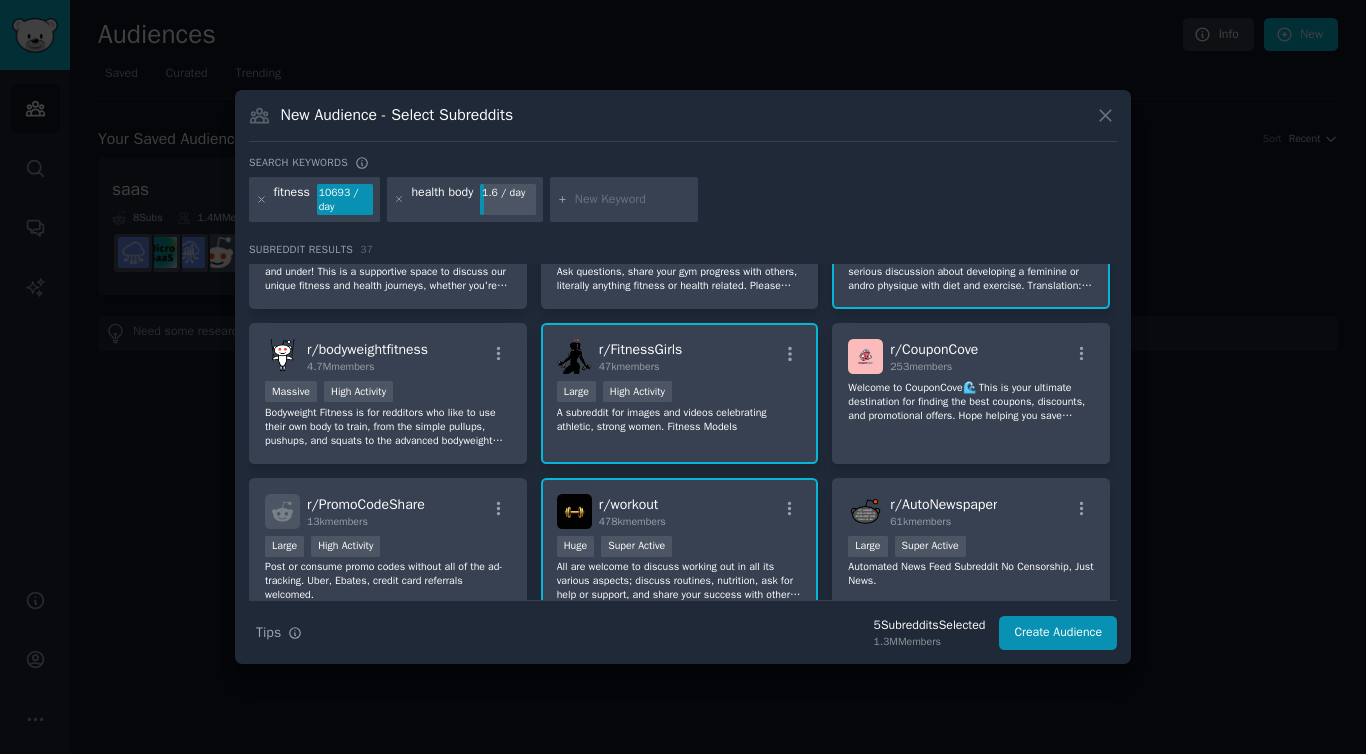 scroll, scrollTop: 877, scrollLeft: 0, axis: vertical 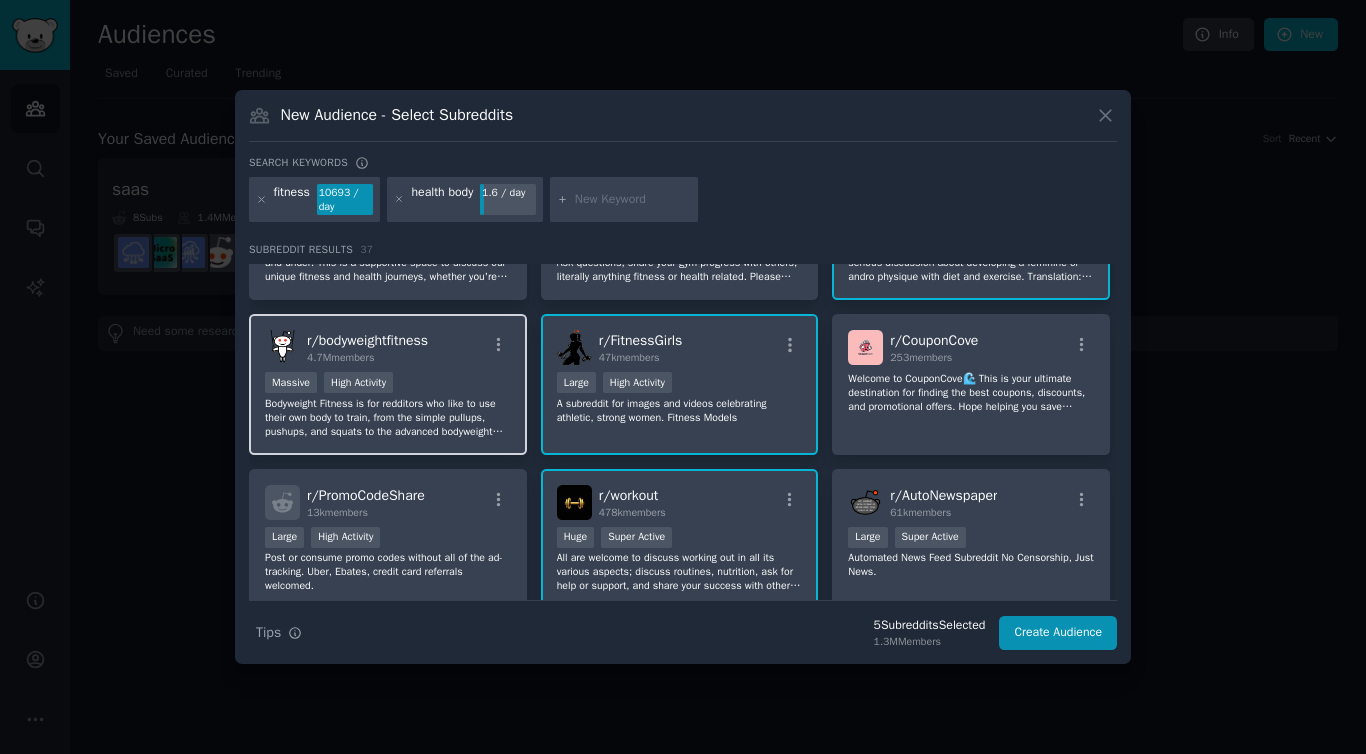 click on "r/ bodyweightfitness 4.7M  members" at bounding box center [388, 347] 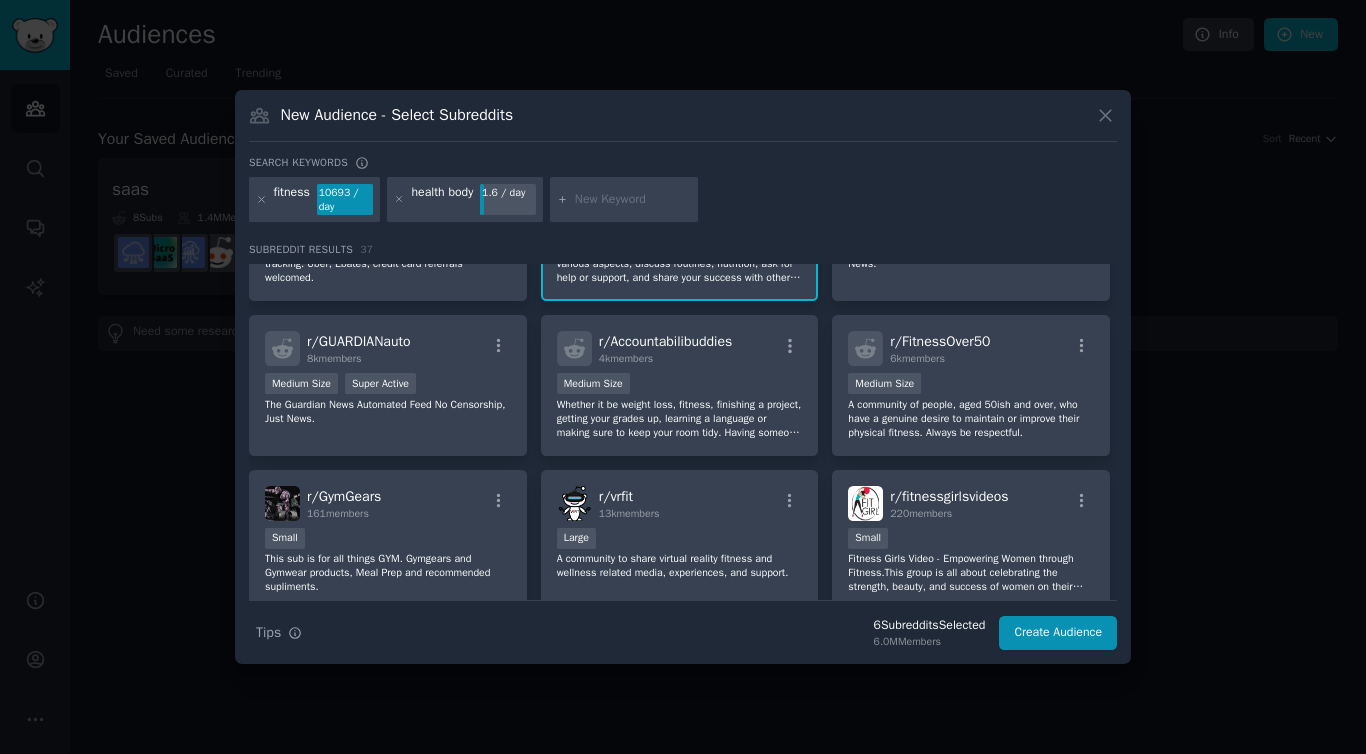 scroll, scrollTop: 1212, scrollLeft: 0, axis: vertical 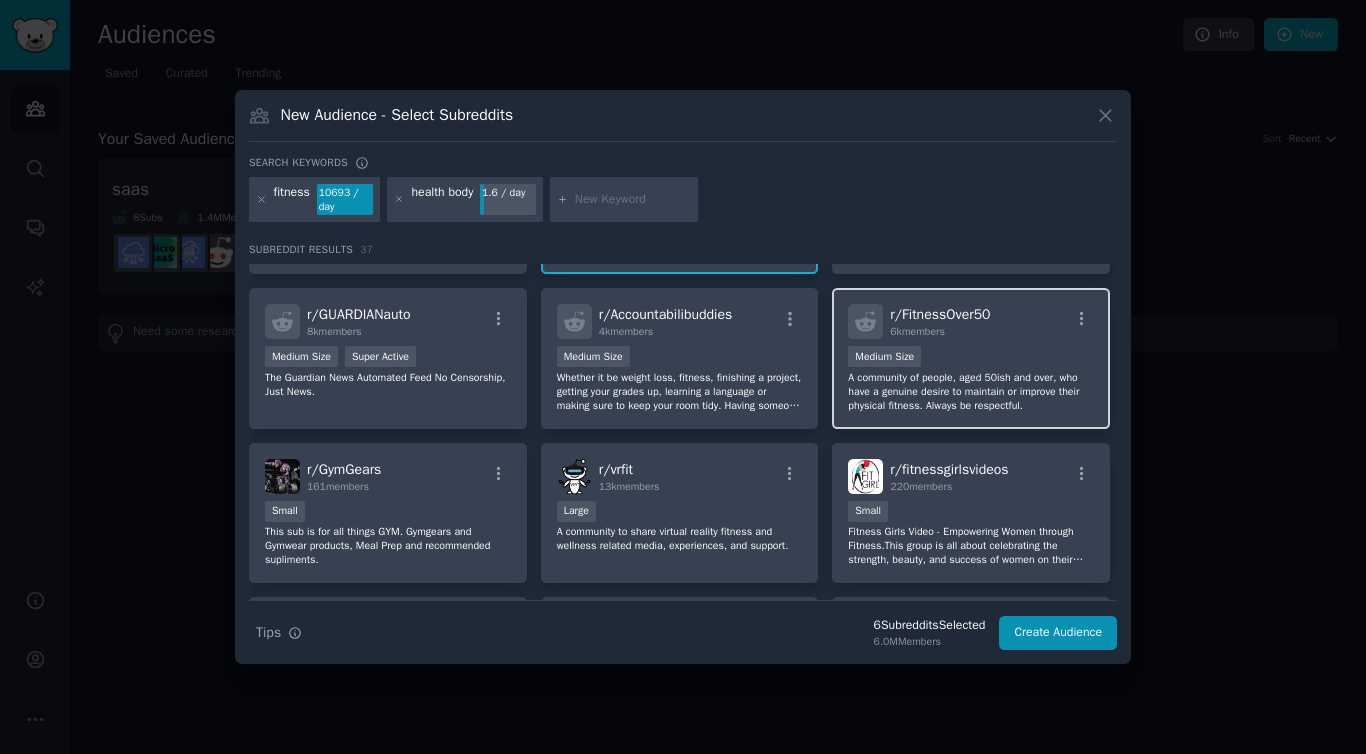 click on "6k  members" at bounding box center (940, 332) 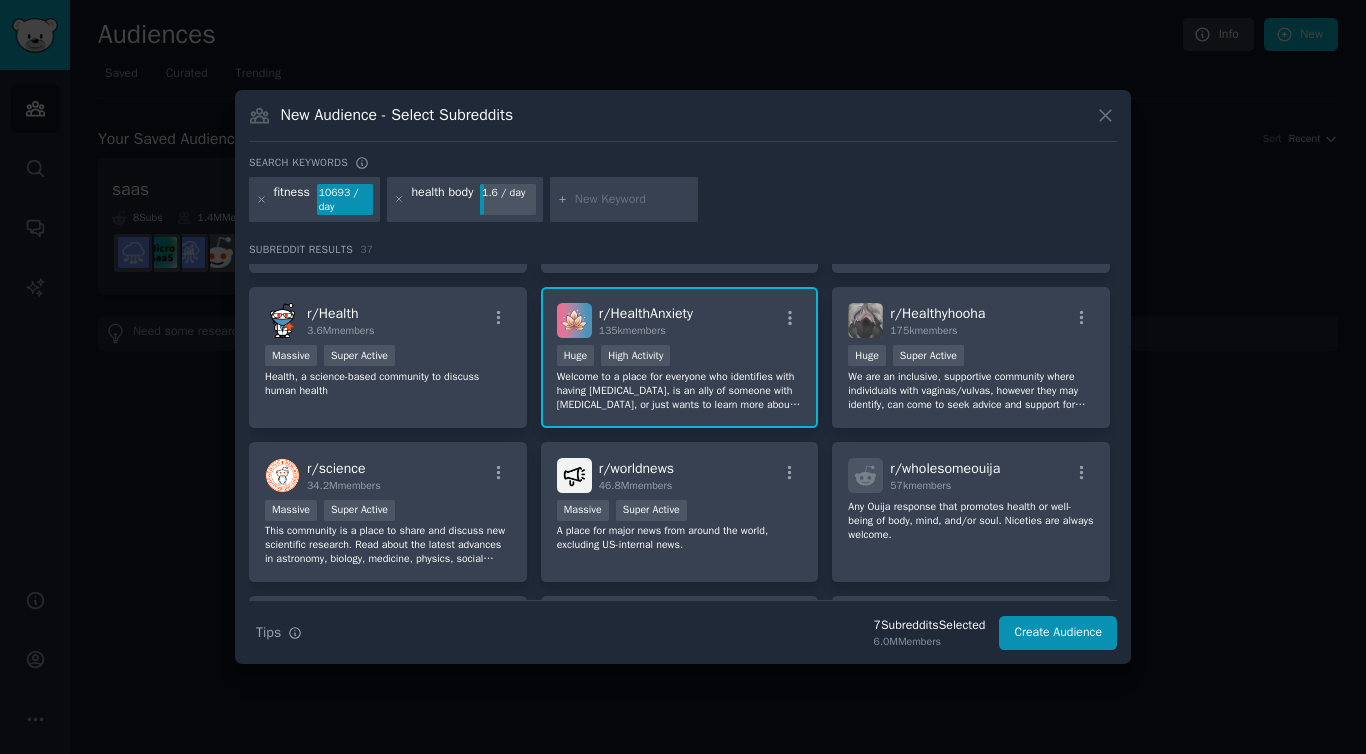 scroll, scrollTop: 0, scrollLeft: 0, axis: both 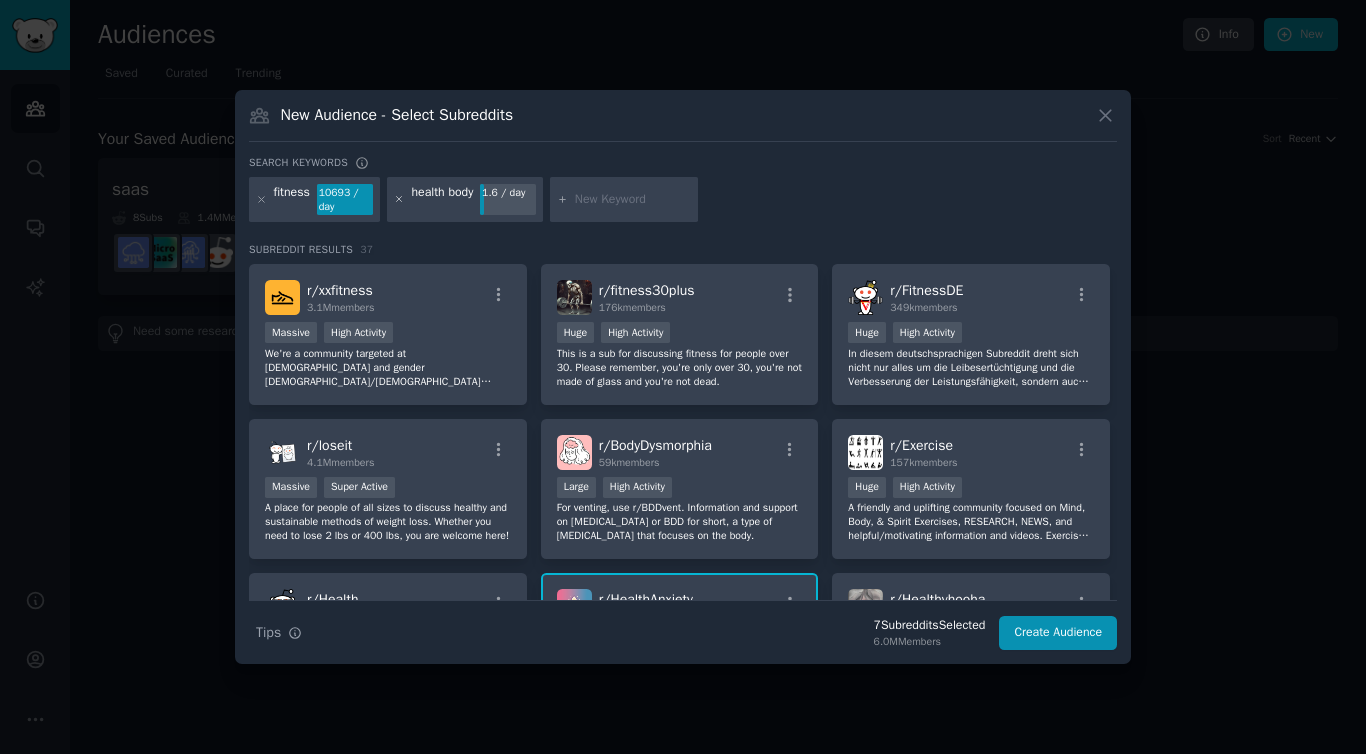 click 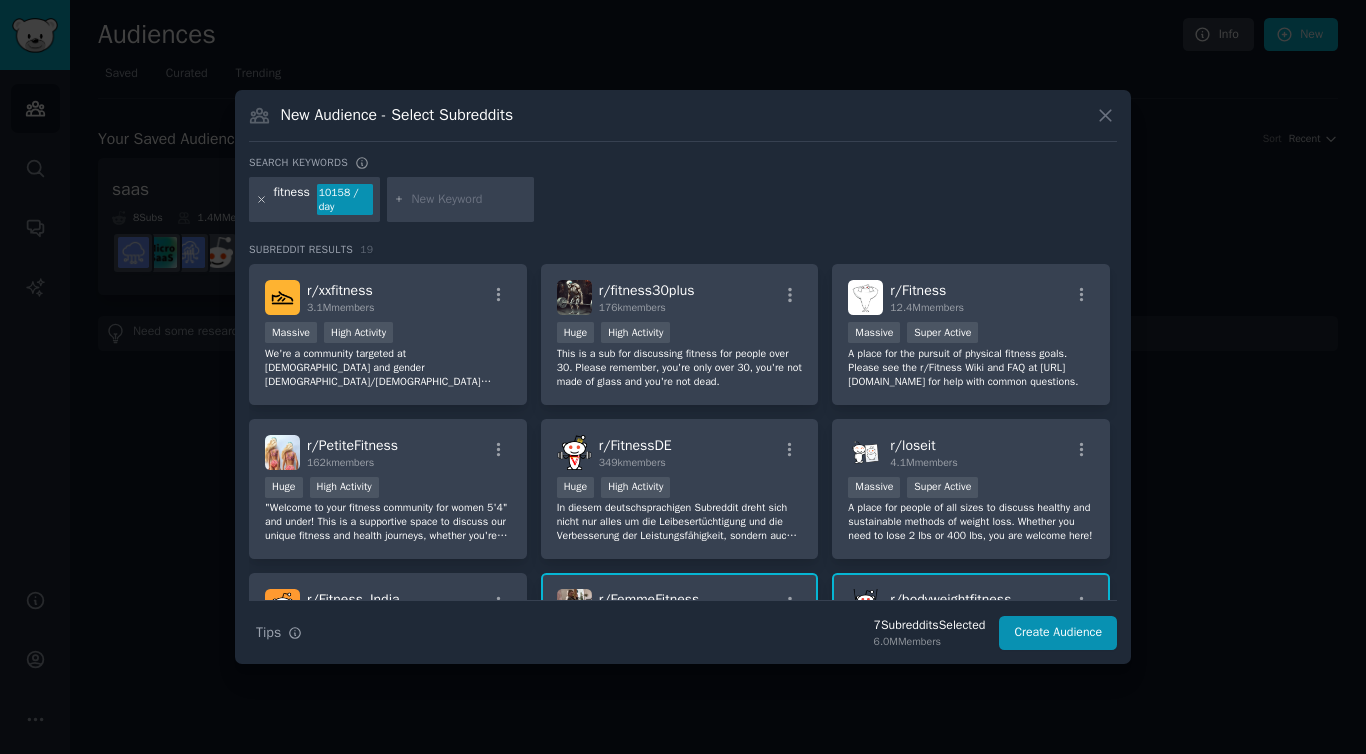 click 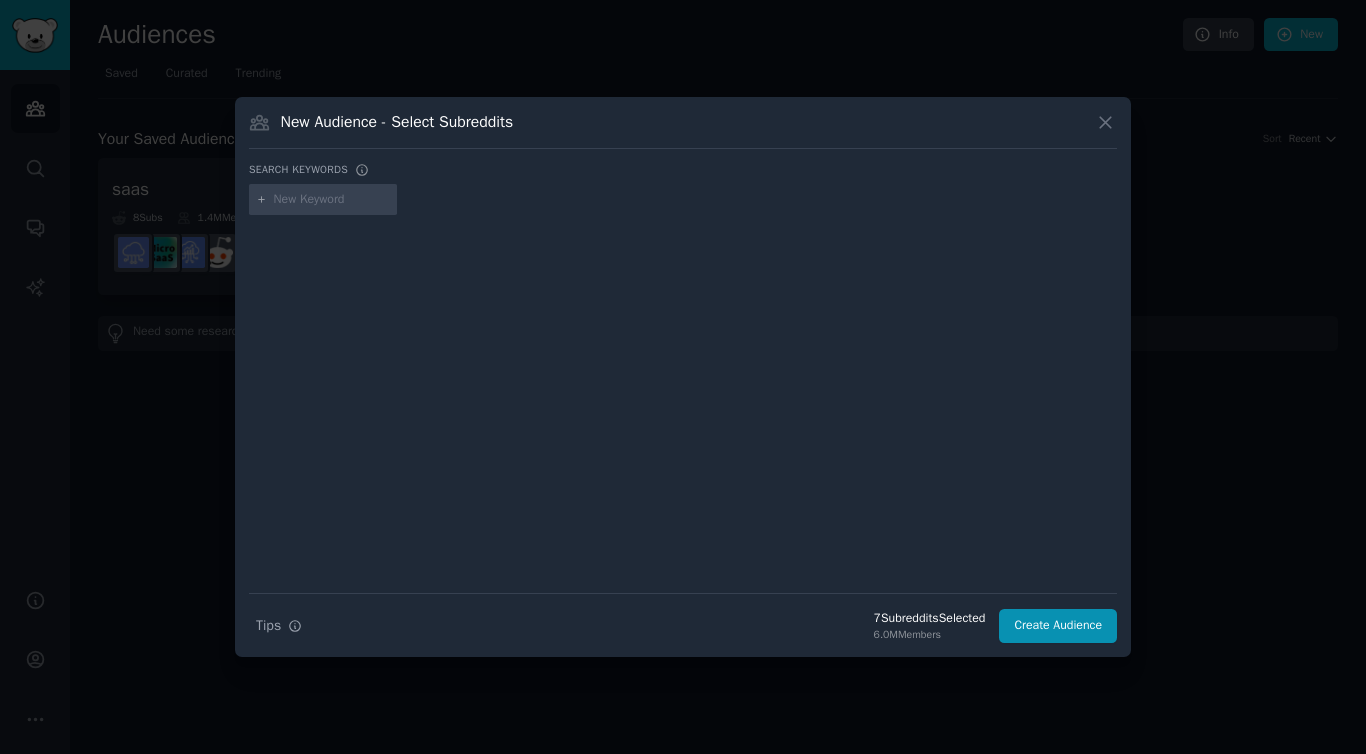 click at bounding box center (332, 200) 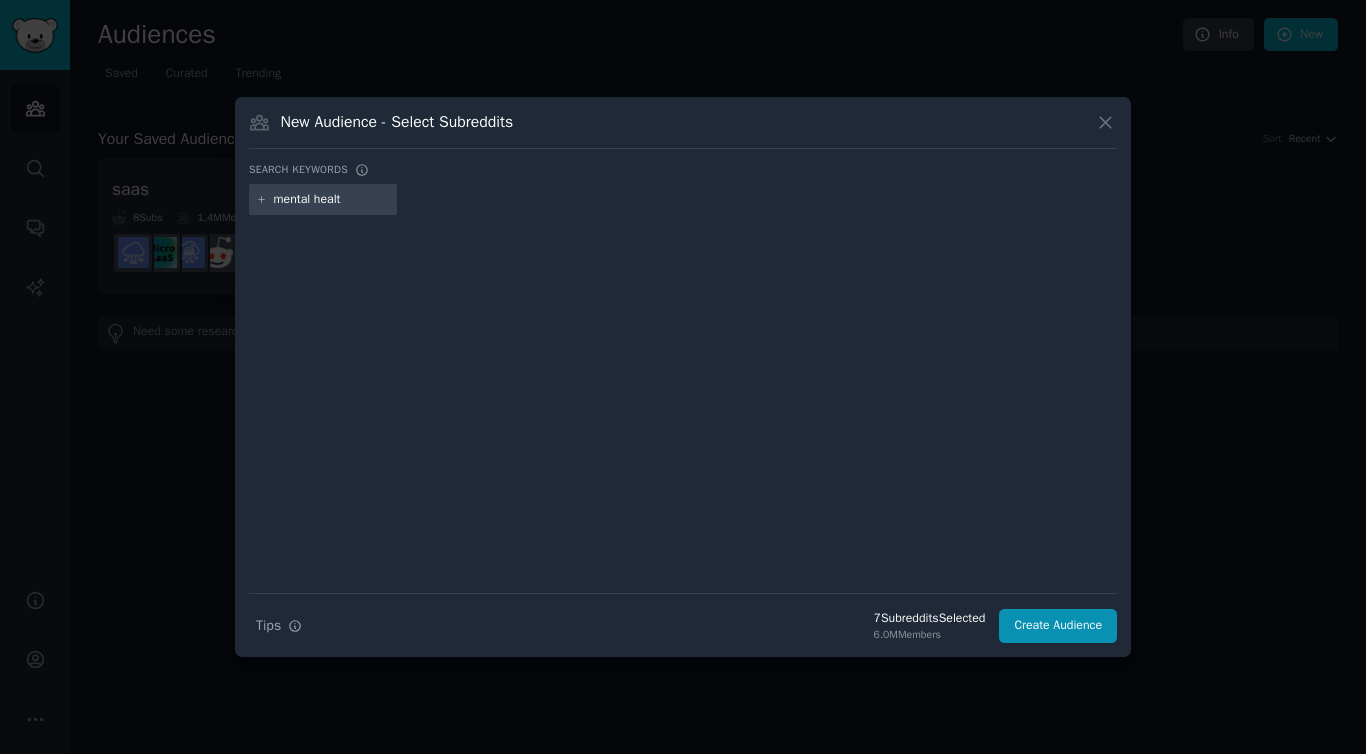 type on "mental health" 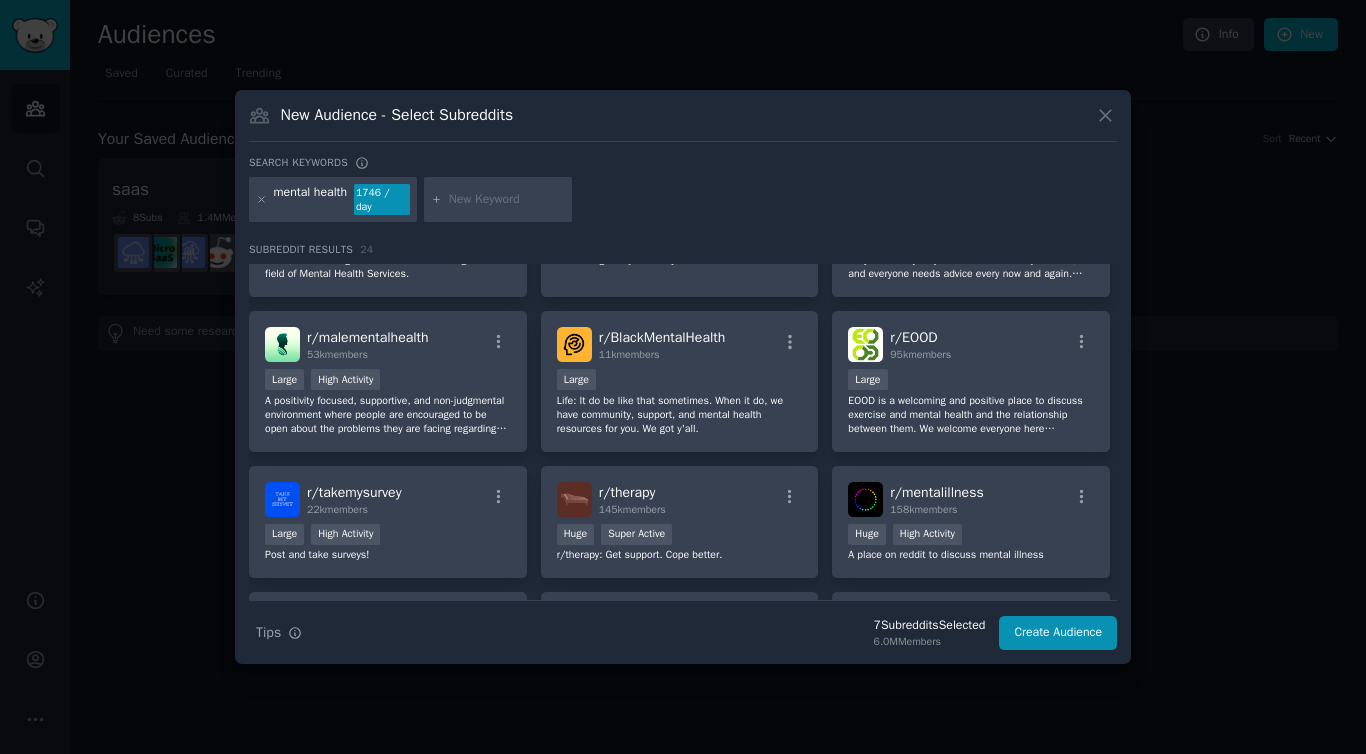 scroll, scrollTop: 573, scrollLeft: 0, axis: vertical 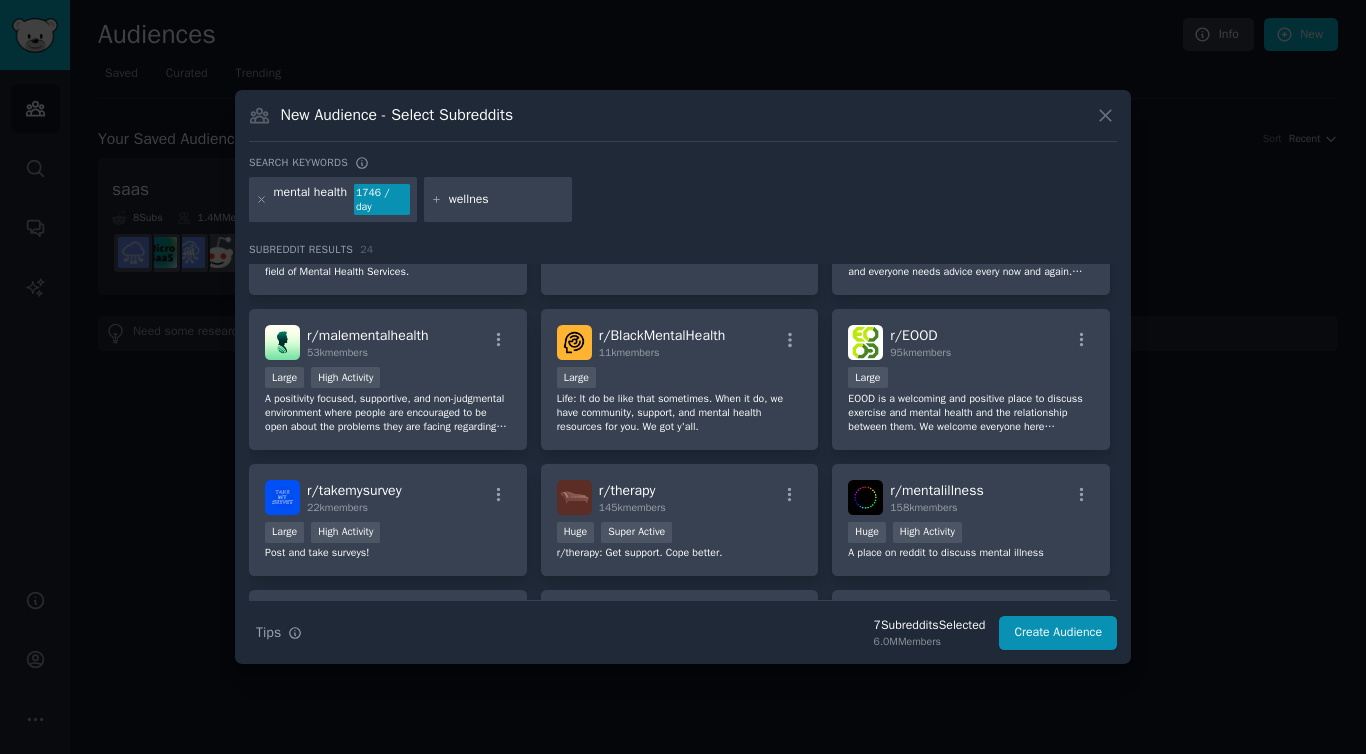 type on "wellness" 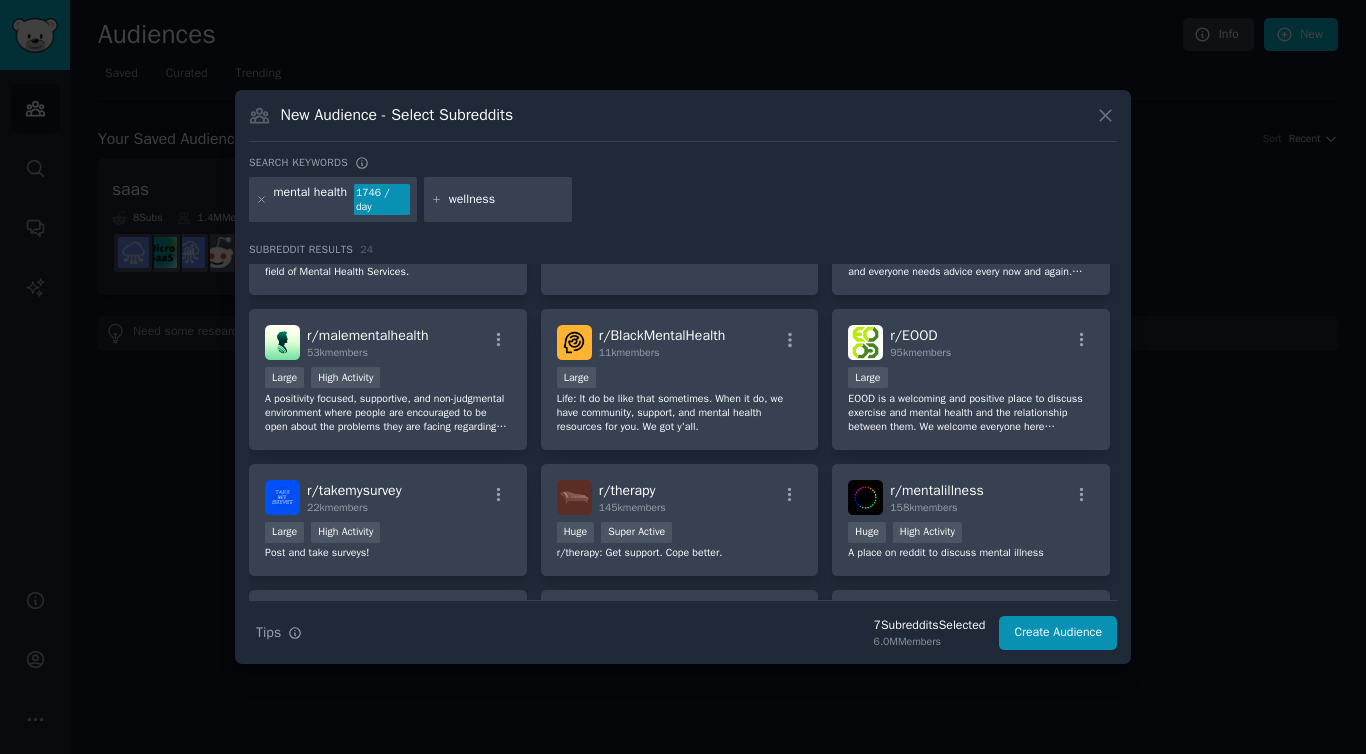 type 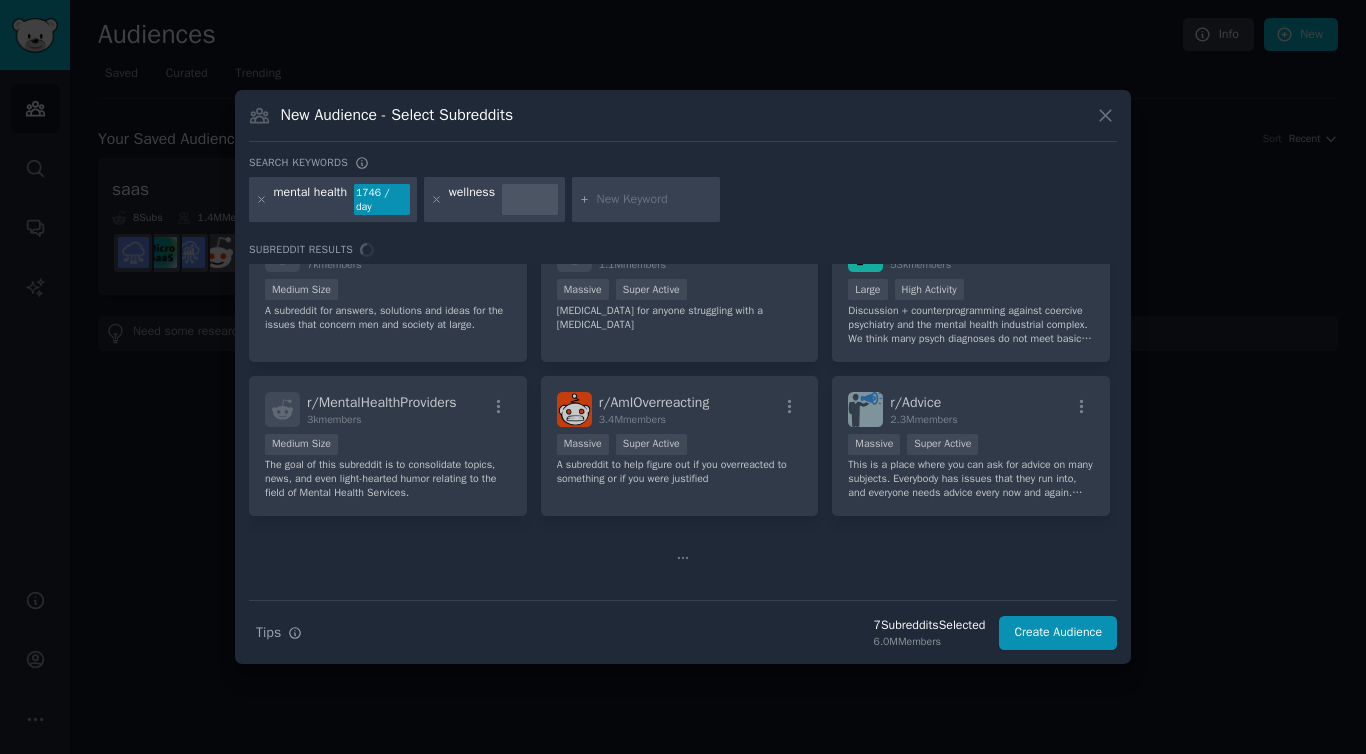 scroll, scrollTop: 0, scrollLeft: 0, axis: both 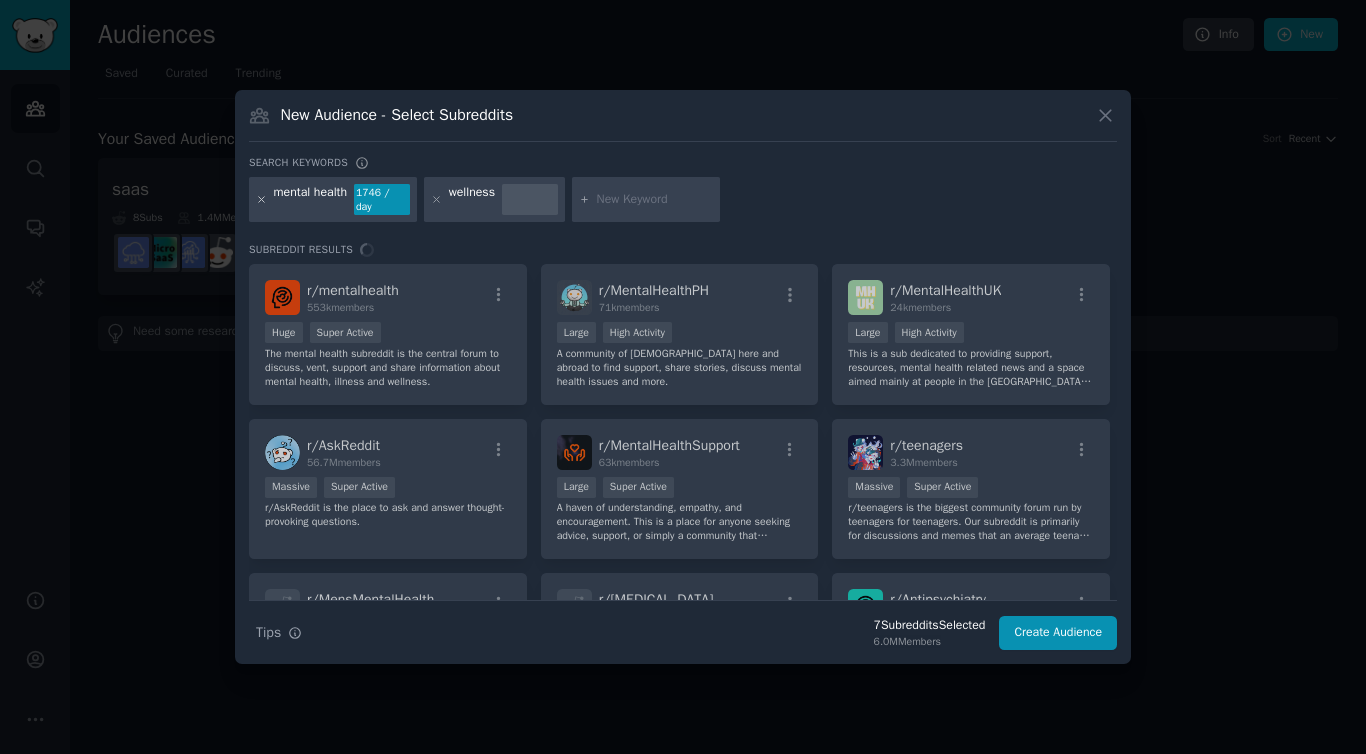 click 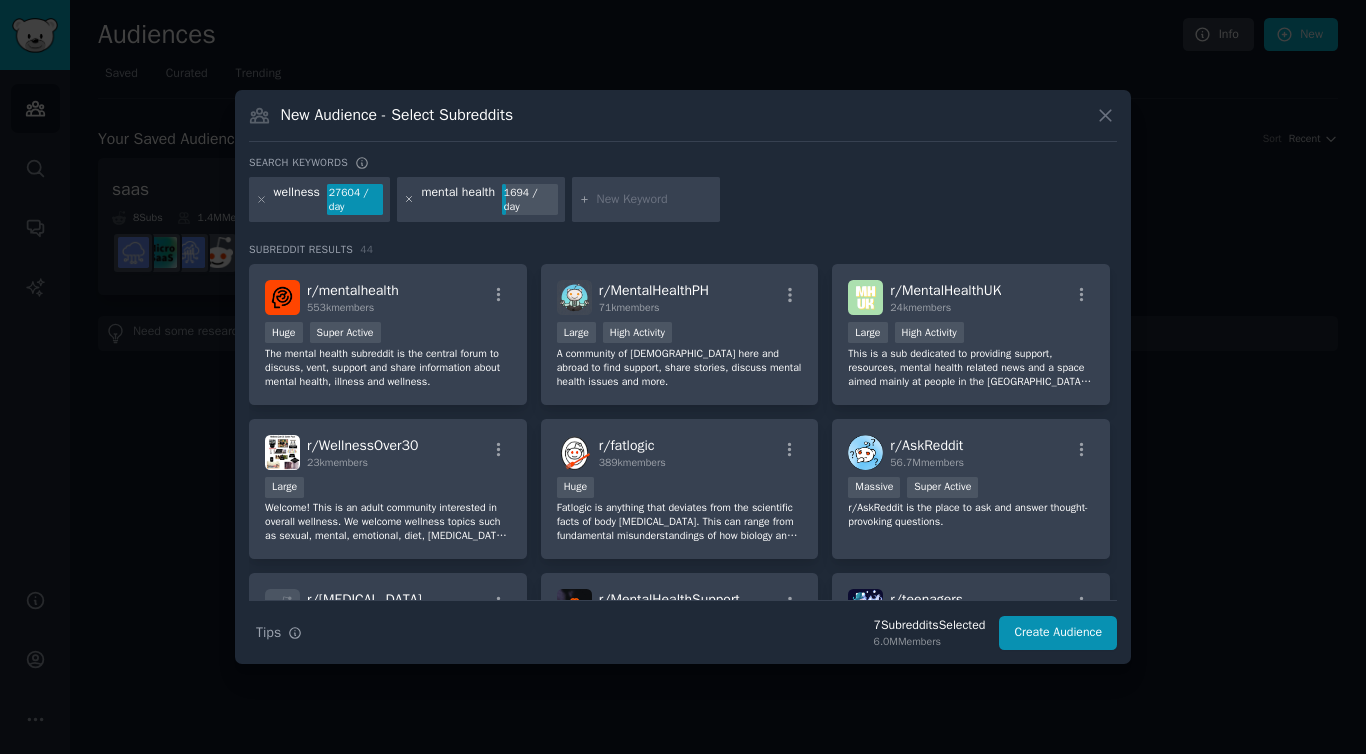click 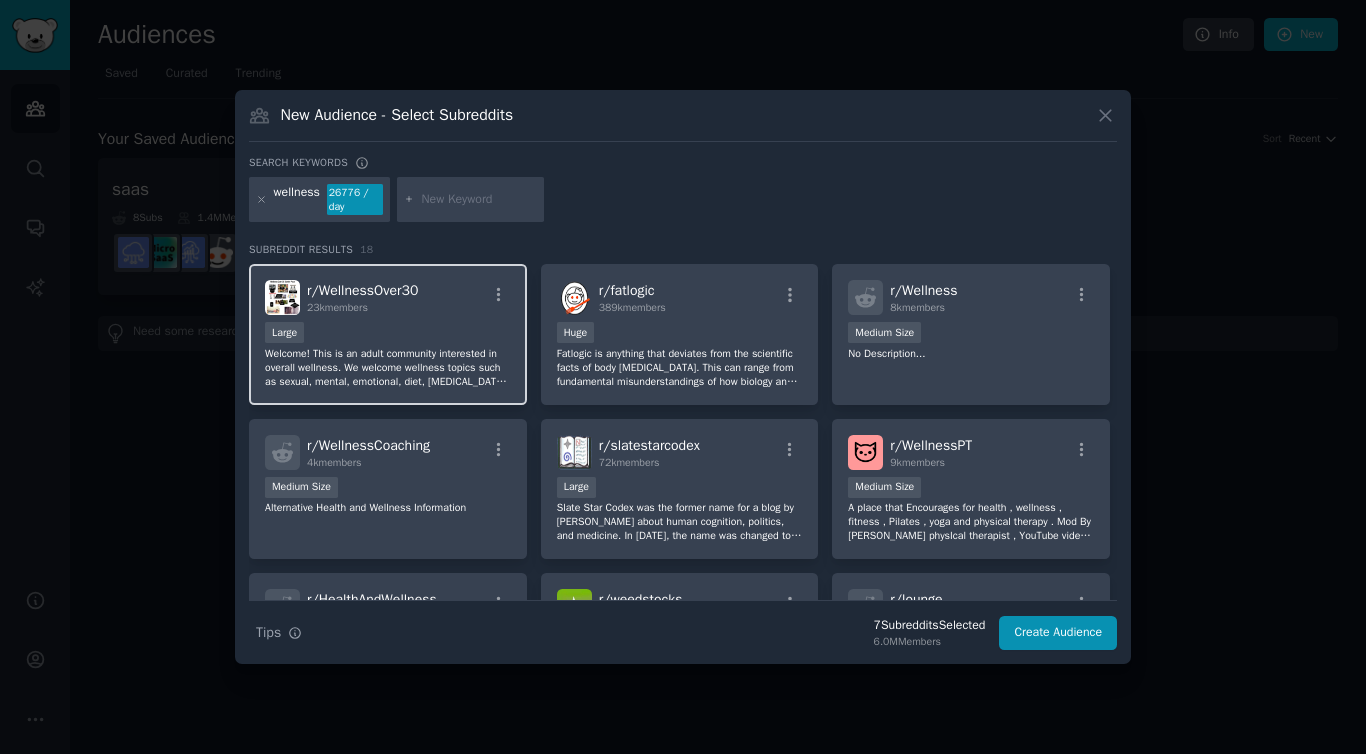 click on "23k  members" at bounding box center [362, 308] 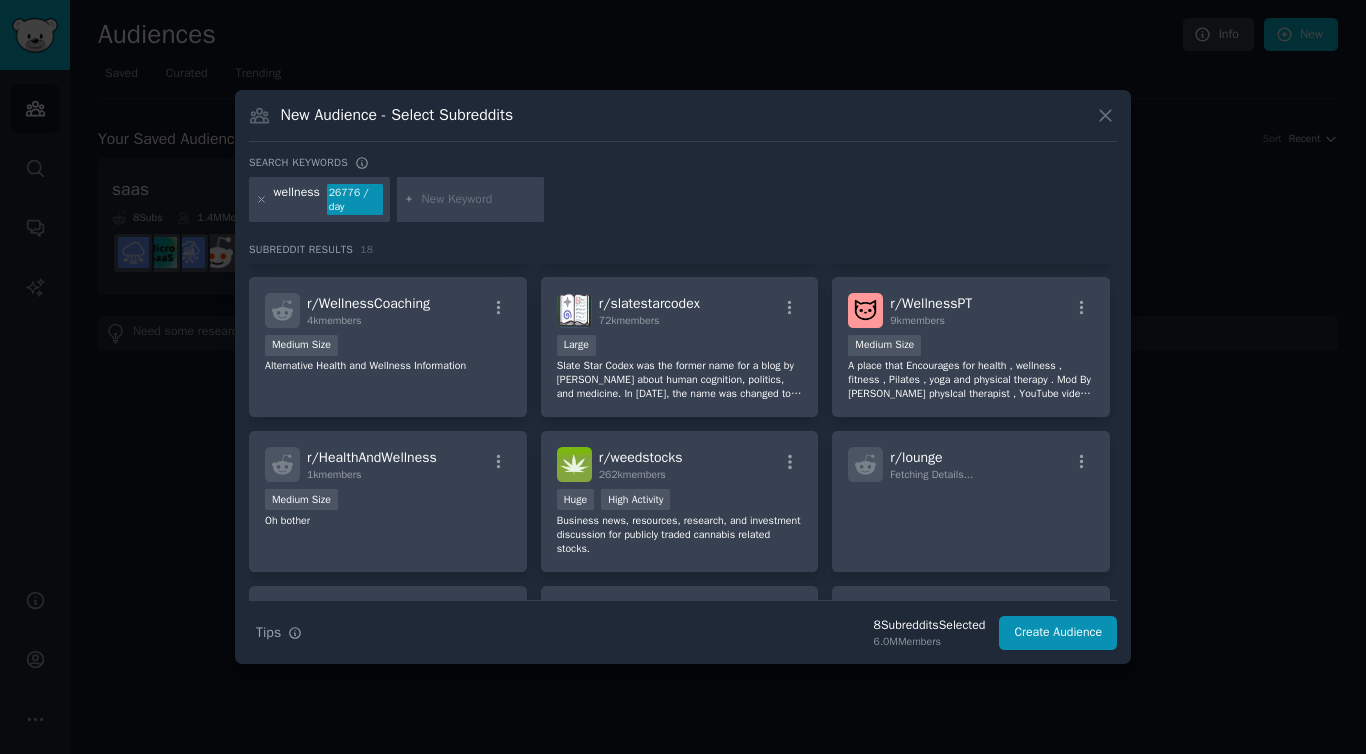 scroll, scrollTop: 159, scrollLeft: 0, axis: vertical 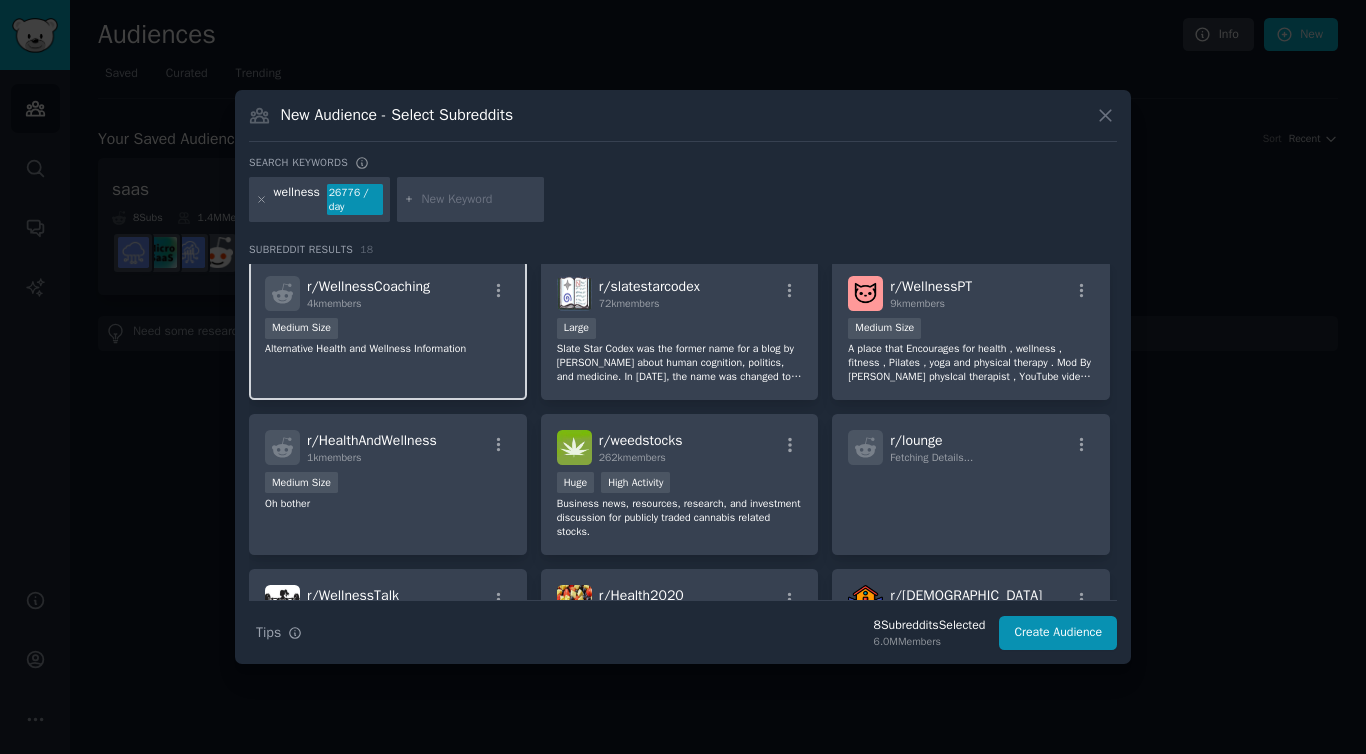 click on "r/ WellnessCoaching 4k  members" at bounding box center (388, 293) 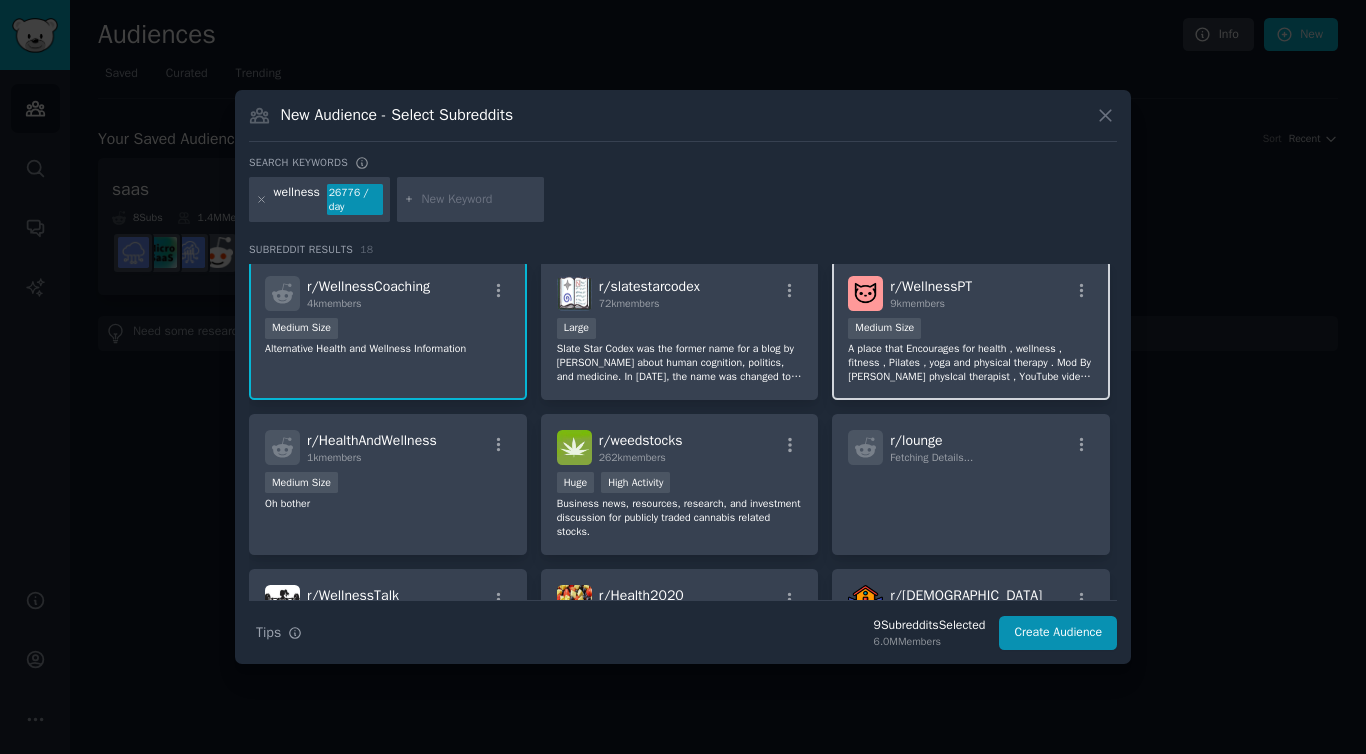 click on "r/ WellnessPT 9k  members" at bounding box center (971, 293) 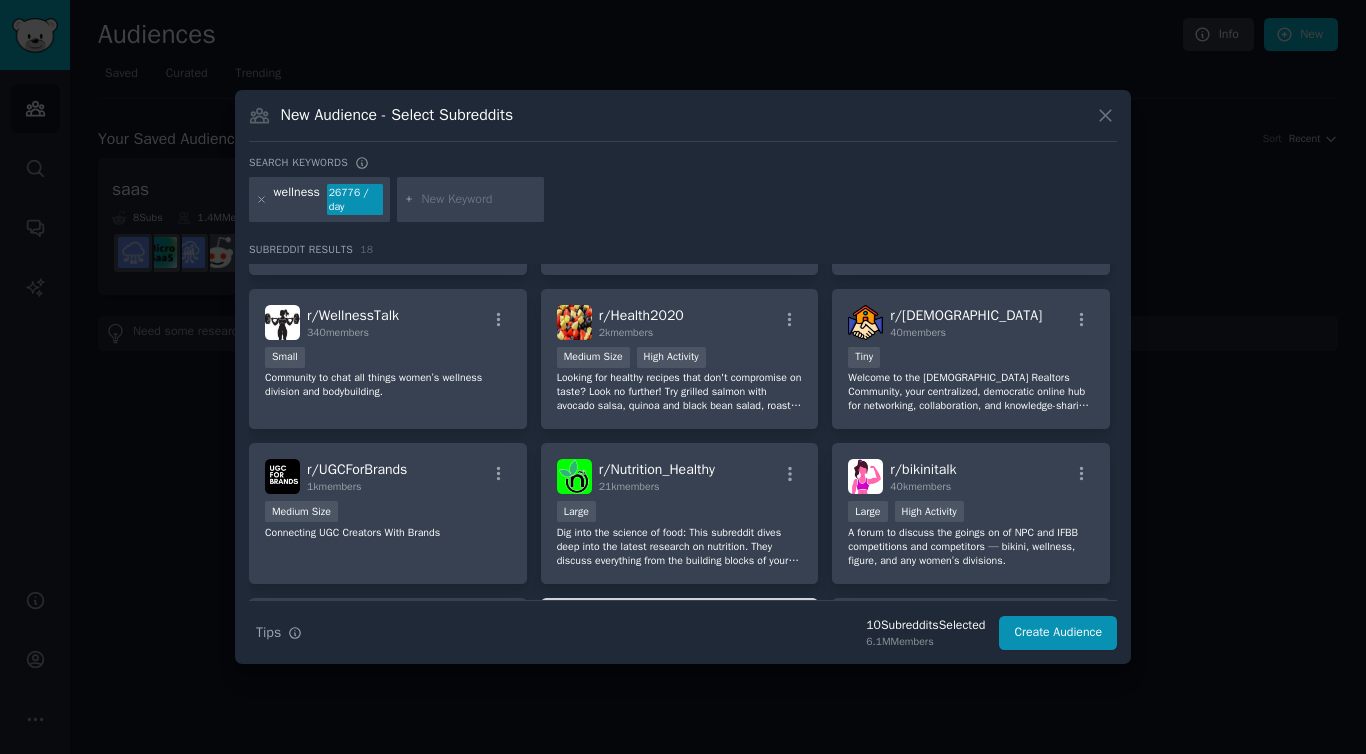 scroll, scrollTop: 438, scrollLeft: 0, axis: vertical 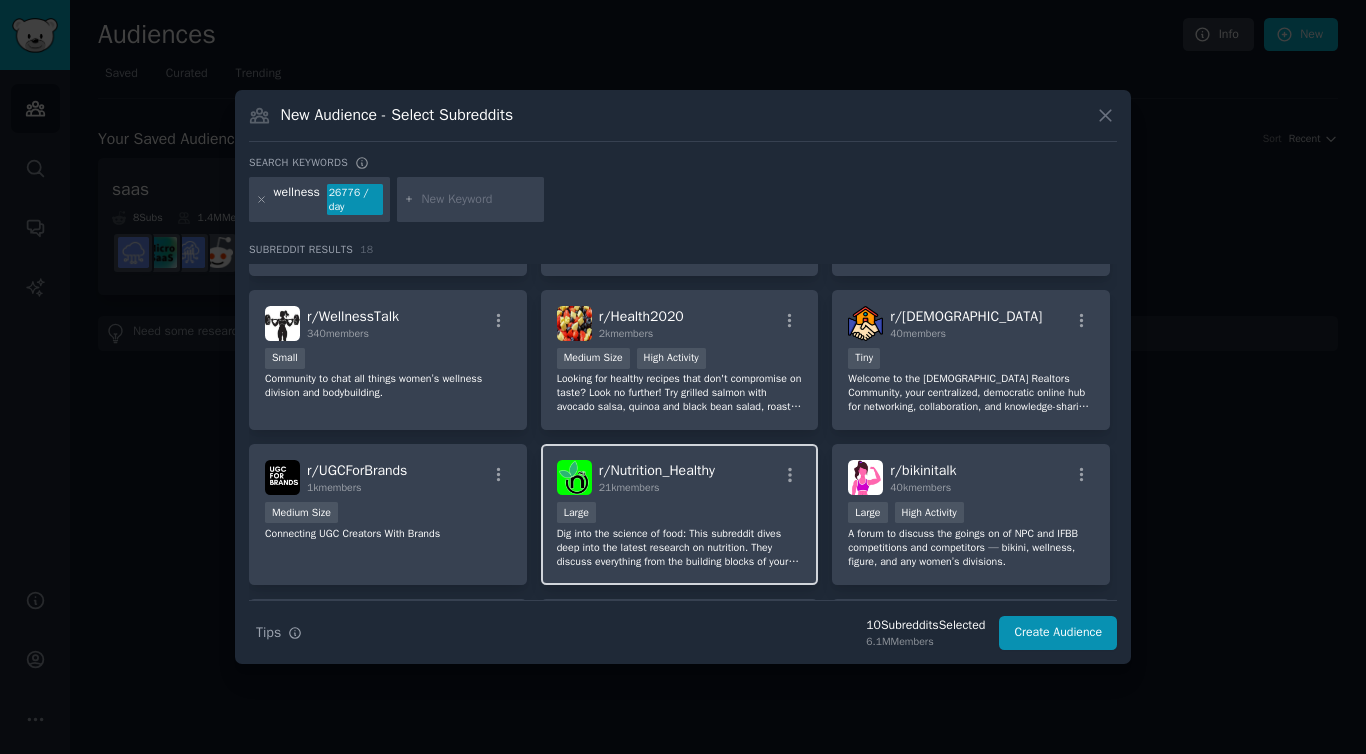 click on "Large" at bounding box center (680, 514) 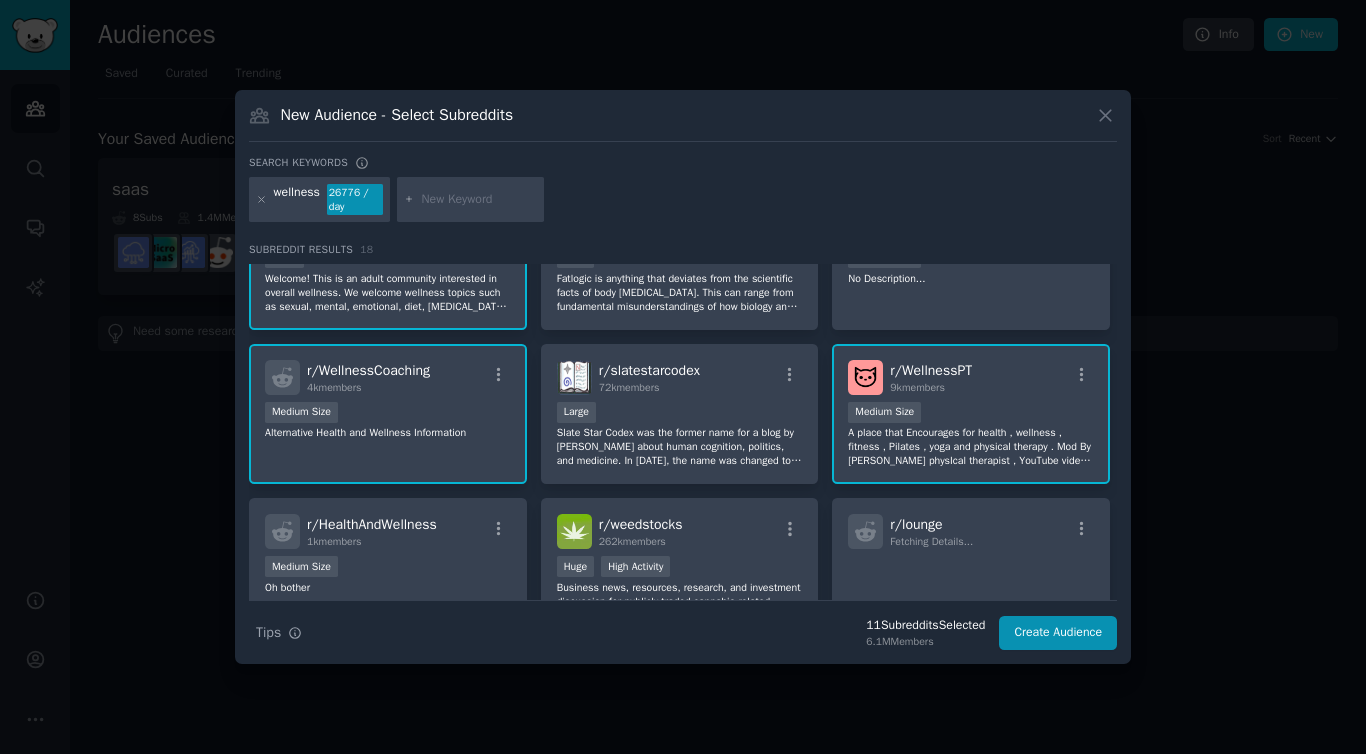 scroll, scrollTop: 0, scrollLeft: 0, axis: both 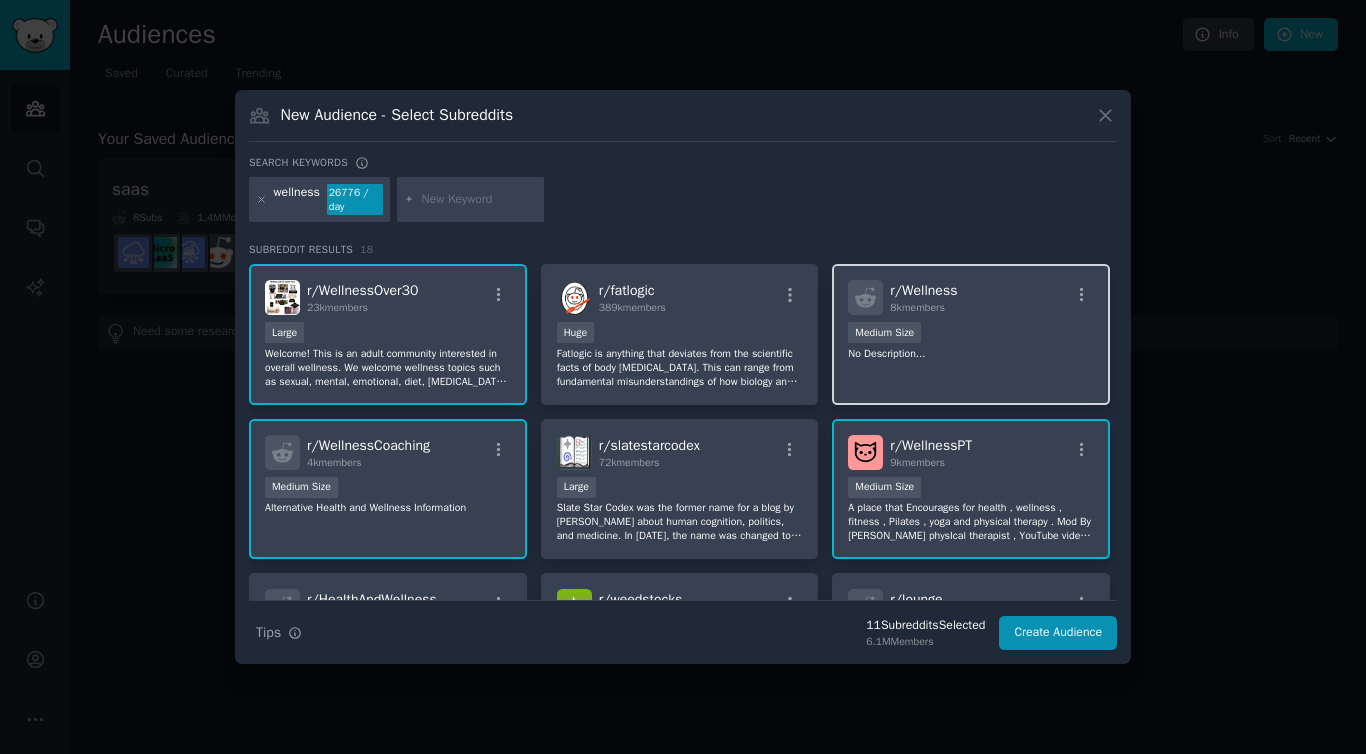 click on "r/ Wellness 8k  members 1000 - 10,000 members Medium Size No Description..." at bounding box center [971, 334] 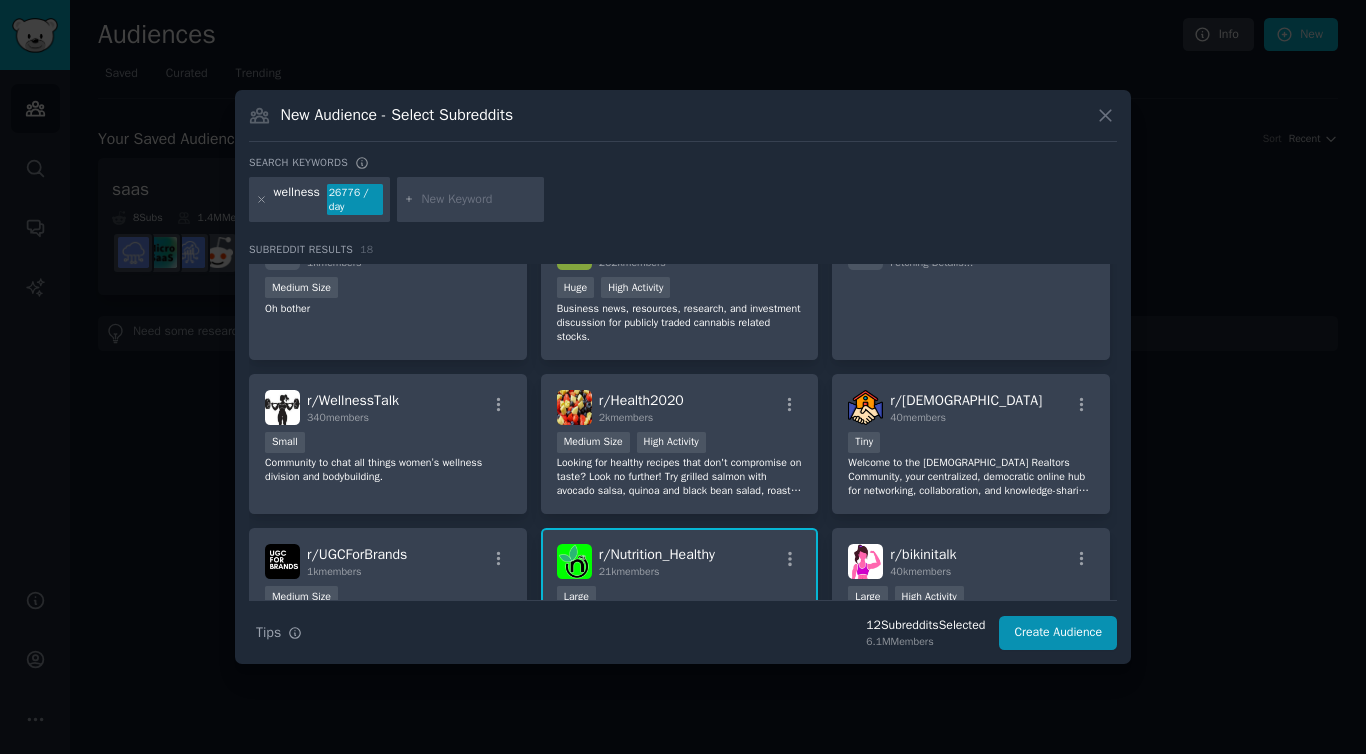 scroll, scrollTop: 362, scrollLeft: 0, axis: vertical 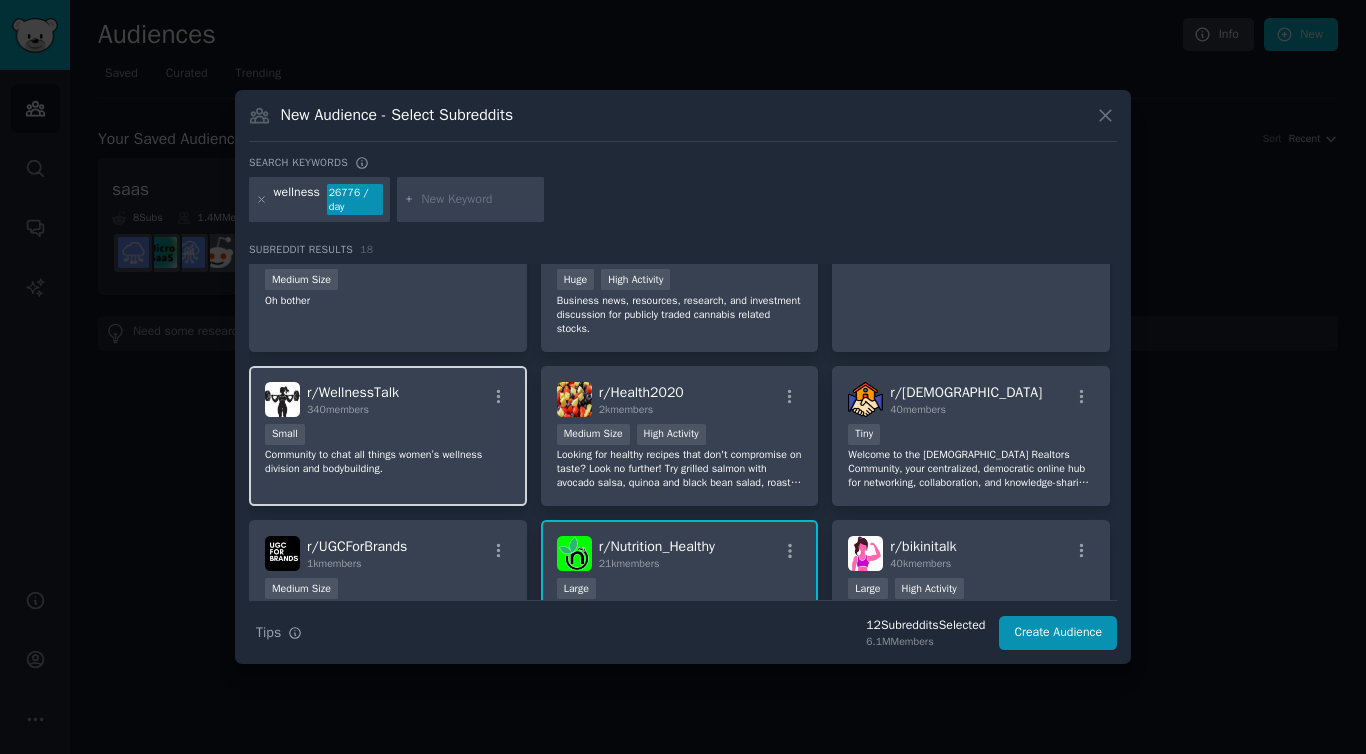 click on "Small" at bounding box center (388, 436) 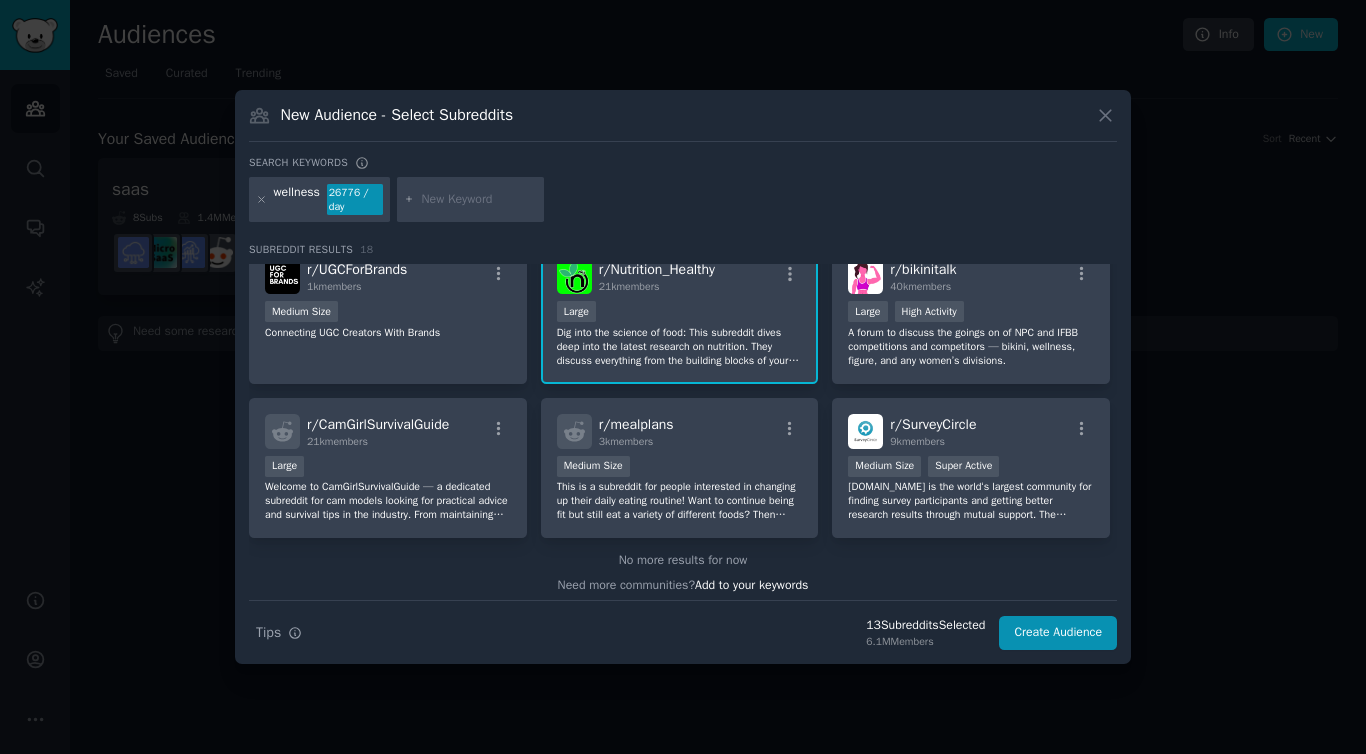 scroll, scrollTop: 647, scrollLeft: 0, axis: vertical 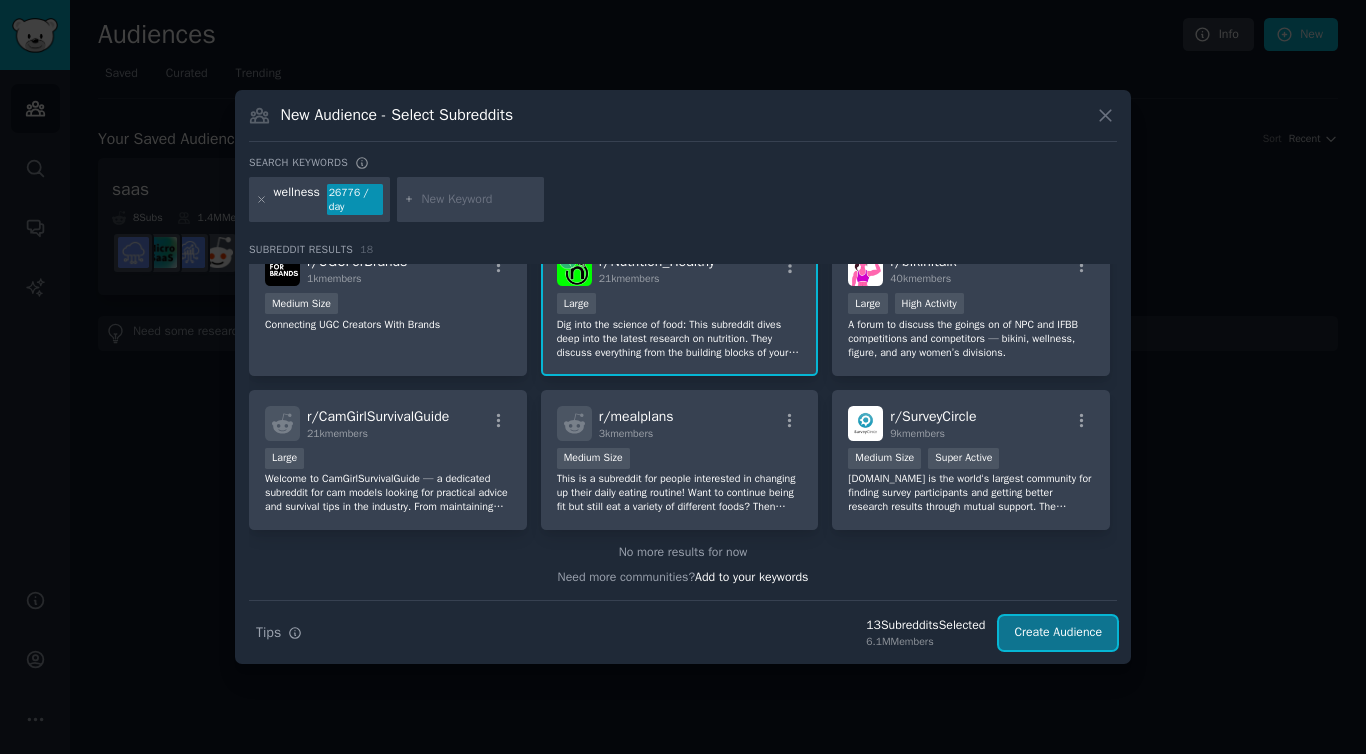 click on "Create Audience" at bounding box center [1058, 633] 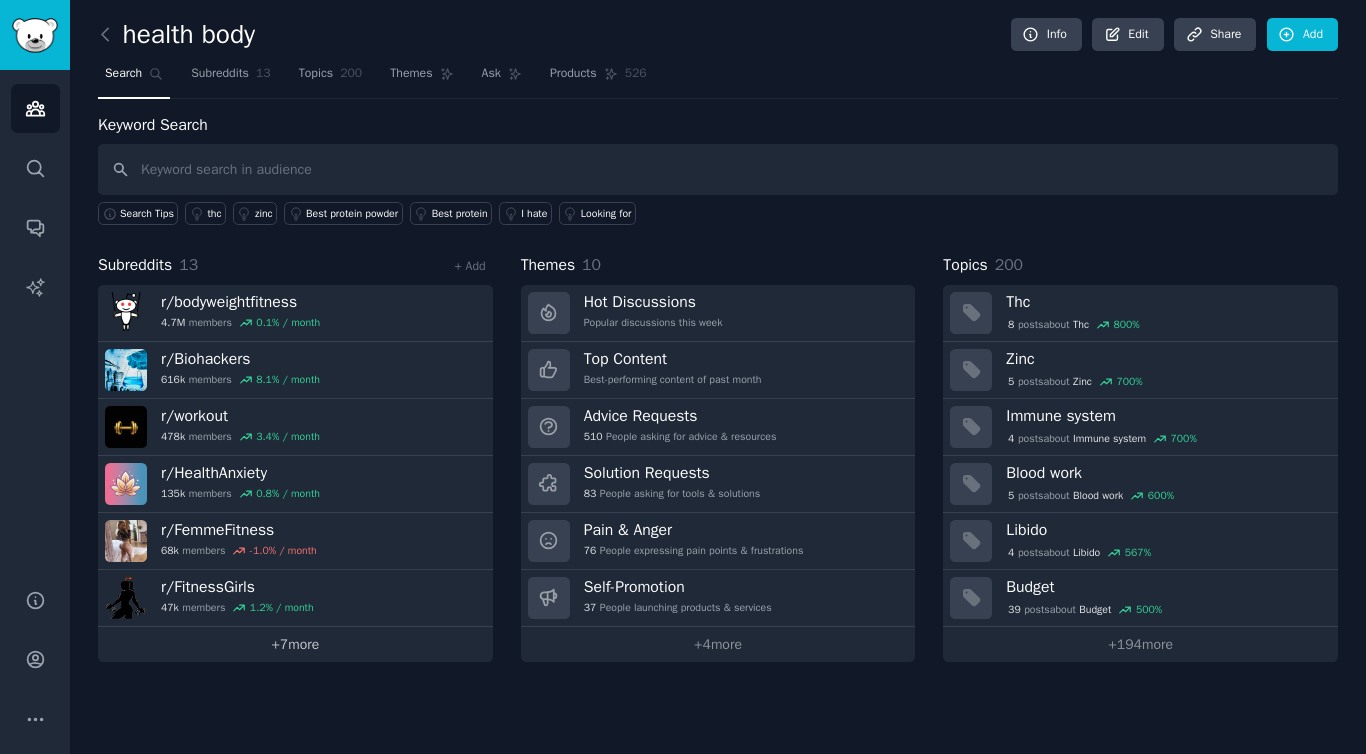click on "+  7  more" at bounding box center [295, 644] 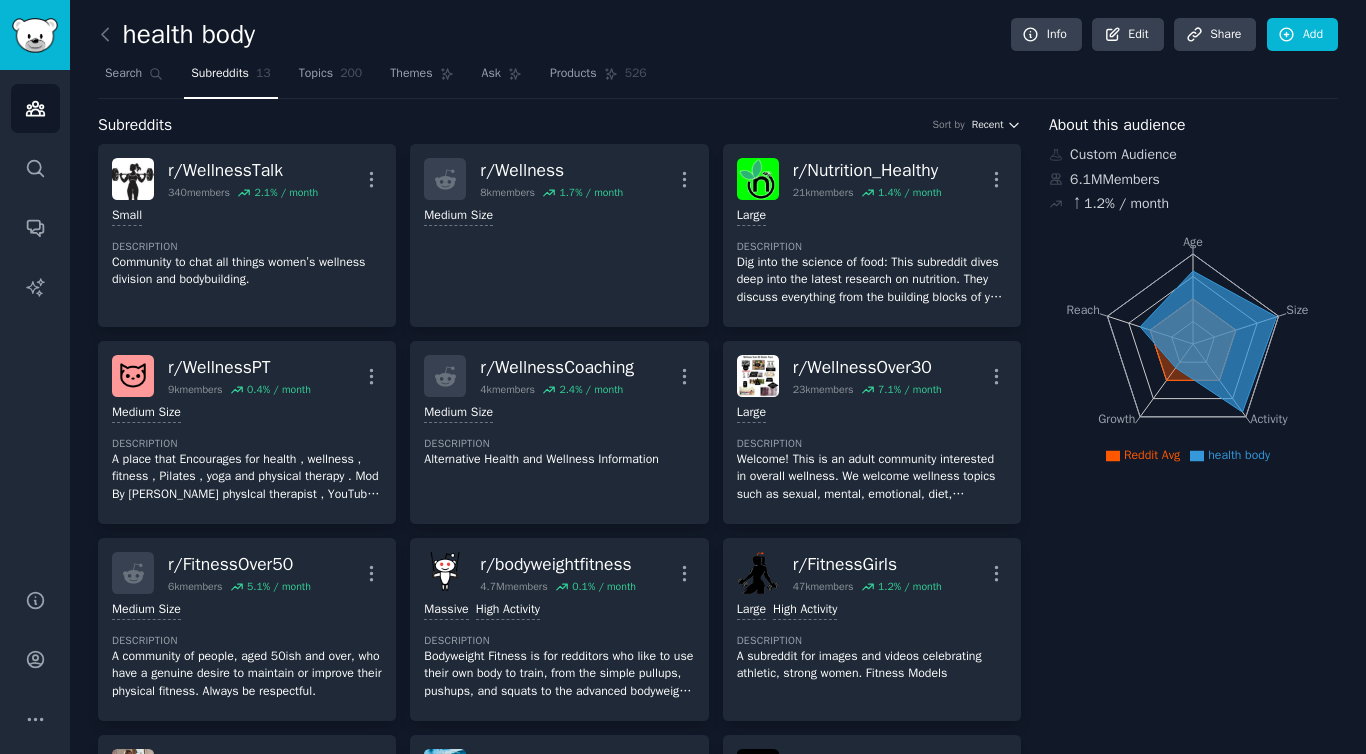 click on "Recent" at bounding box center (988, 125) 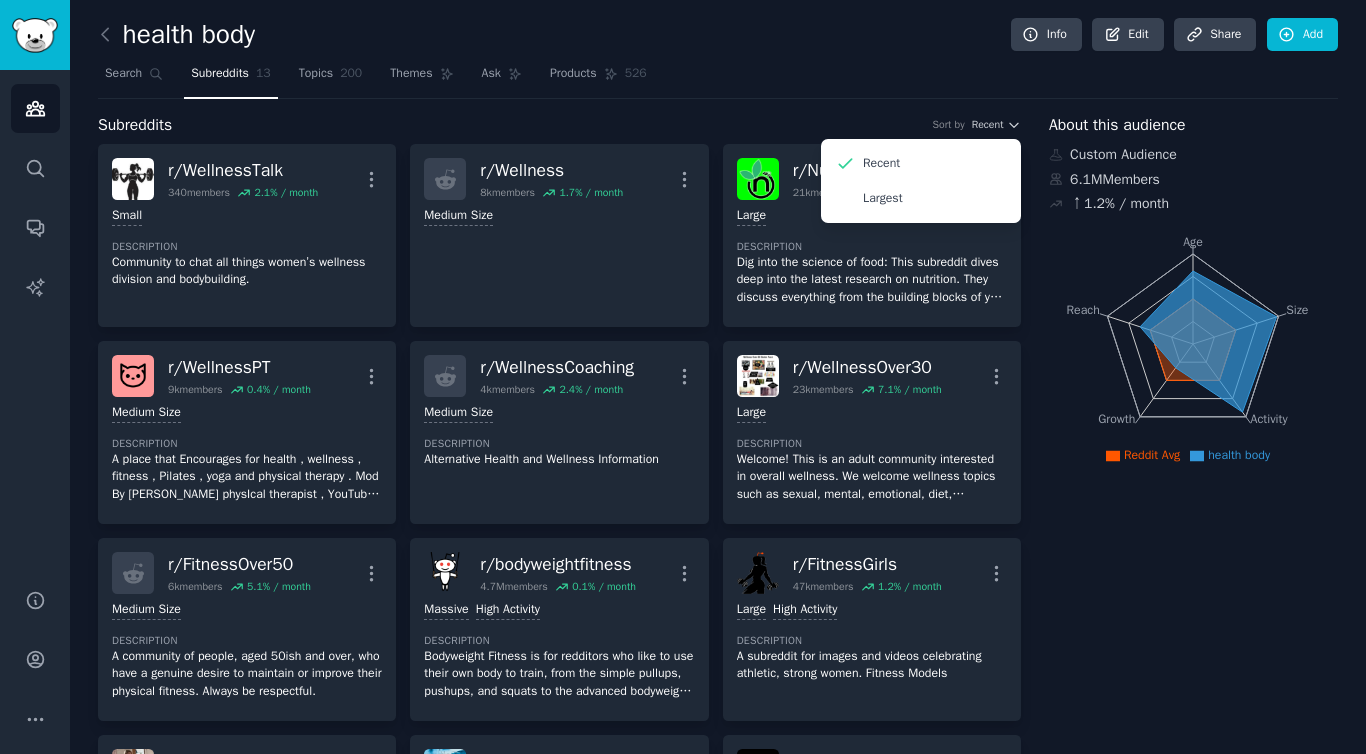 click on "Subreddits Sort by Recent Recent Largest" at bounding box center (559, 125) 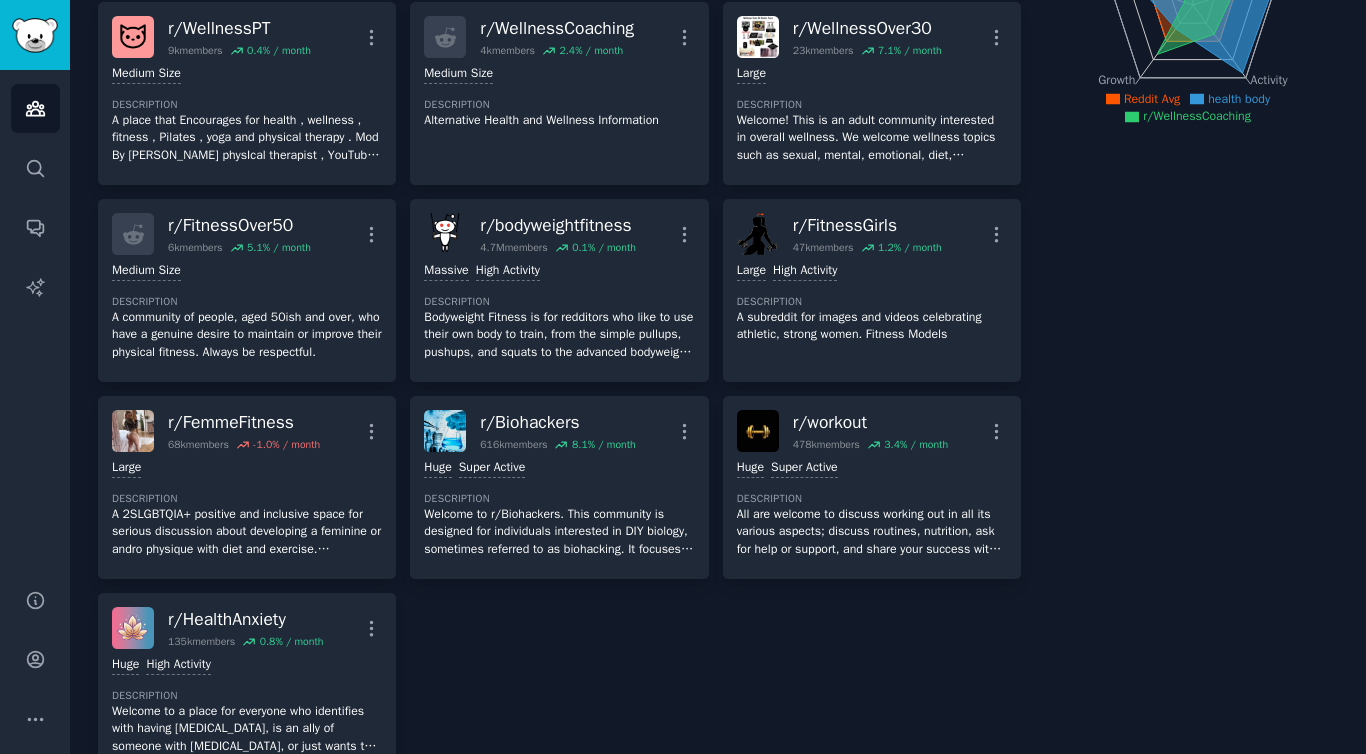 scroll, scrollTop: 343, scrollLeft: 0, axis: vertical 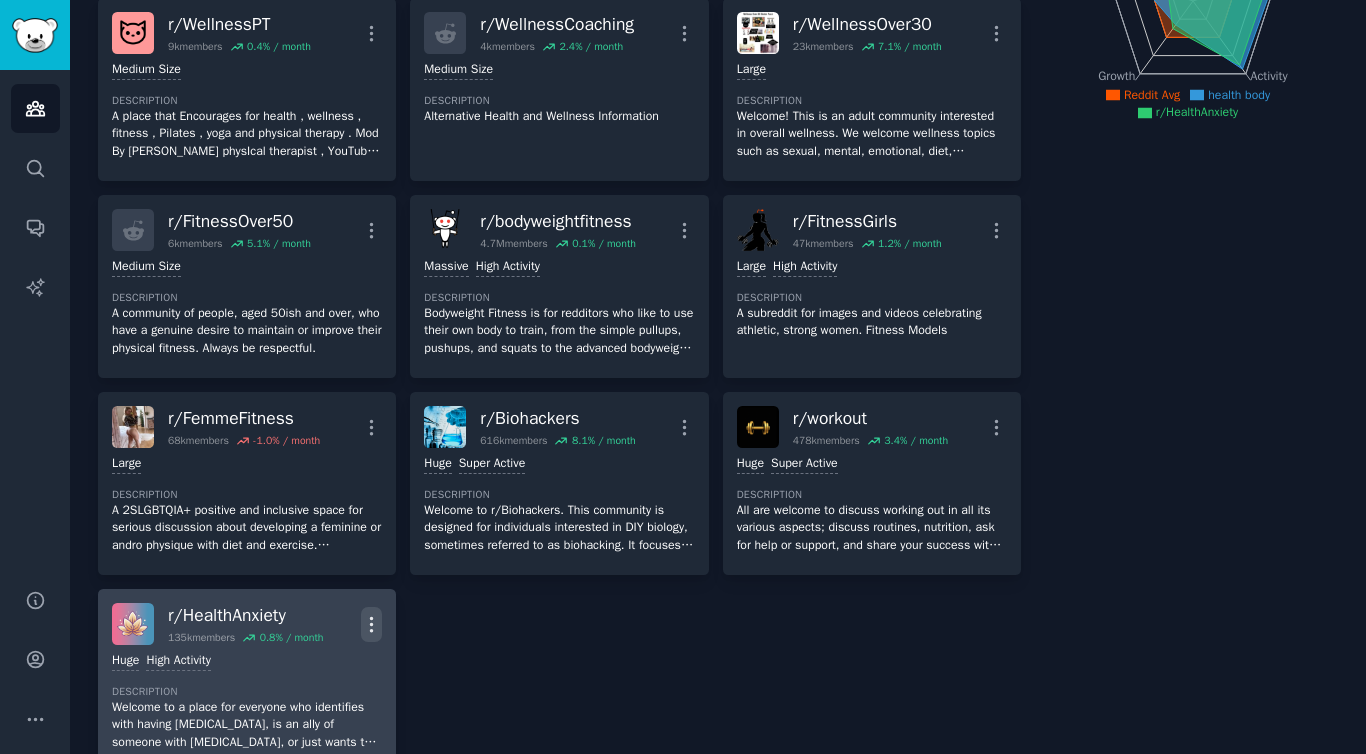 click 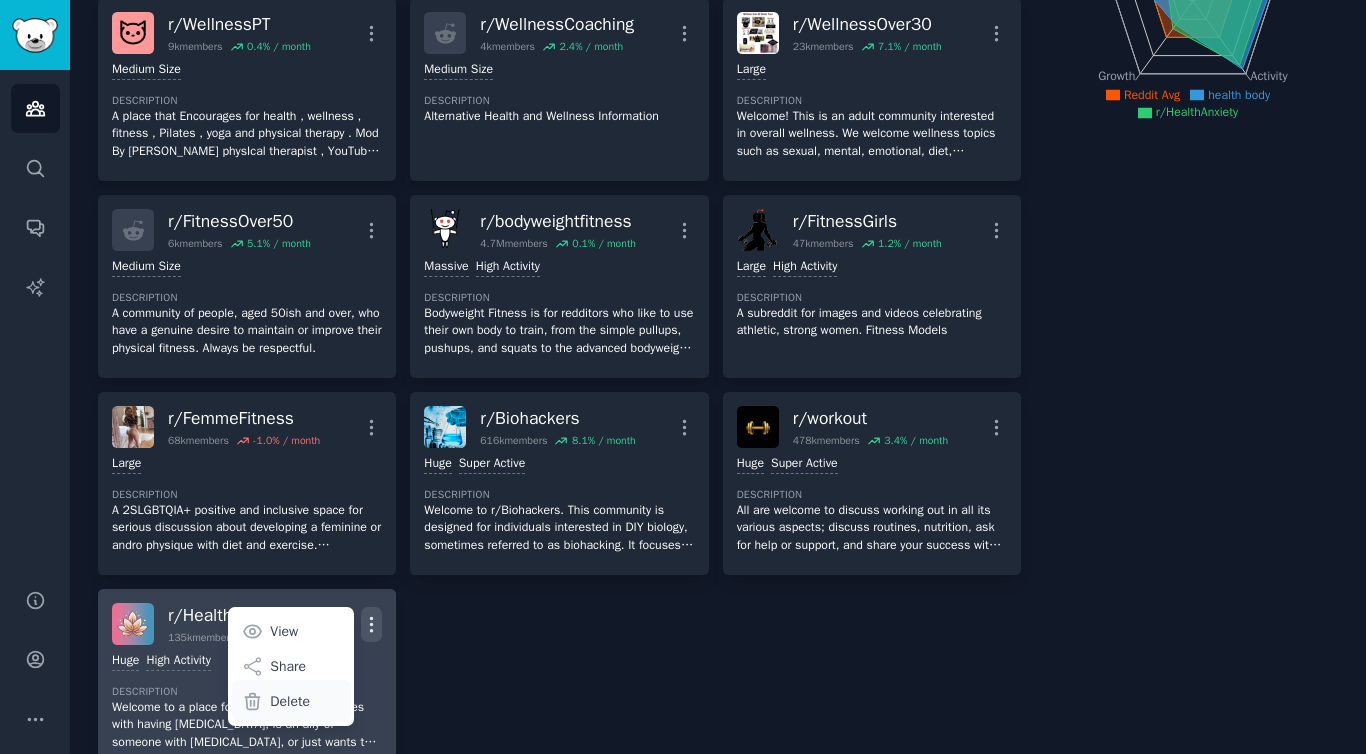click on "Delete" at bounding box center (290, 701) 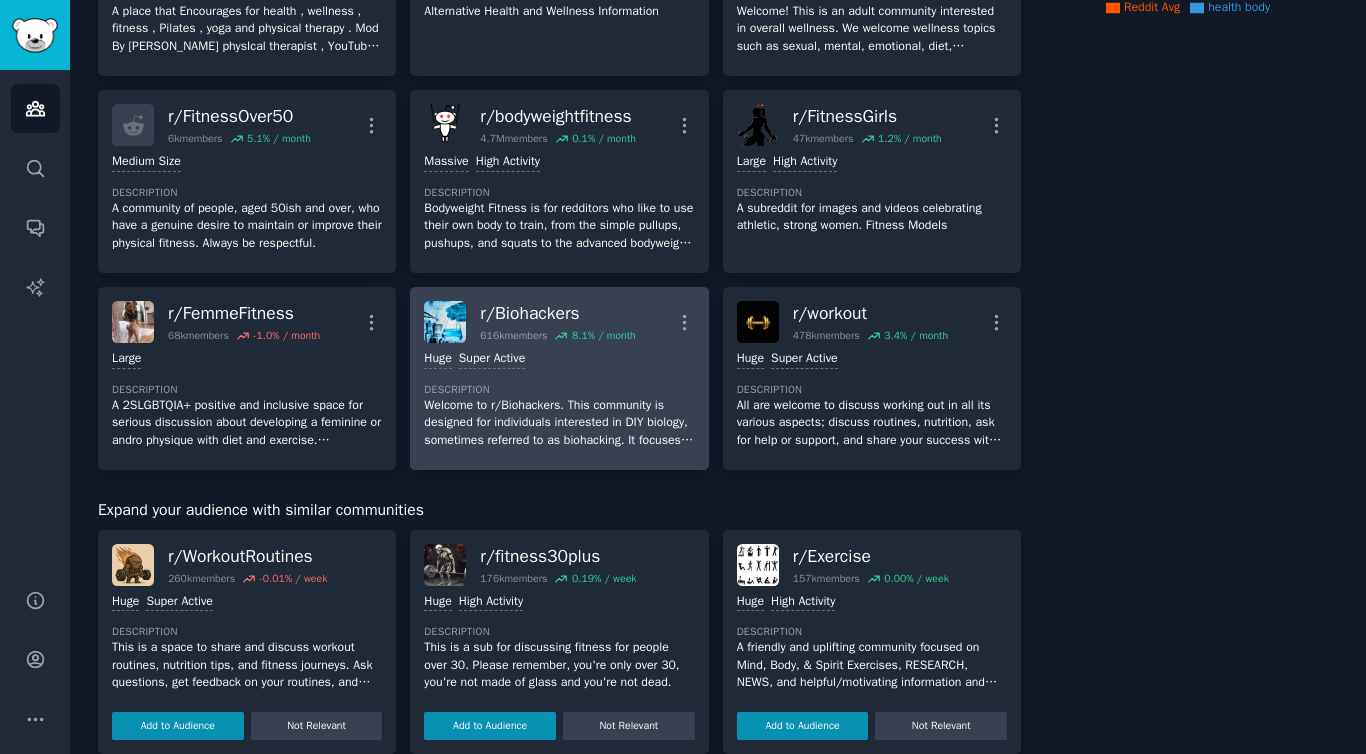 scroll, scrollTop: 429, scrollLeft: 0, axis: vertical 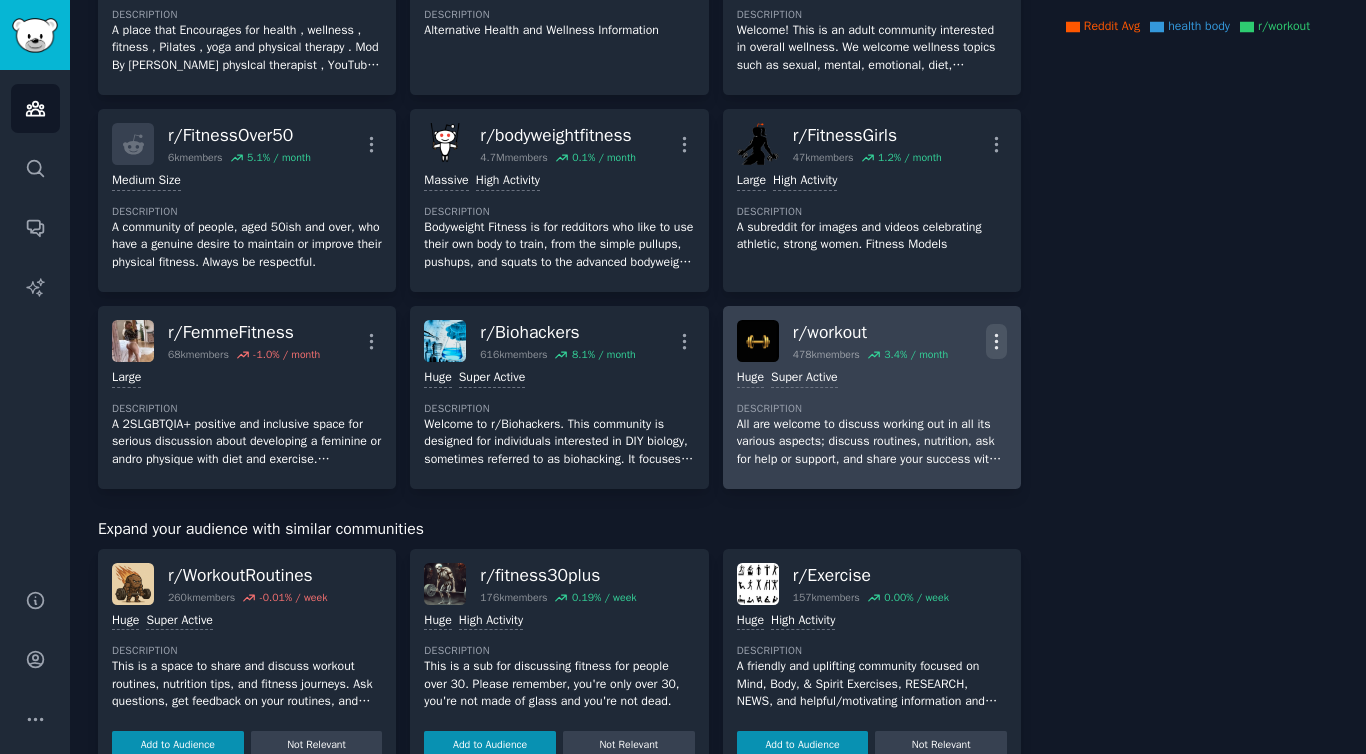click 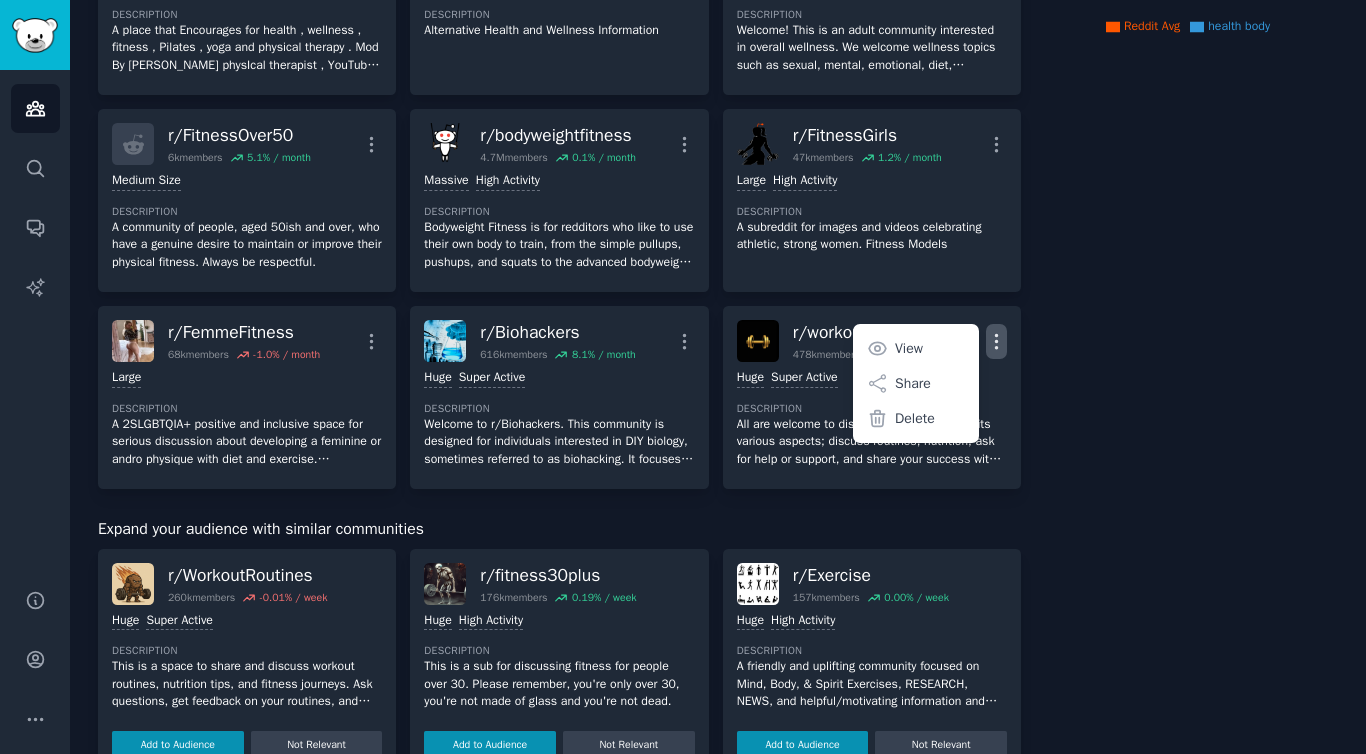click on "About this audience Custom Audience 6.0M  Members ↑ 1.2 % / month Age Size Activity Growth Reach Reddit Avg health body" at bounding box center (1193, 585) 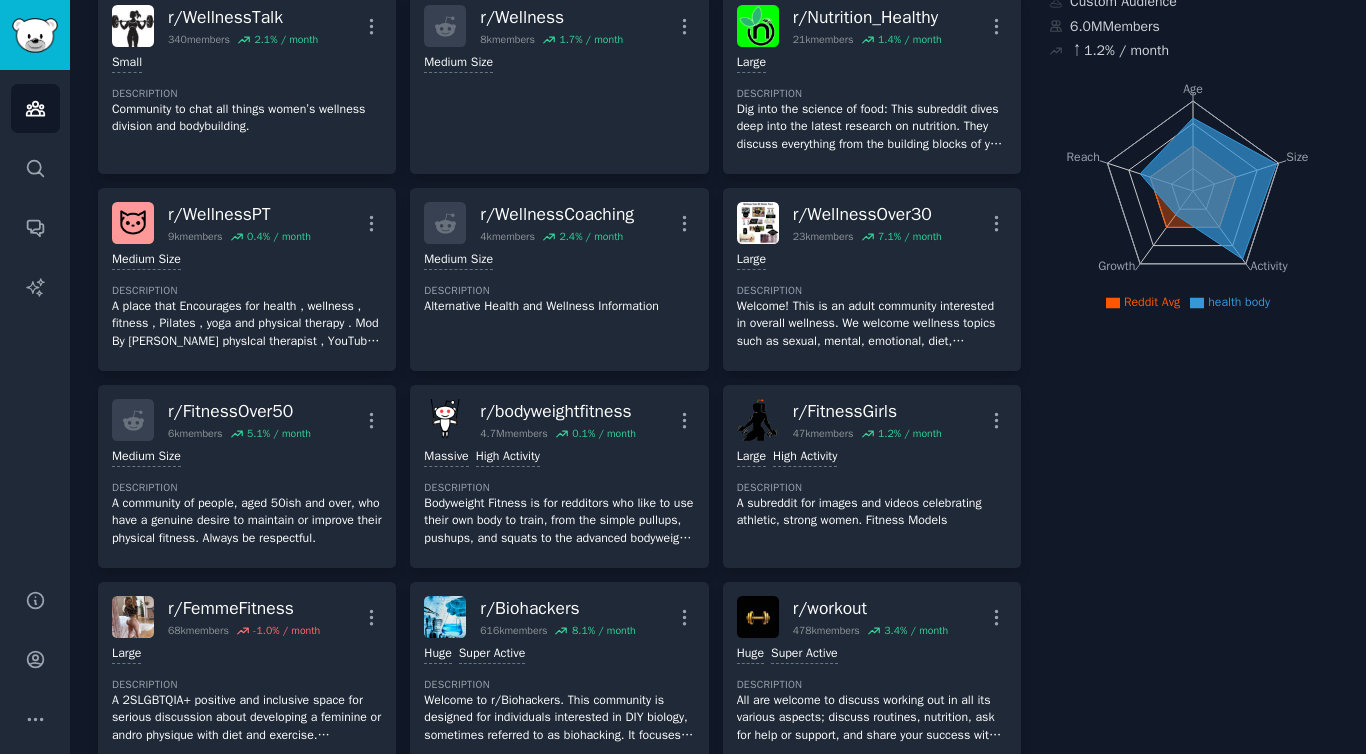 scroll, scrollTop: 145, scrollLeft: 0, axis: vertical 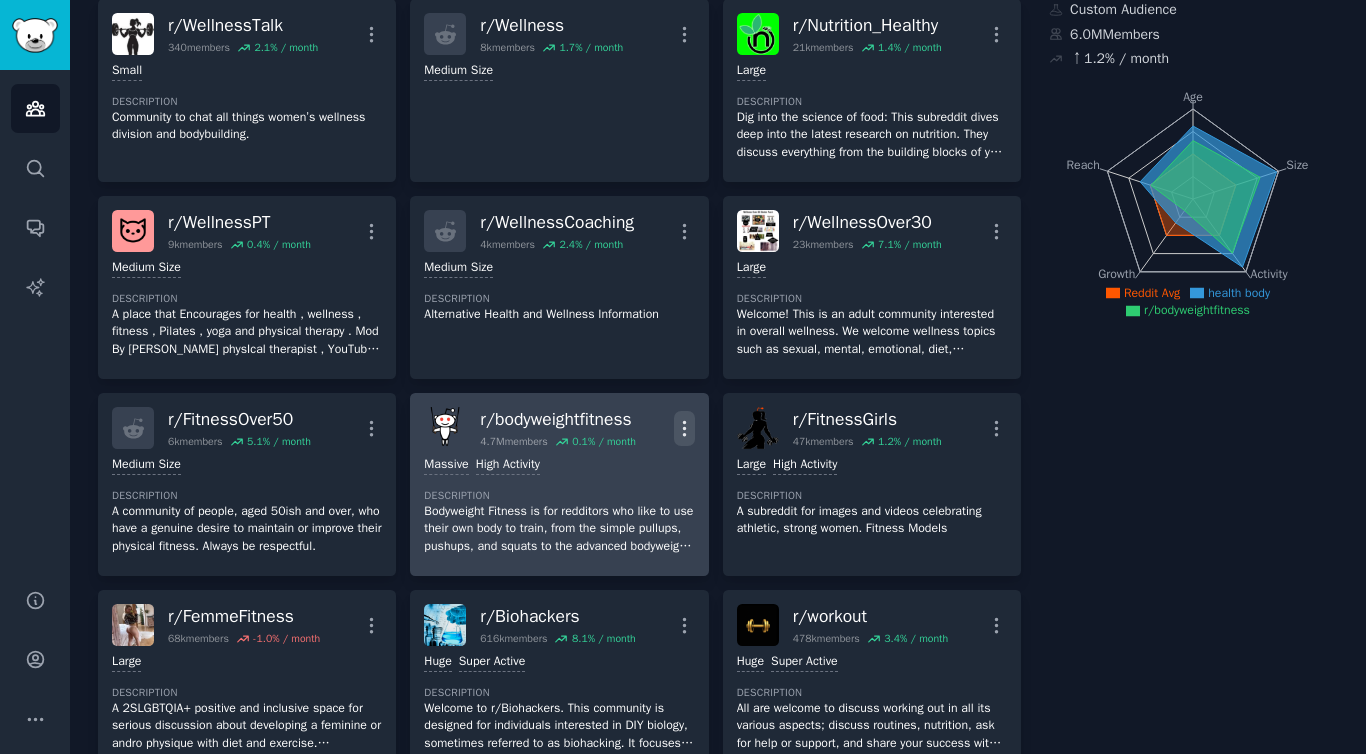 click 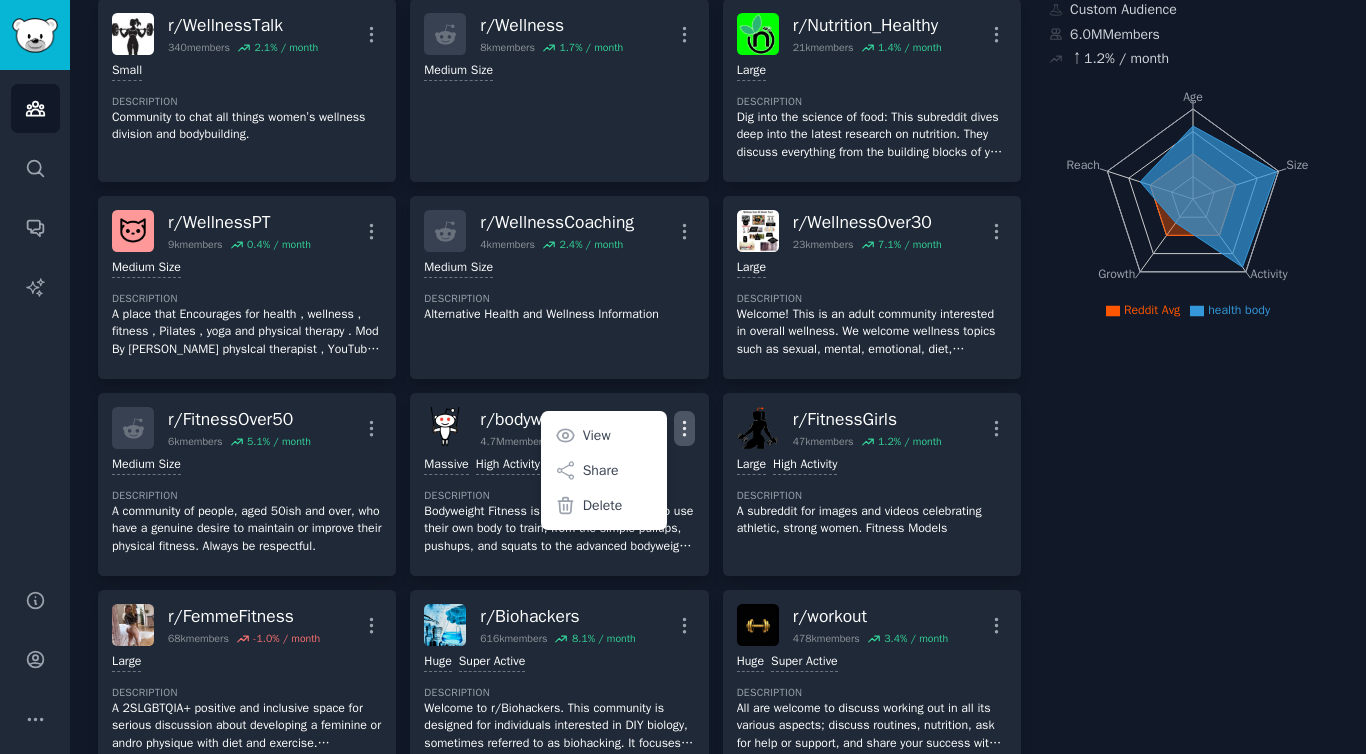 click on "About this audience Custom Audience 6.0M  Members ↑ 1.2 % / month Age Size Activity Growth Reach Reddit Avg health body" at bounding box center (1193, 869) 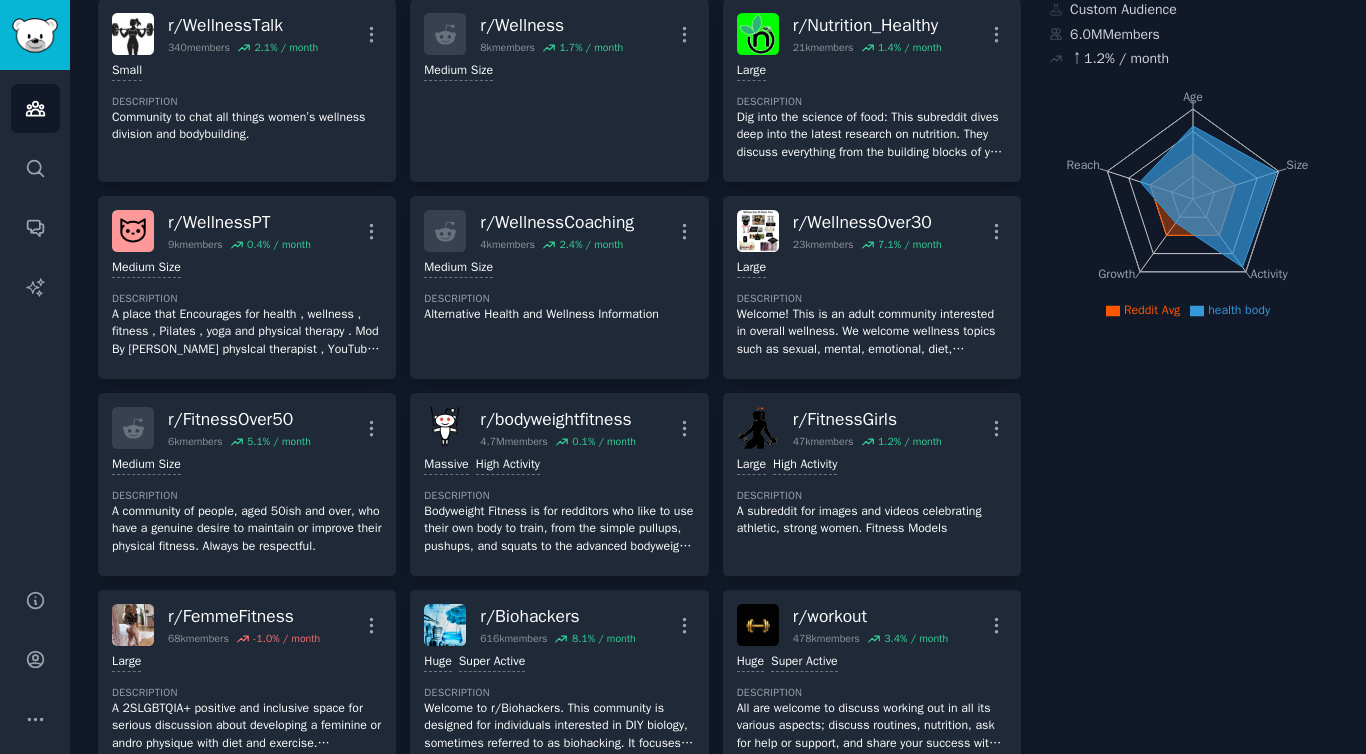 scroll, scrollTop: 0, scrollLeft: 0, axis: both 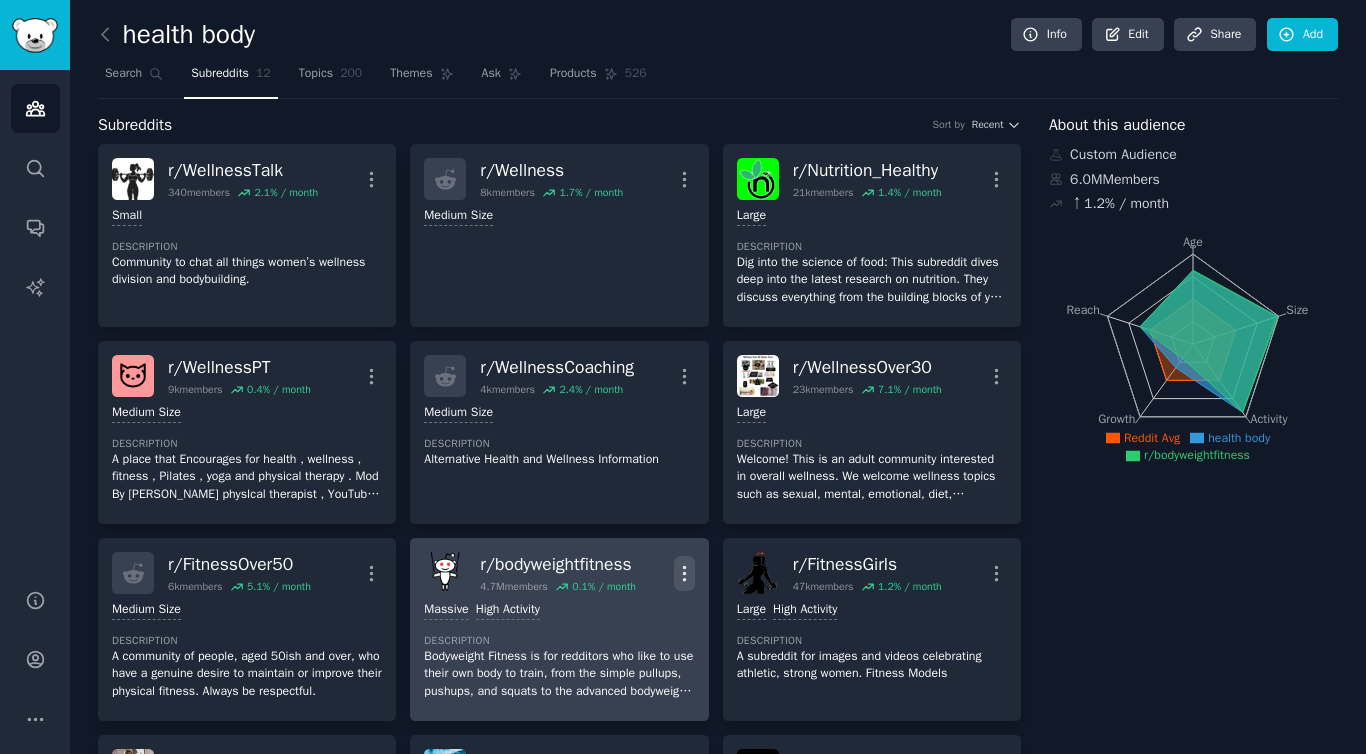 click 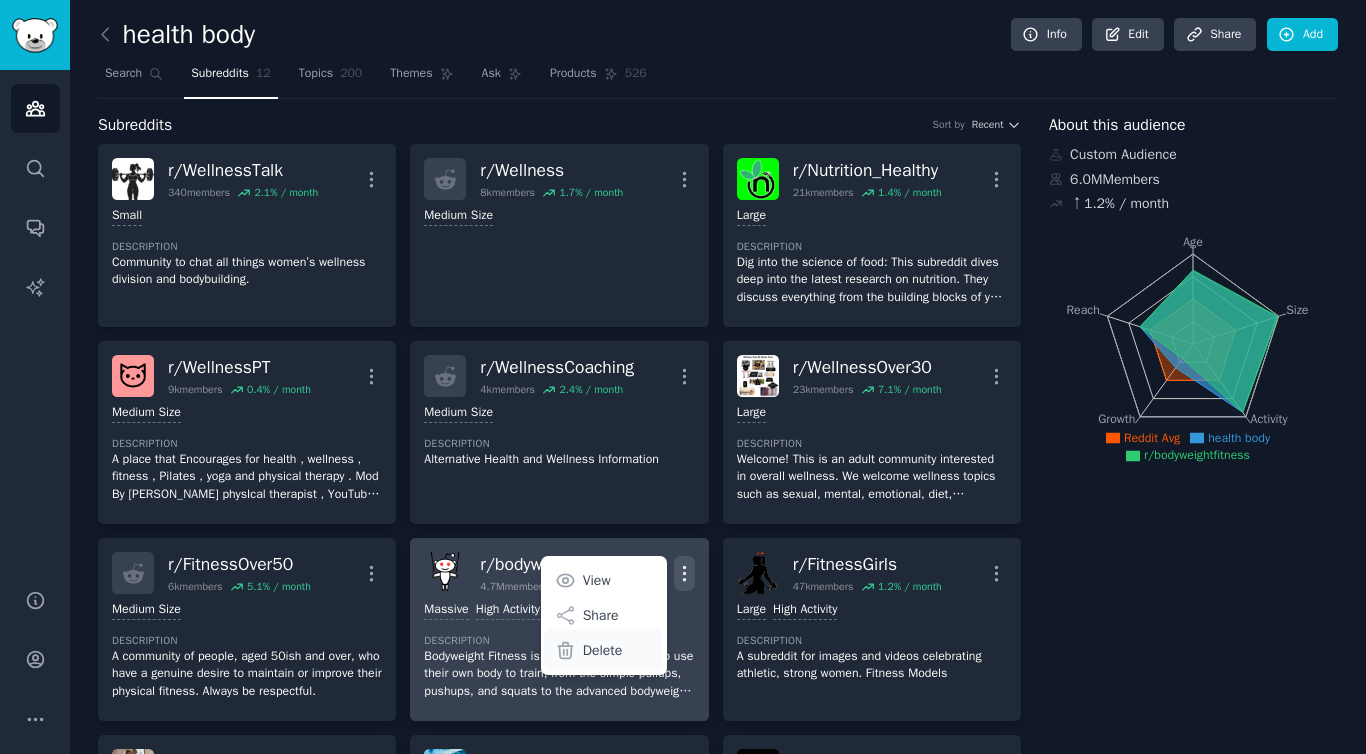 click 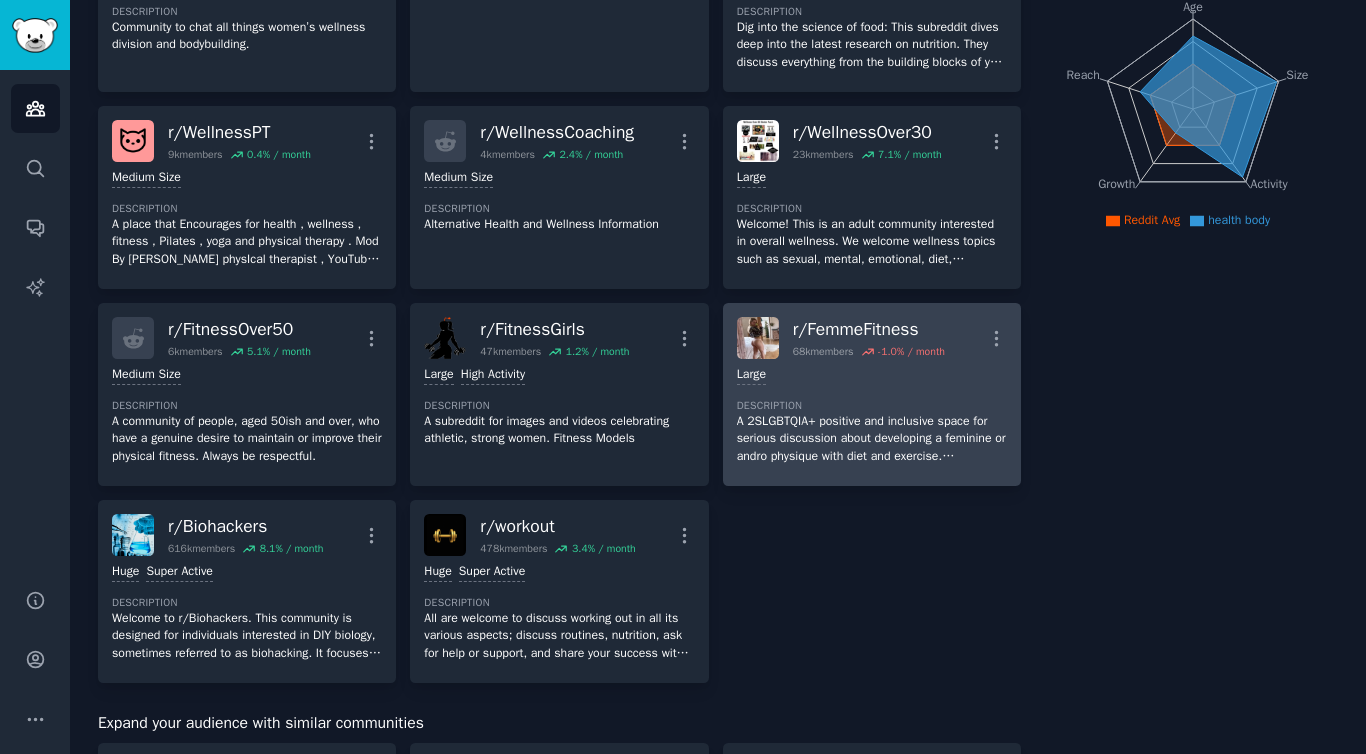 scroll, scrollTop: 237, scrollLeft: 0, axis: vertical 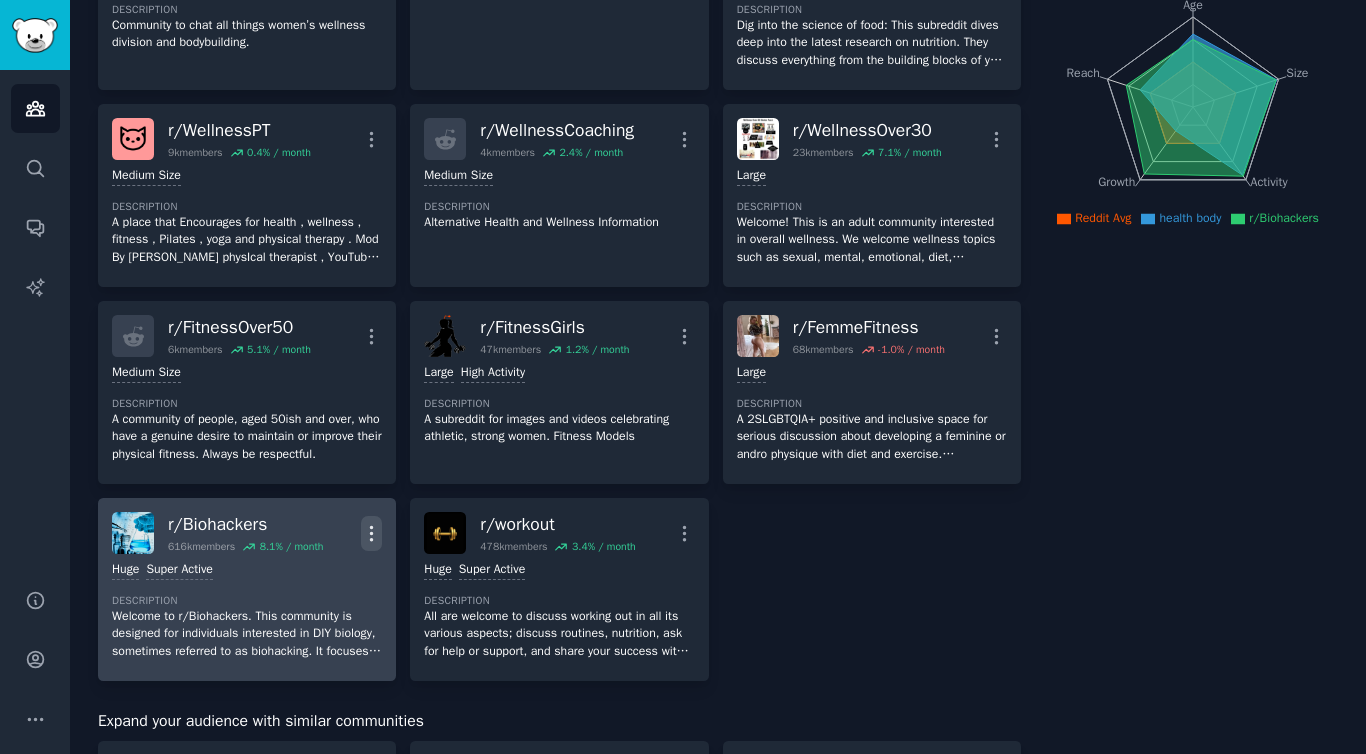 click 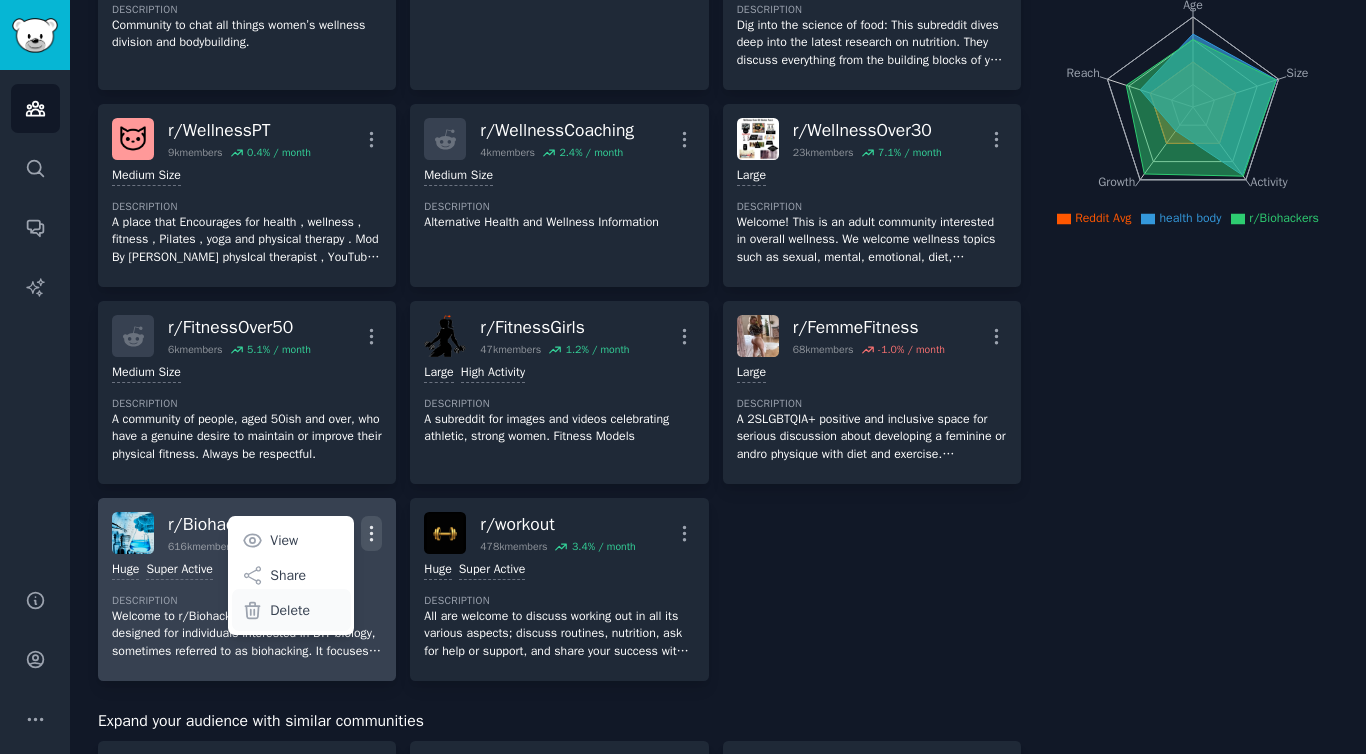 click on "Delete" at bounding box center (290, 610) 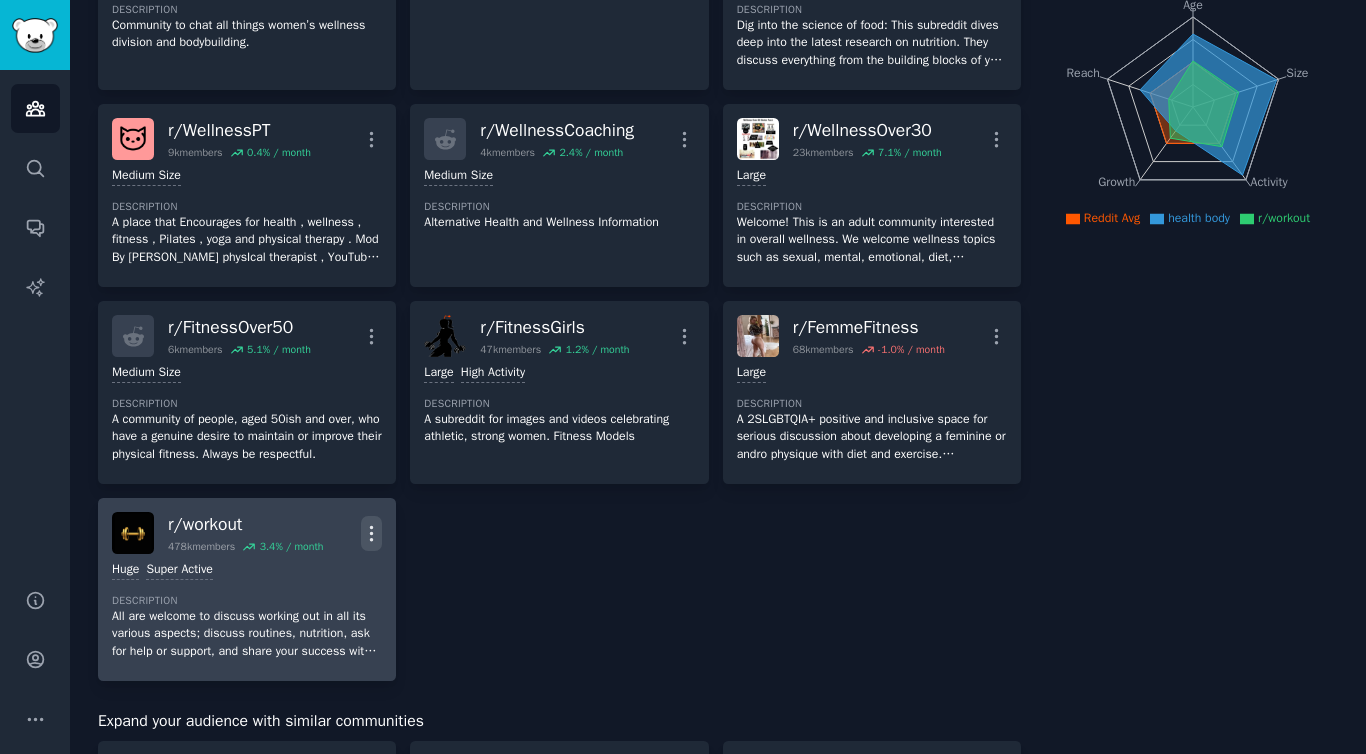 click 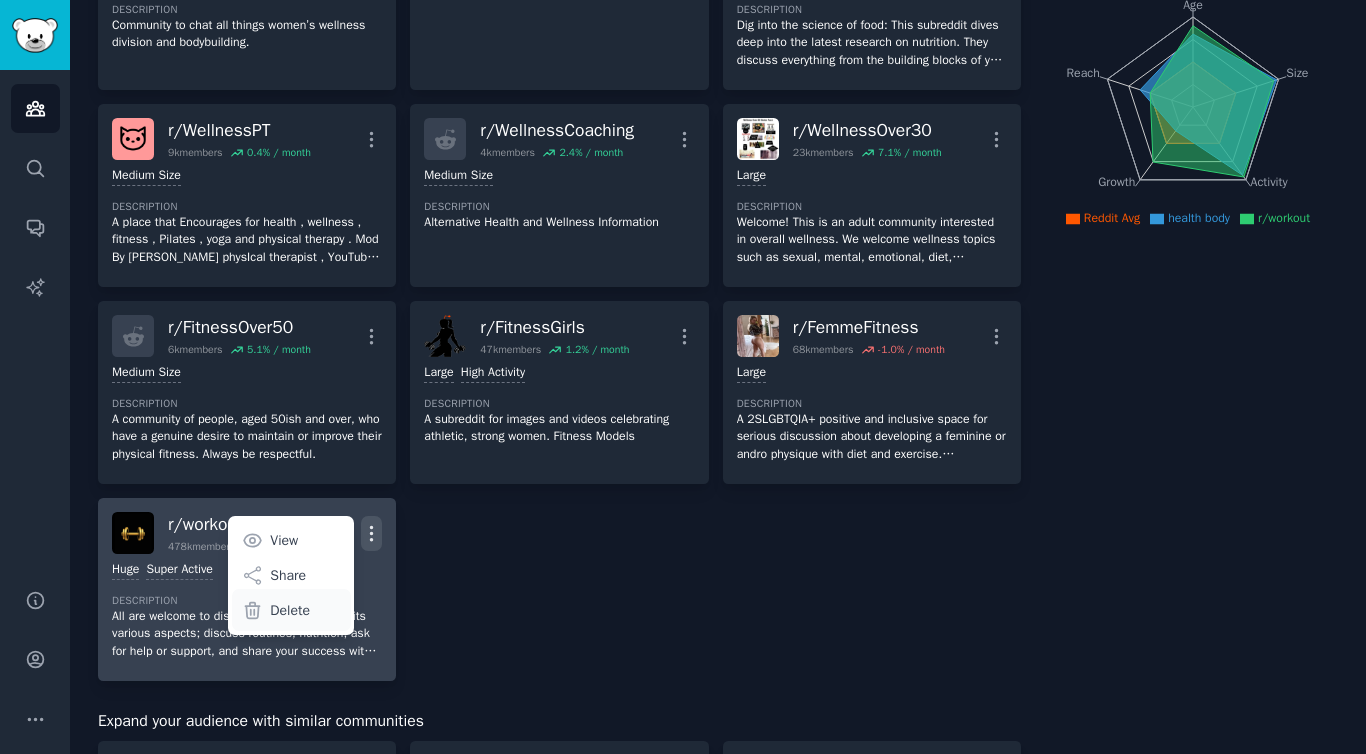 click on "Delete" at bounding box center [290, 610] 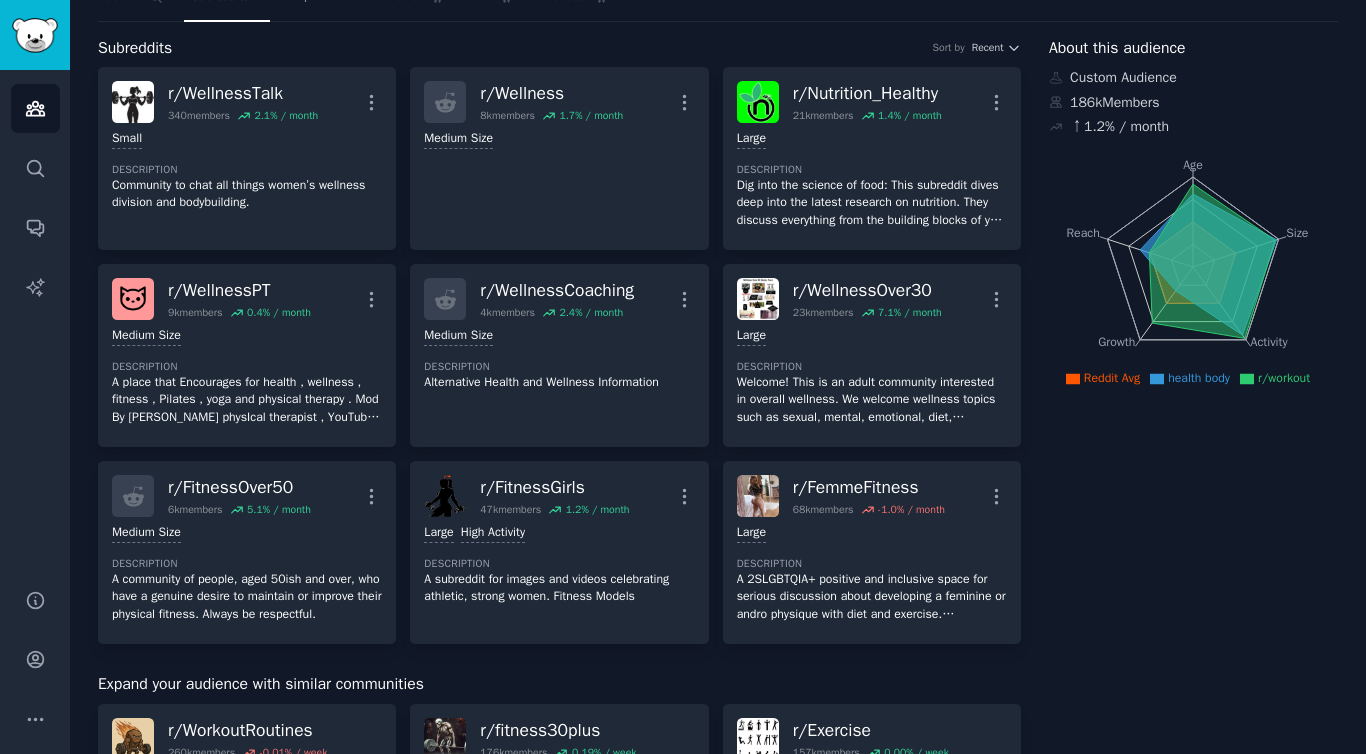 scroll, scrollTop: 0, scrollLeft: 0, axis: both 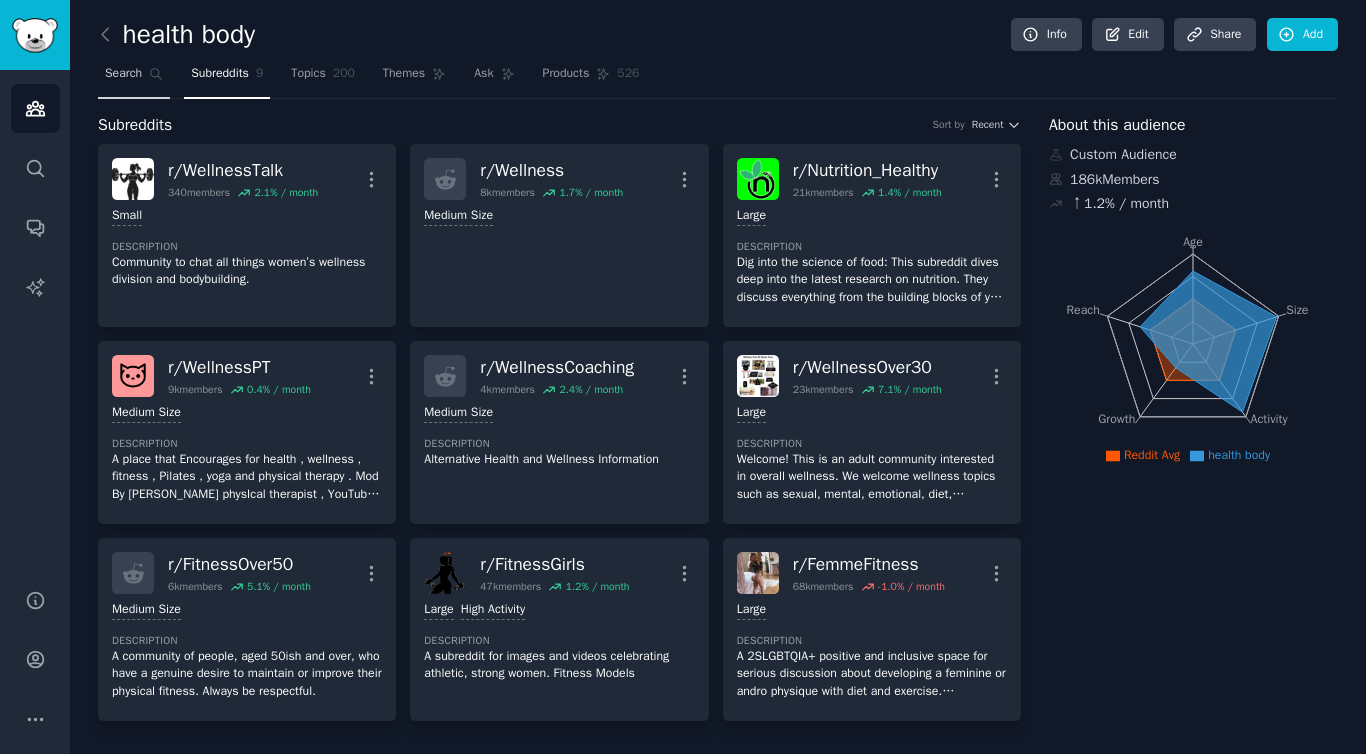 click on "Search" at bounding box center [134, 78] 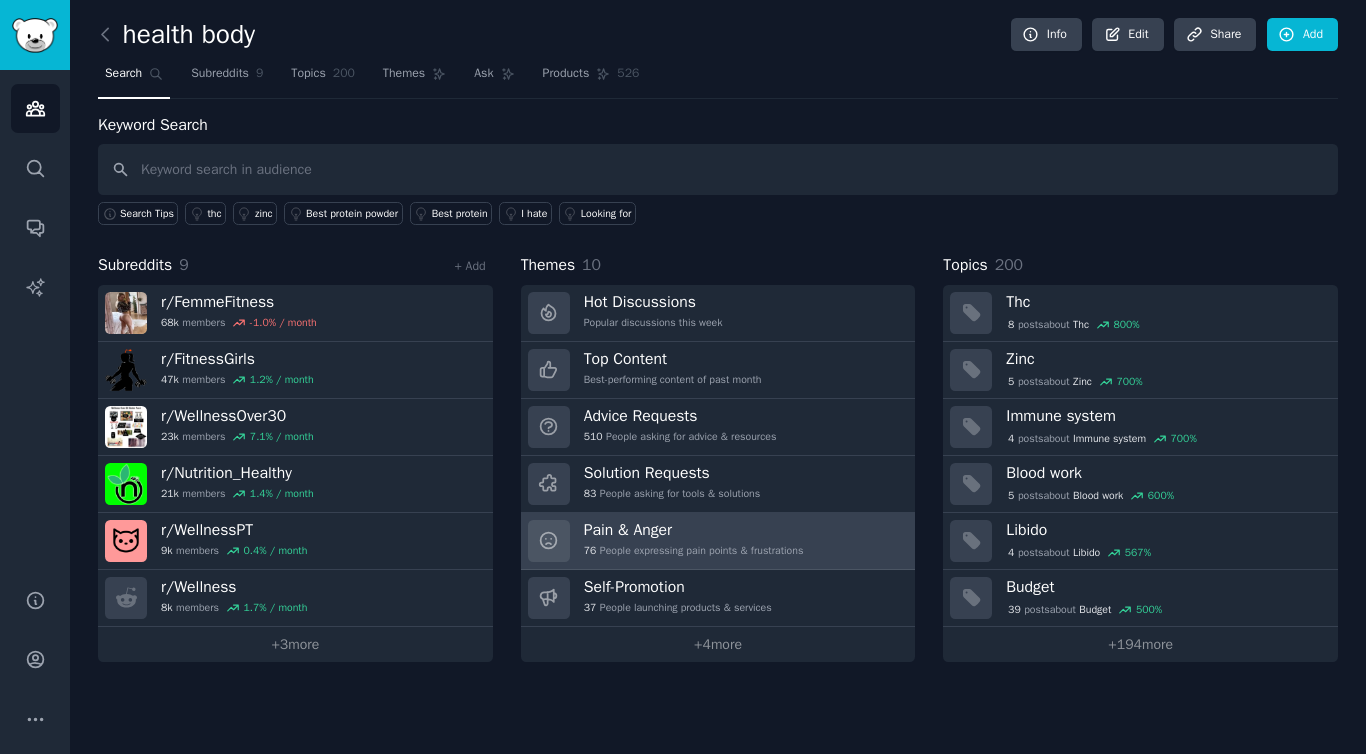 click on "Pain & Anger" at bounding box center (694, 530) 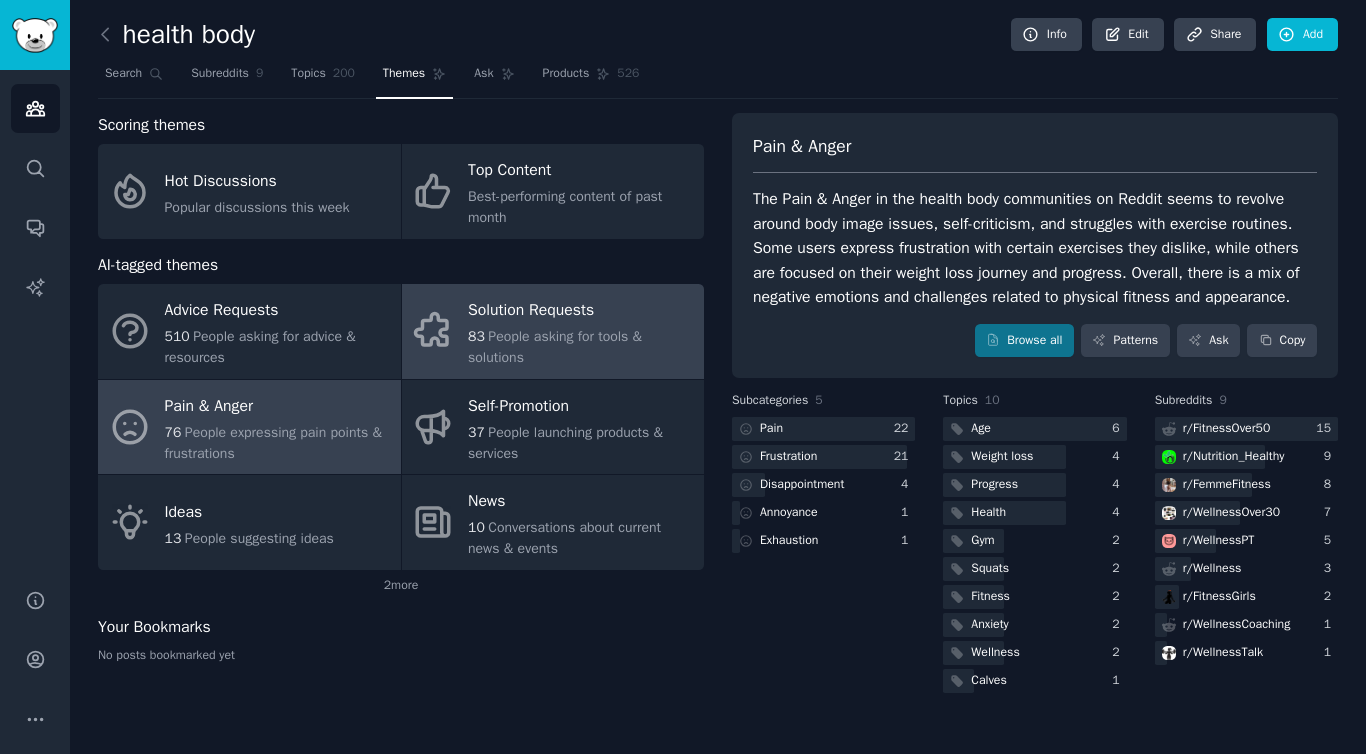click on "People asking for tools & solutions" at bounding box center [555, 347] 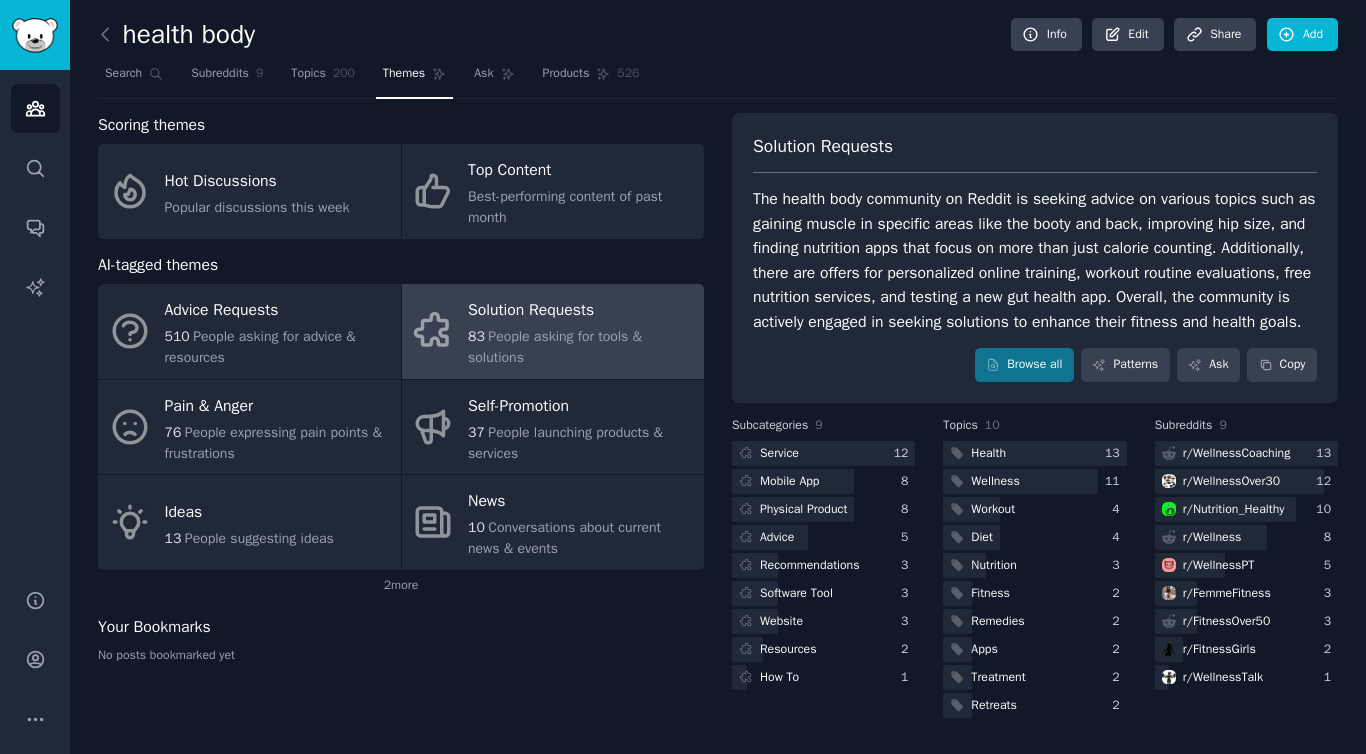 scroll, scrollTop: 18, scrollLeft: 0, axis: vertical 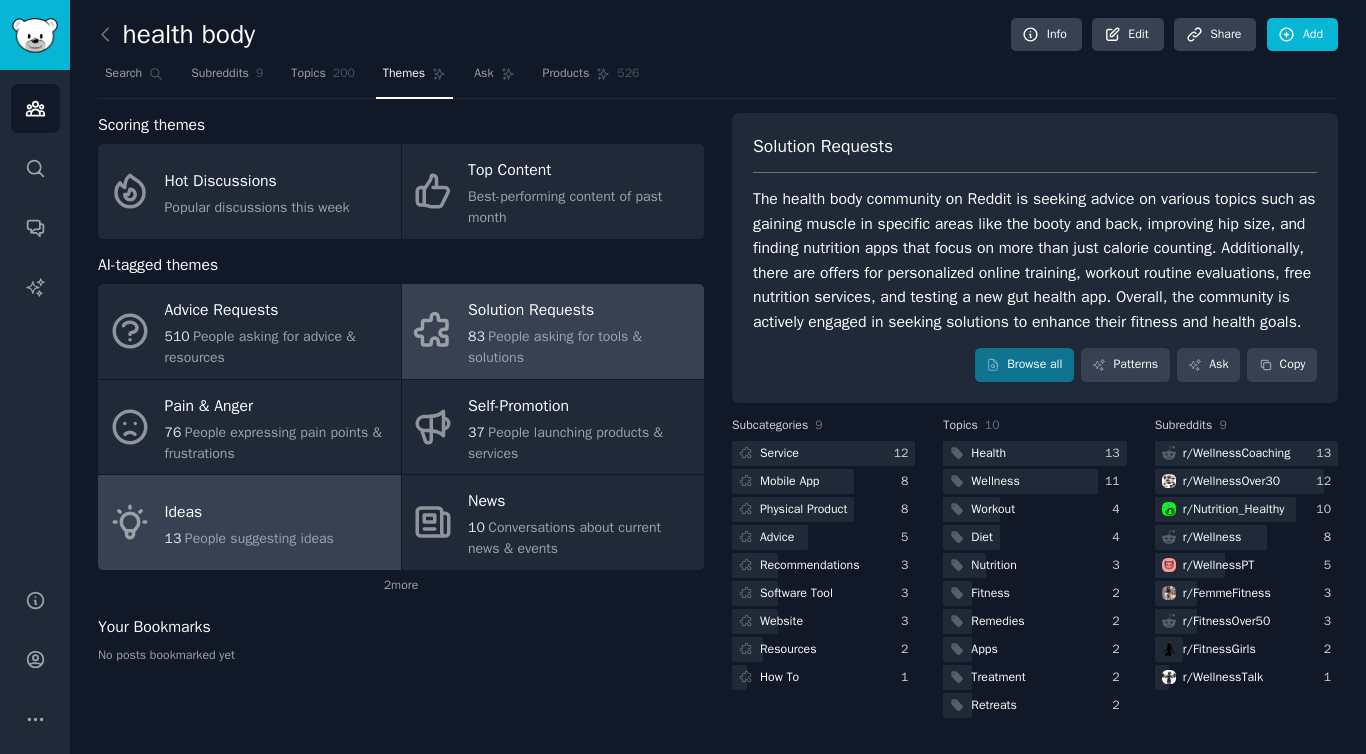 click on "Ideas" at bounding box center (249, 512) 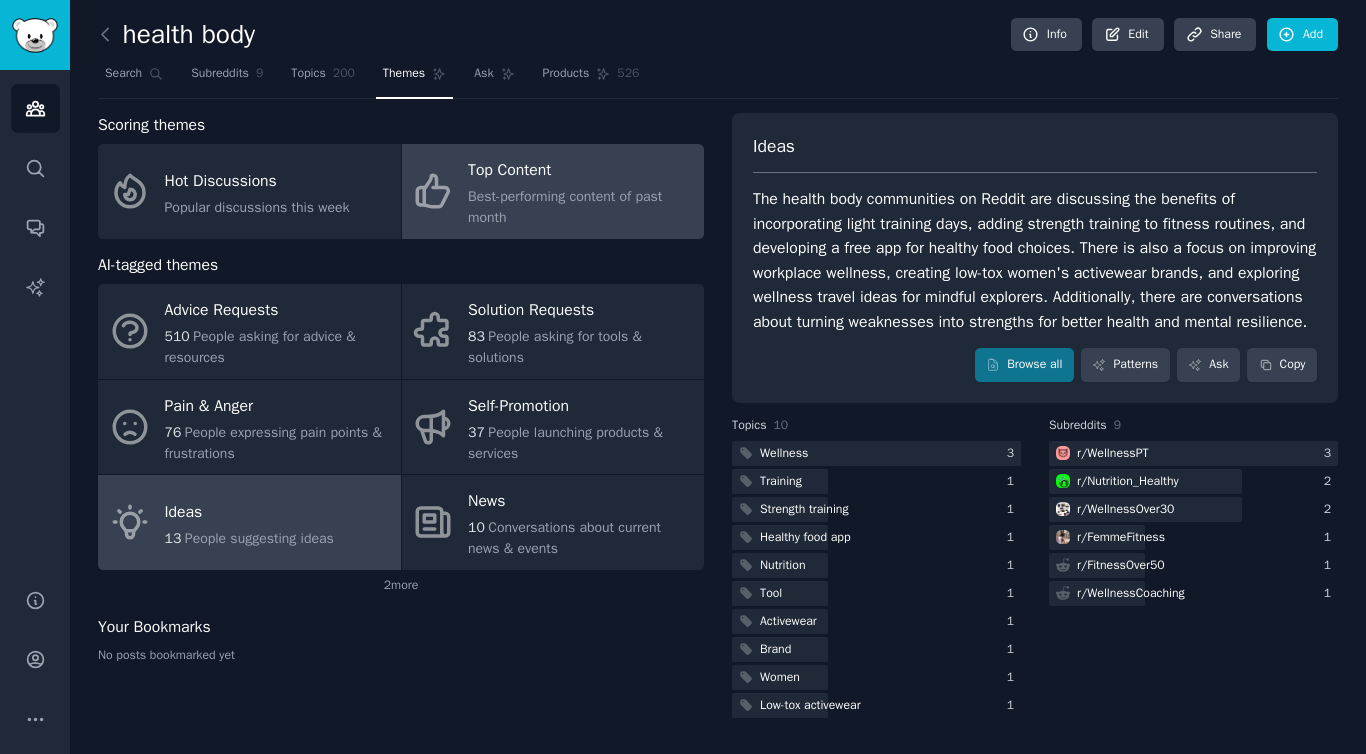 scroll, scrollTop: 0, scrollLeft: 0, axis: both 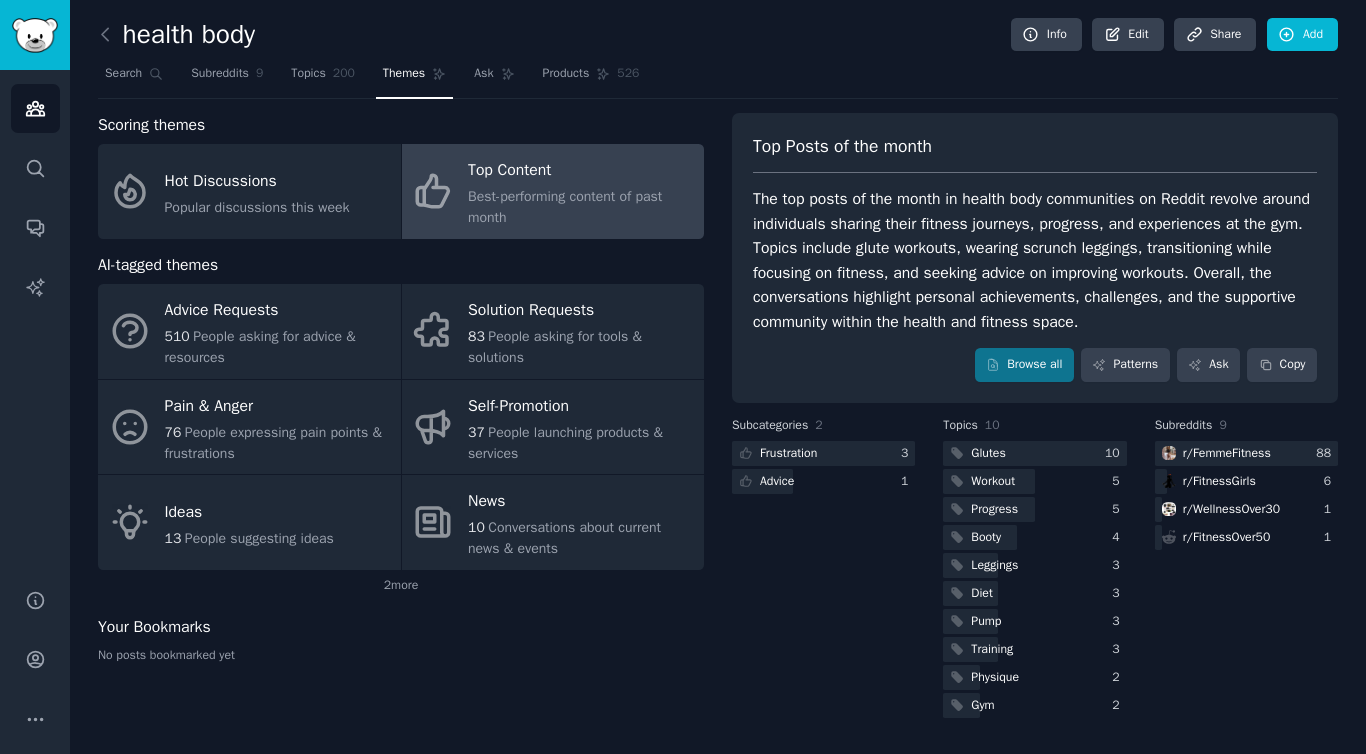 drag, startPoint x: 473, startPoint y: 230, endPoint x: 462, endPoint y: 230, distance: 11 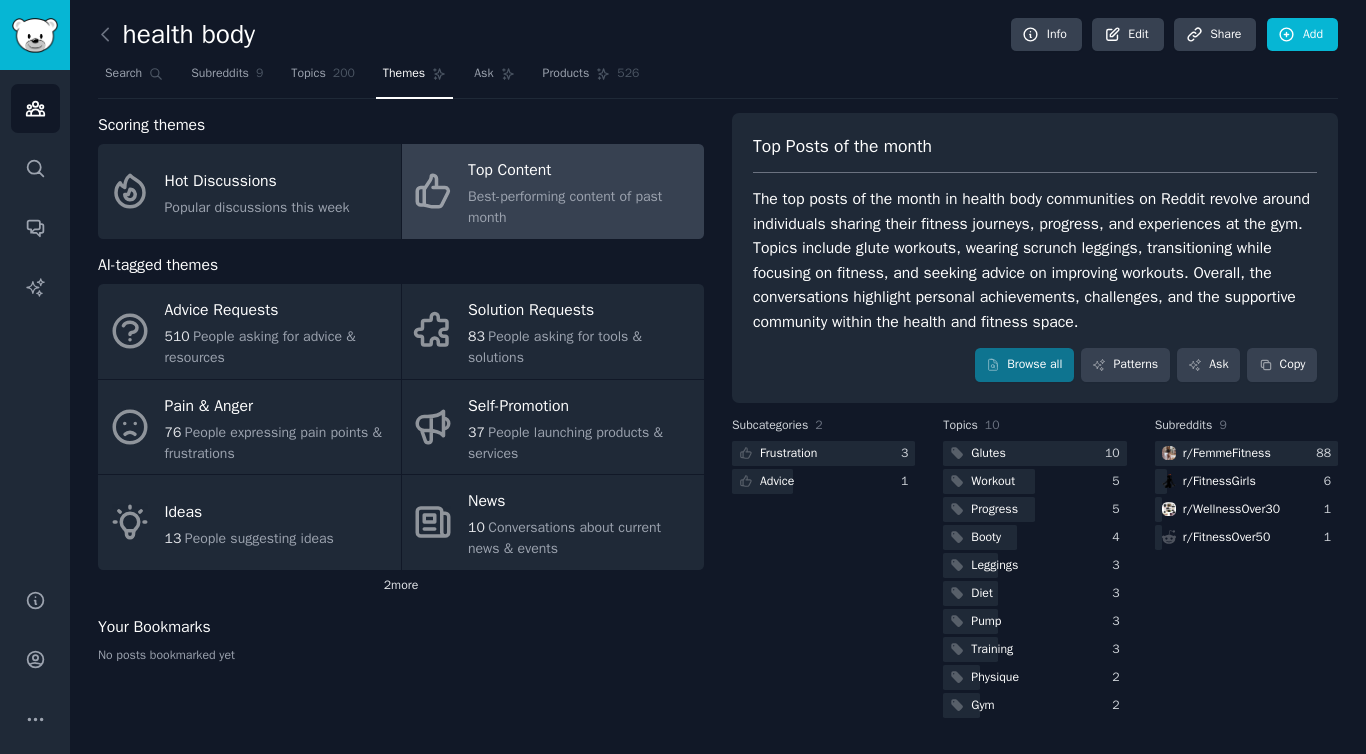 click on "2  more" 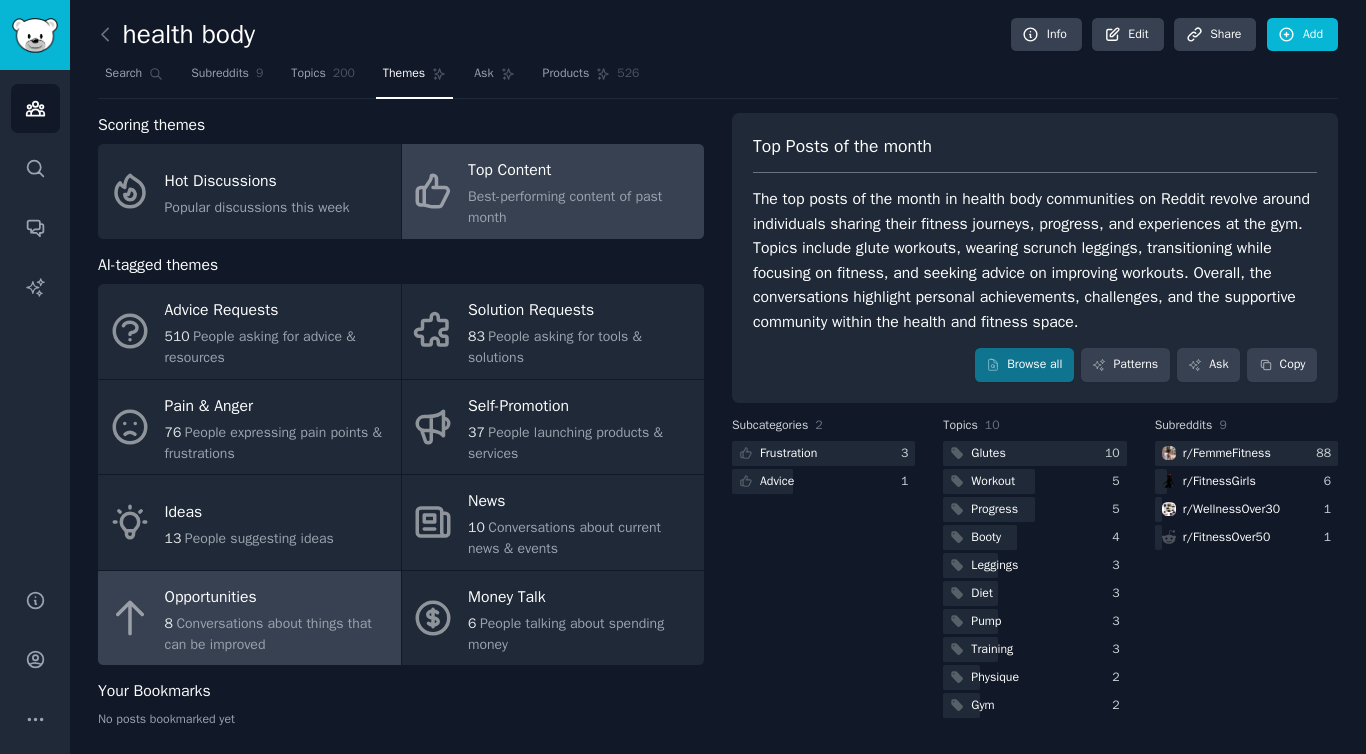 click on "Opportunities" at bounding box center [278, 597] 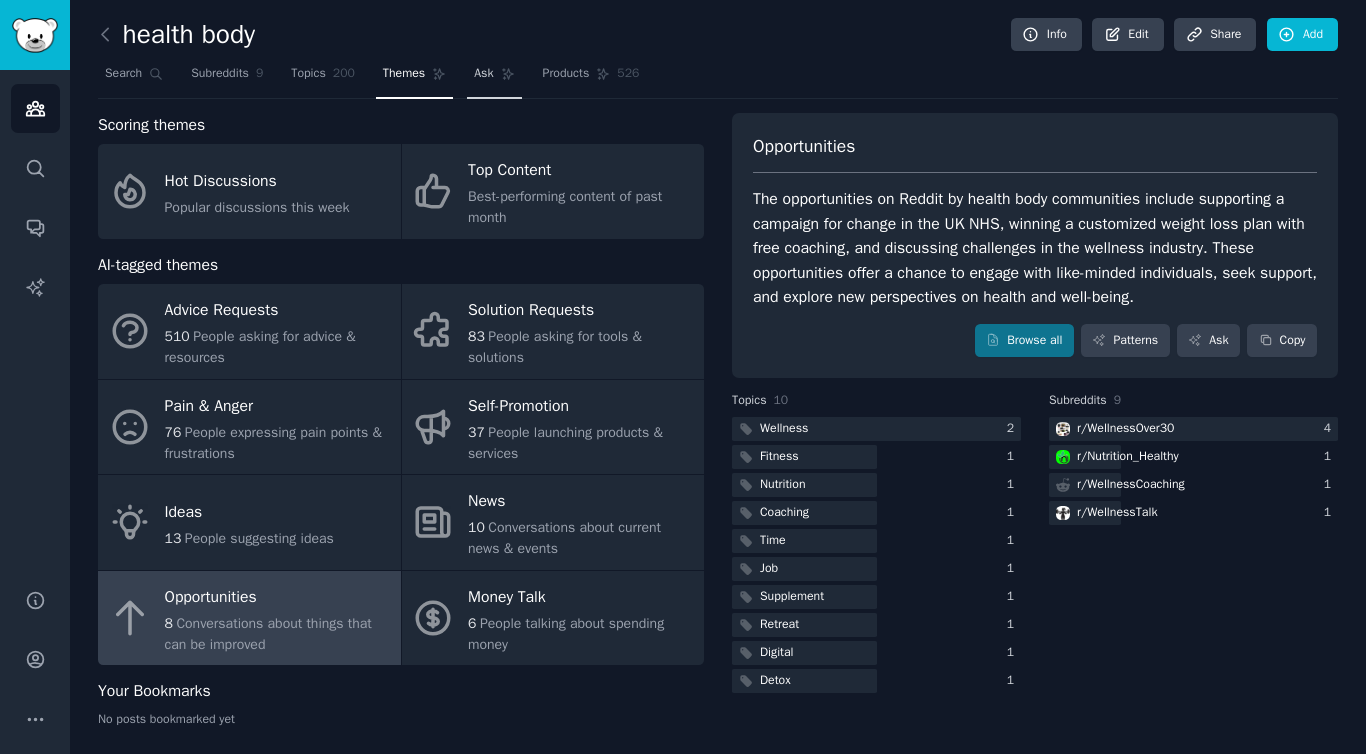click on "Ask" at bounding box center [494, 78] 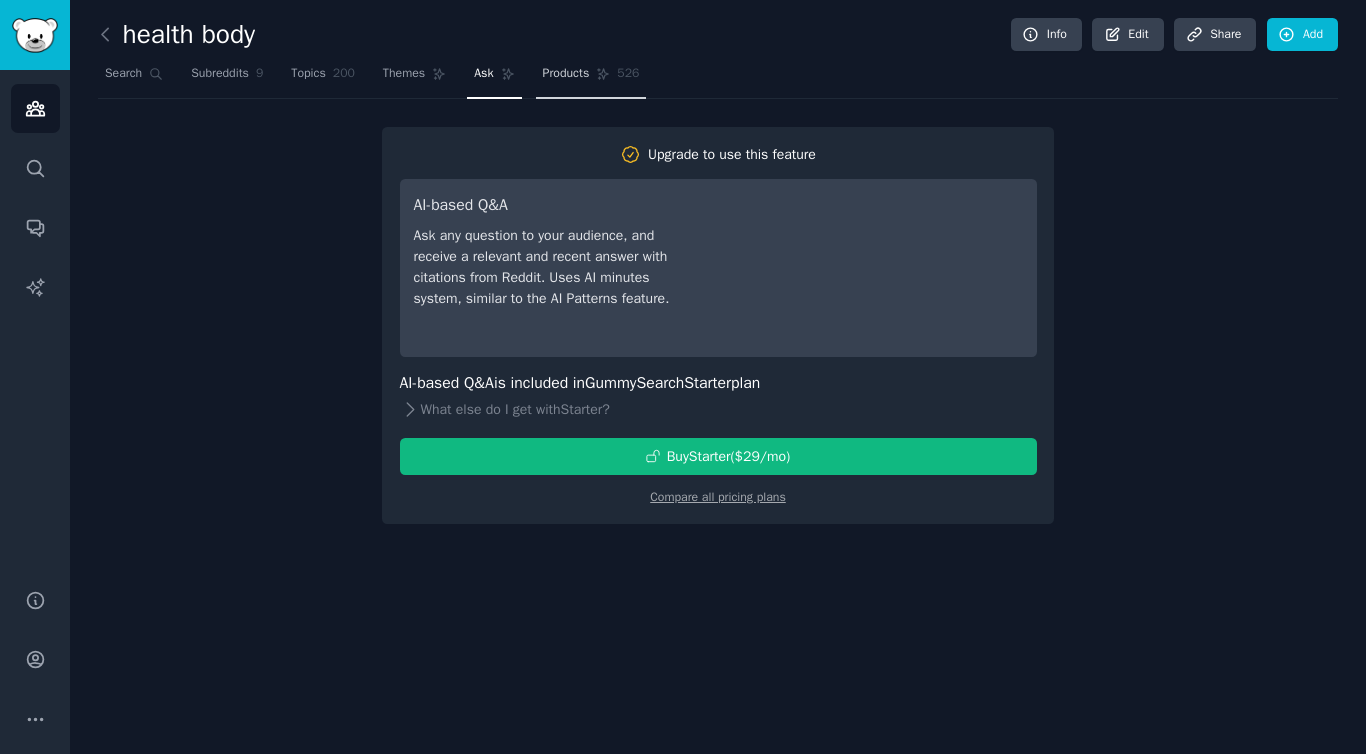 click on "Products 526" at bounding box center (591, 78) 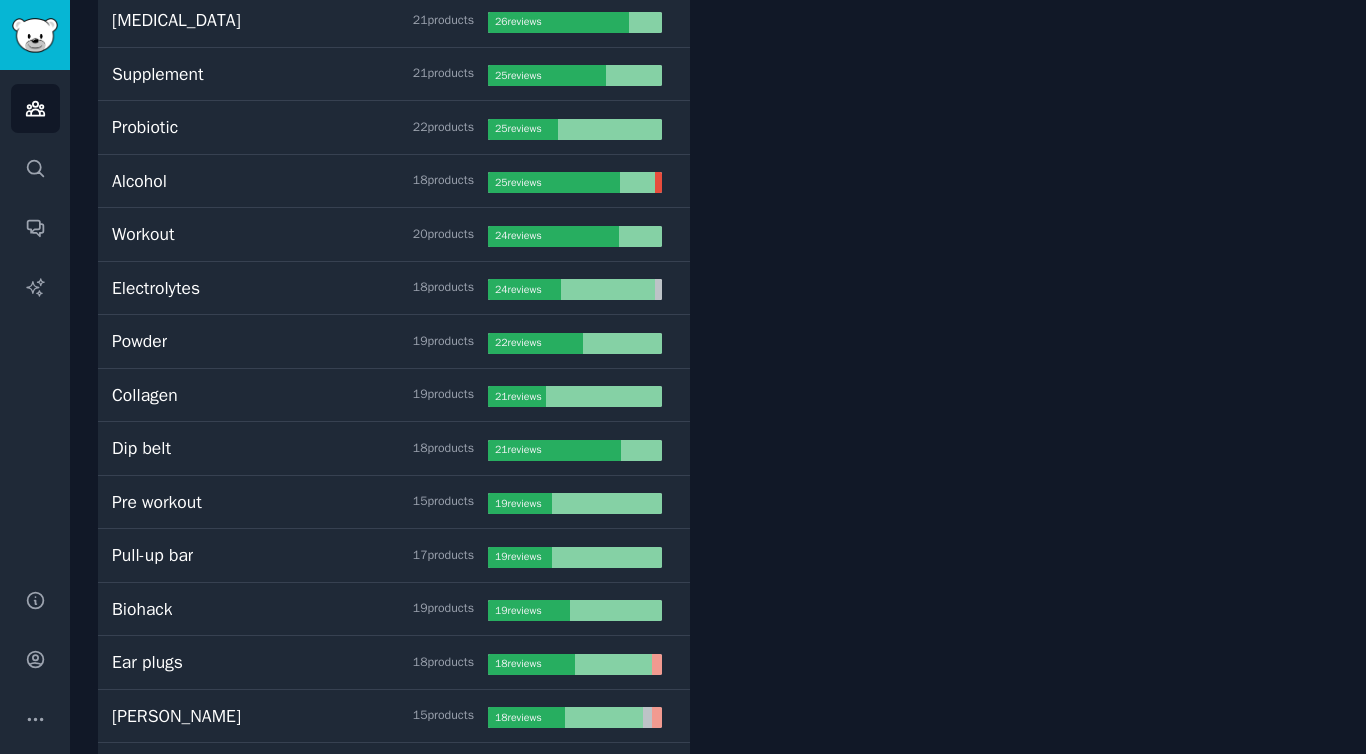 scroll, scrollTop: 1180, scrollLeft: 0, axis: vertical 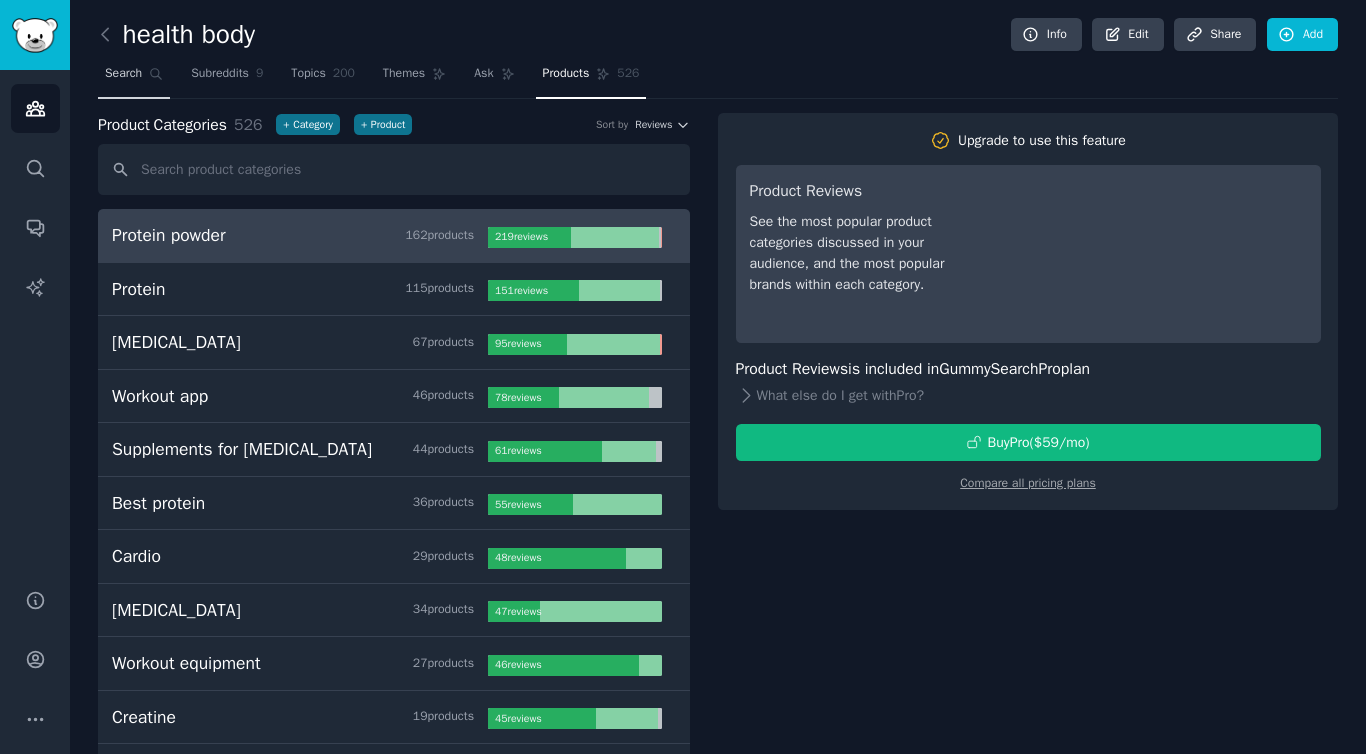 click 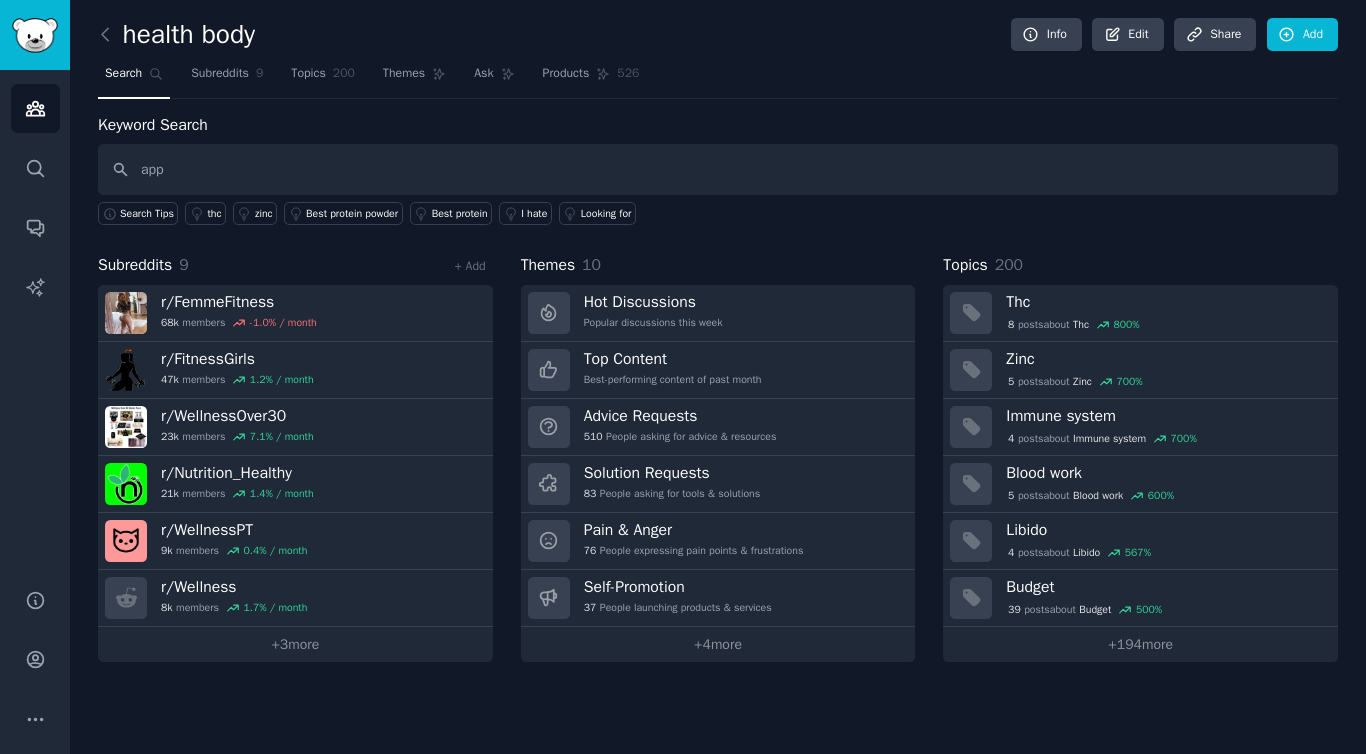 type on "app" 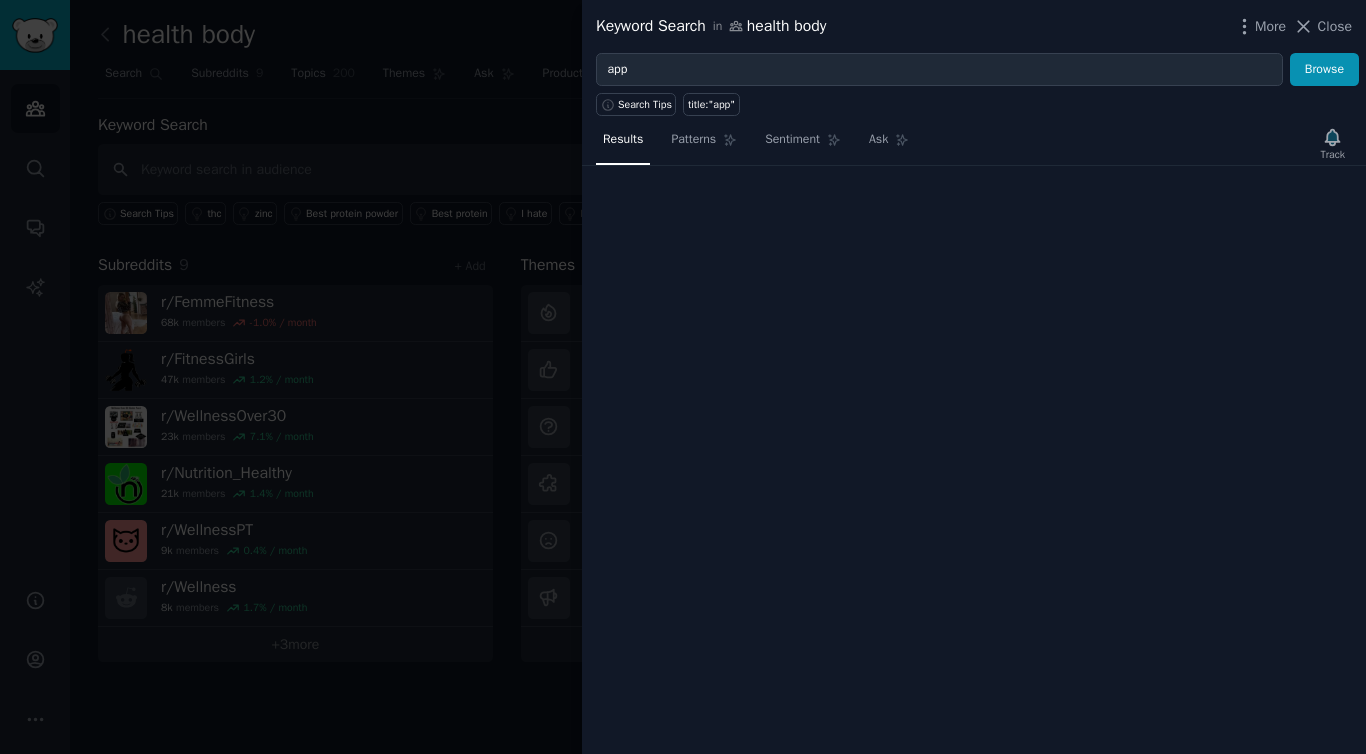 type 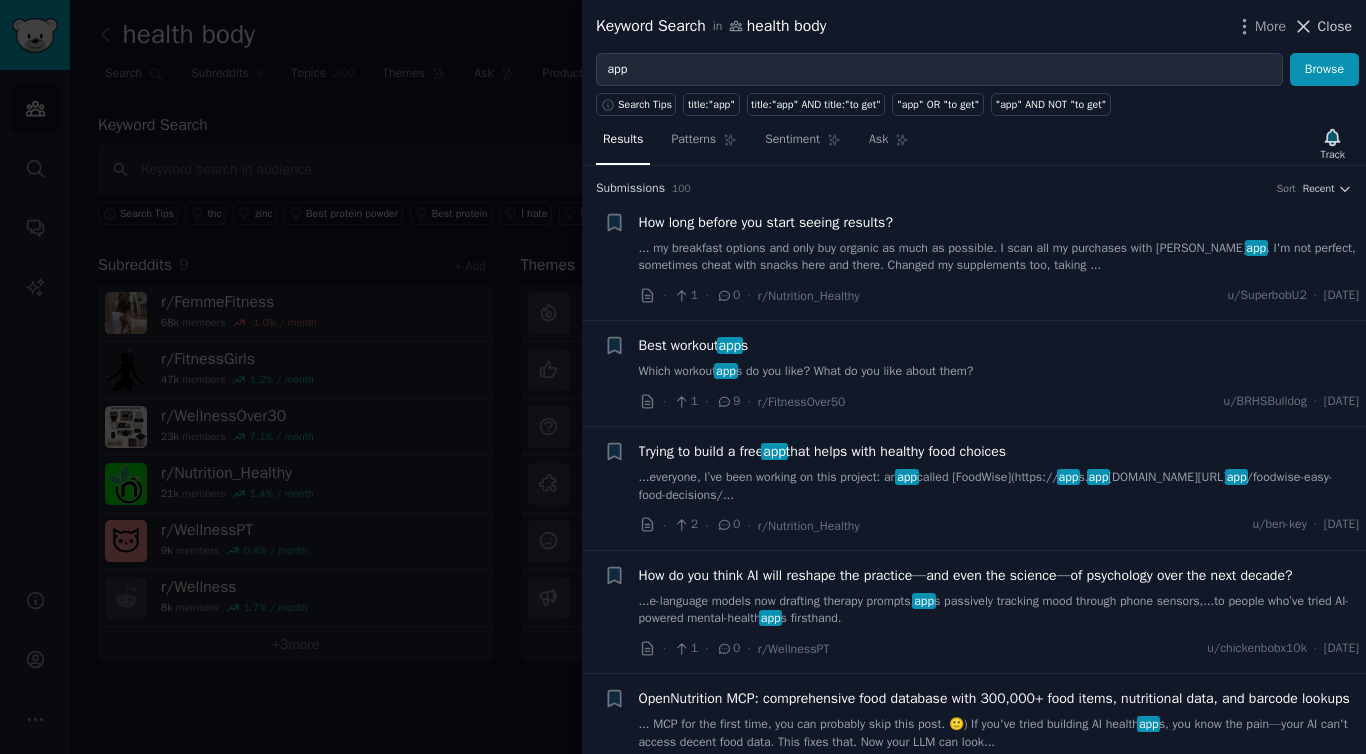 click on "Close" at bounding box center [1335, 26] 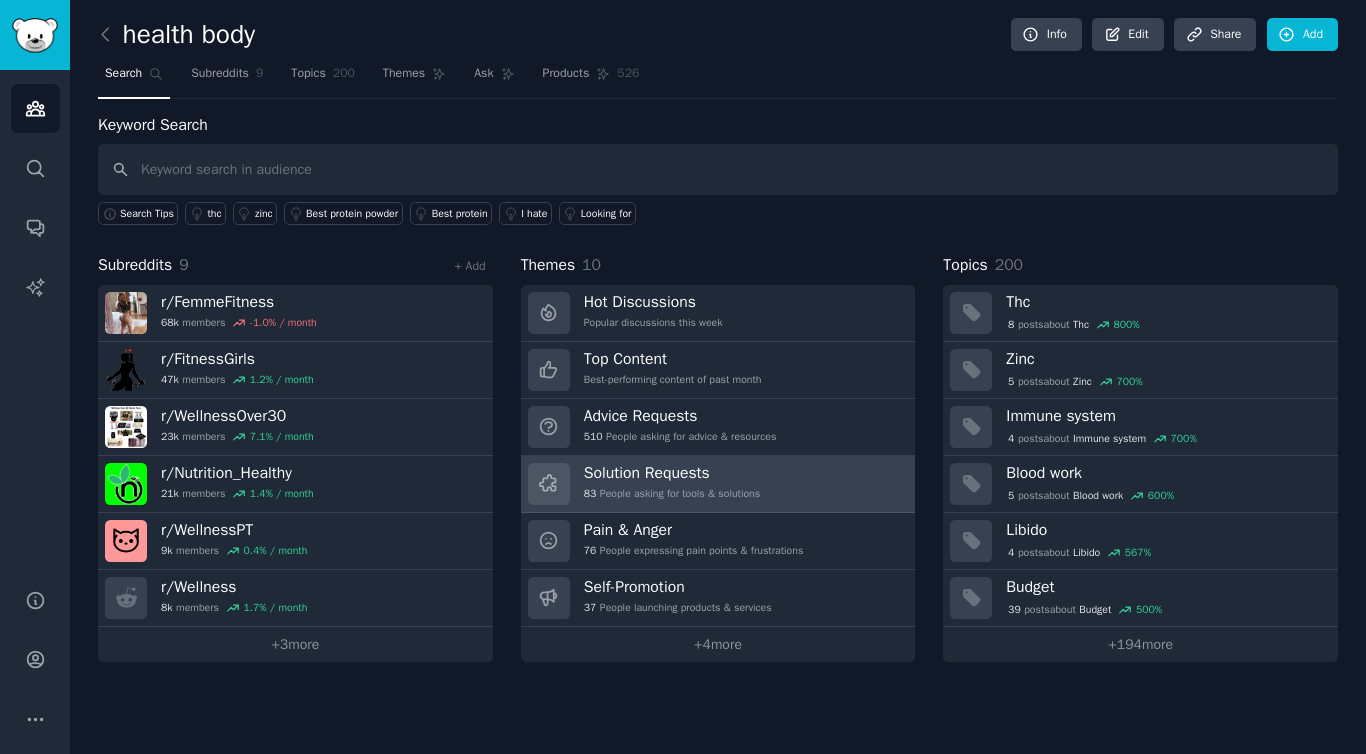 click on "Solution Requests" at bounding box center (672, 473) 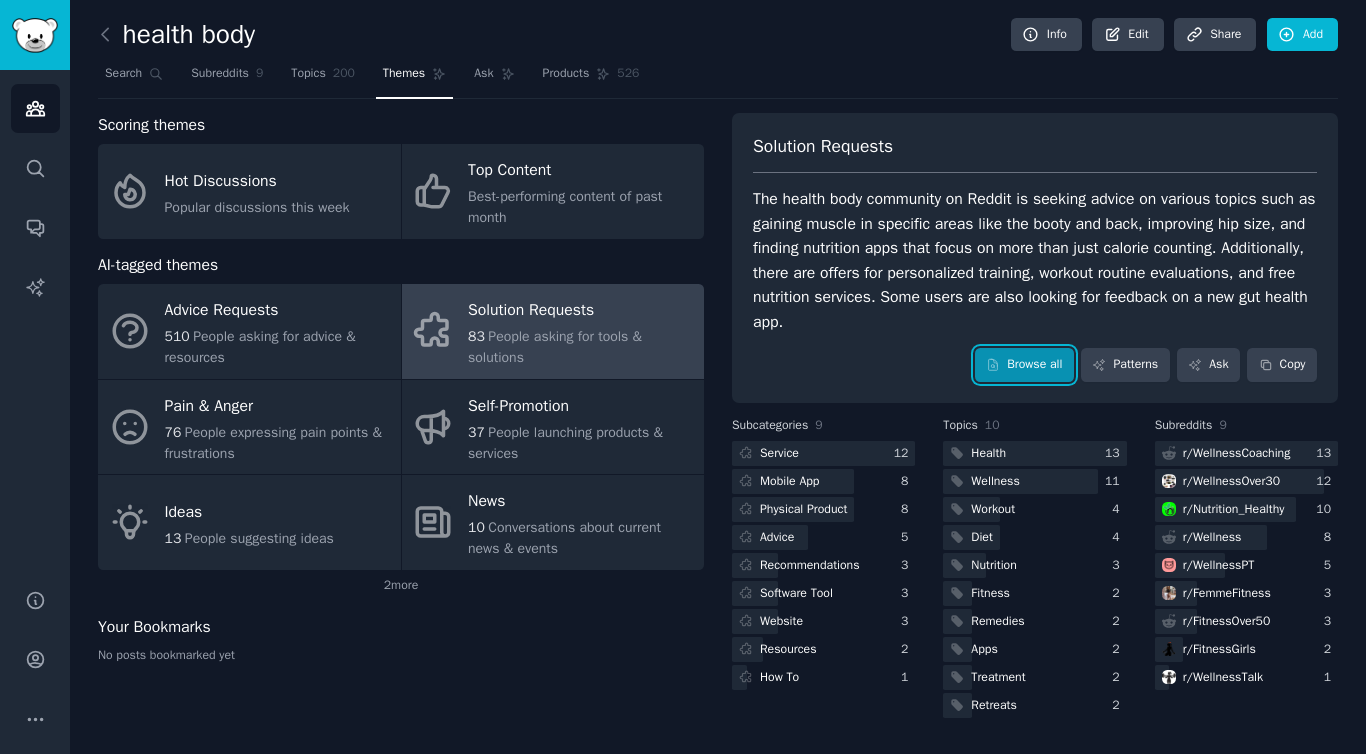 click on "Browse all" at bounding box center (1024, 365) 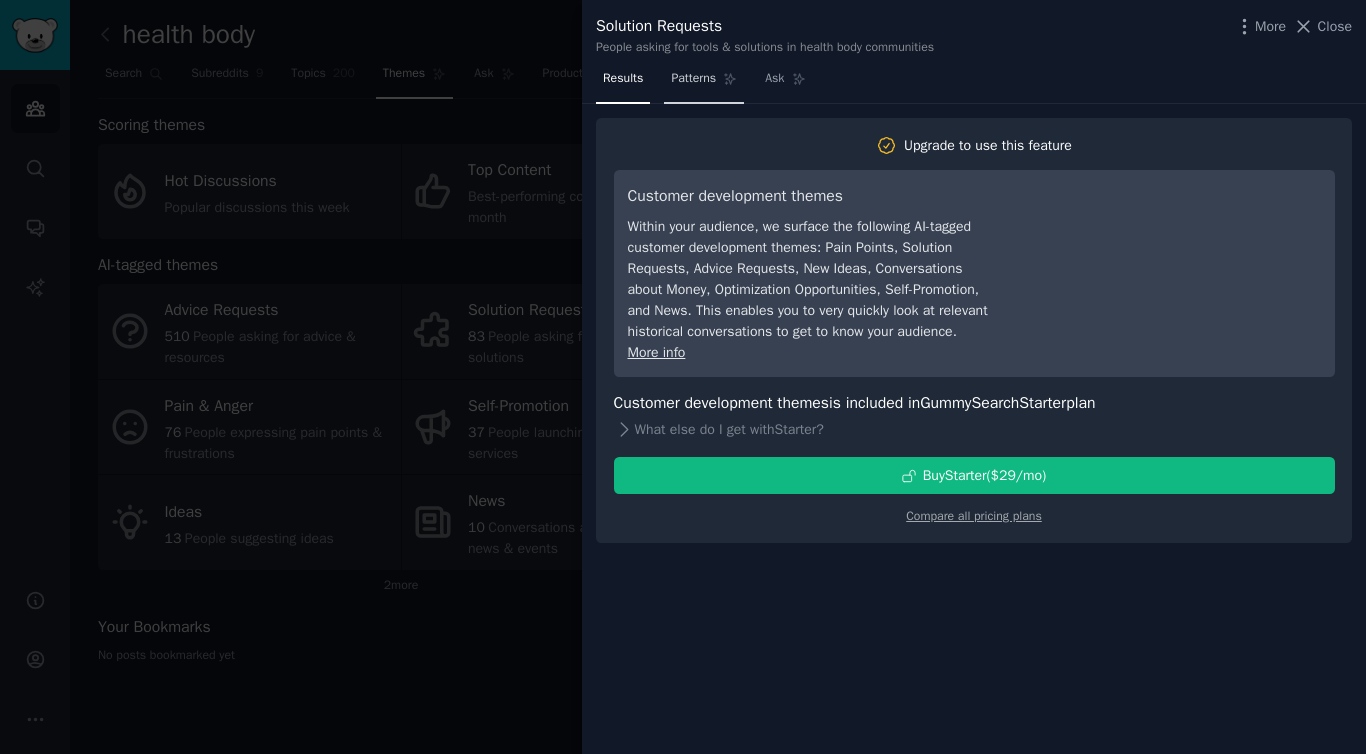 click on "Patterns" at bounding box center [693, 79] 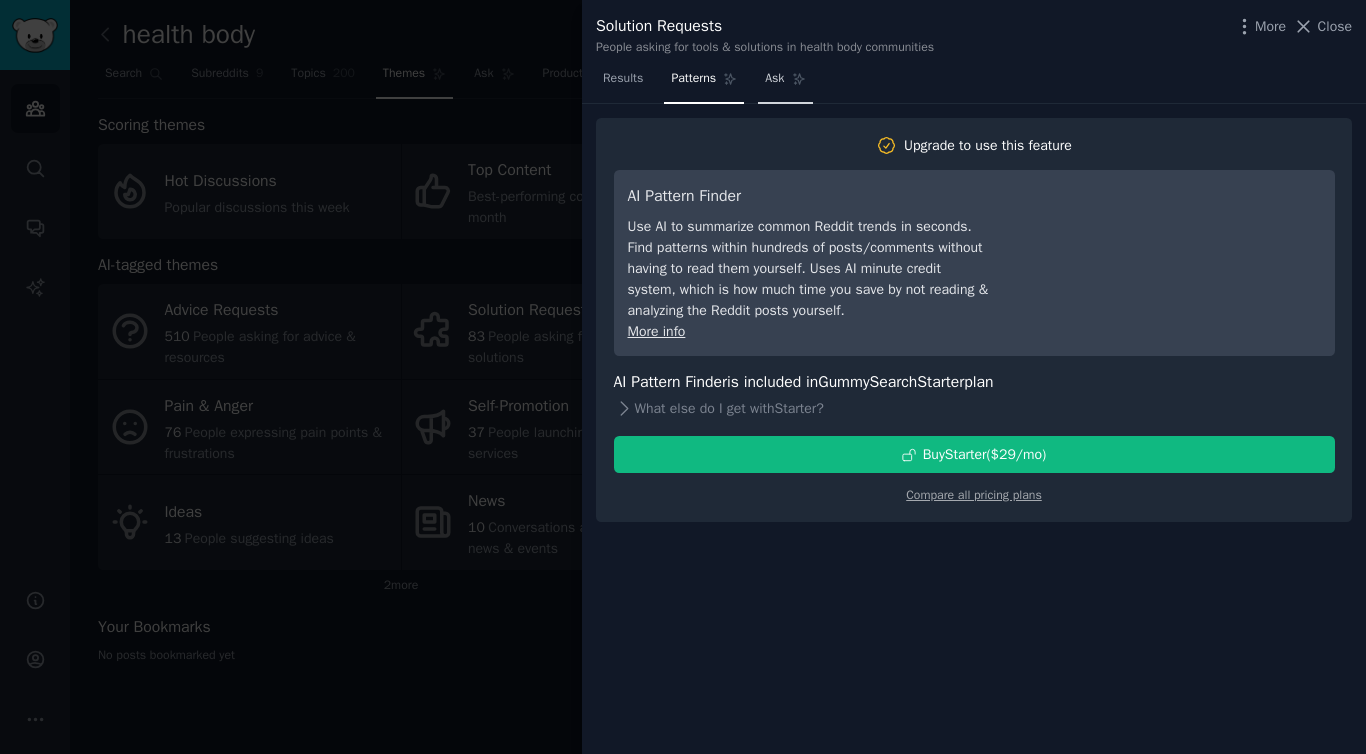 click on "Ask" at bounding box center (785, 83) 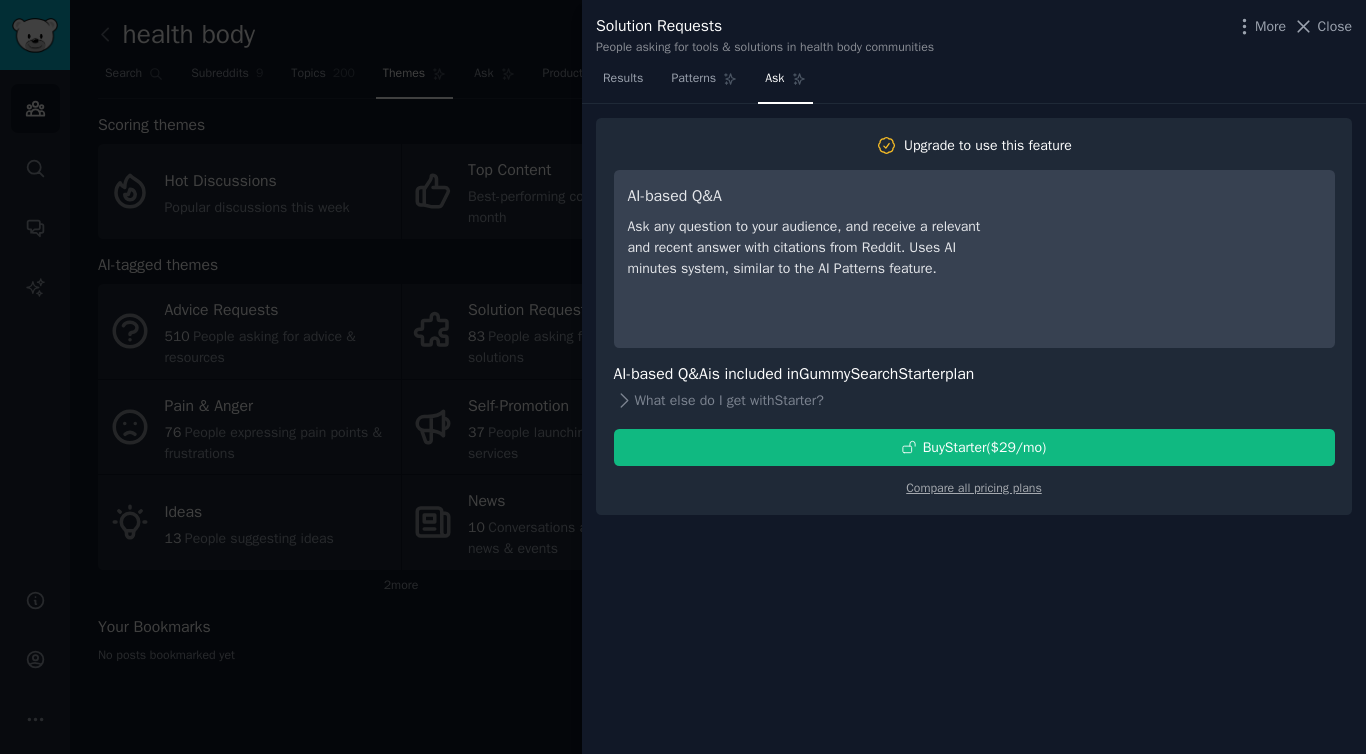 click on "Results Patterns Ask" at bounding box center (704, 83) 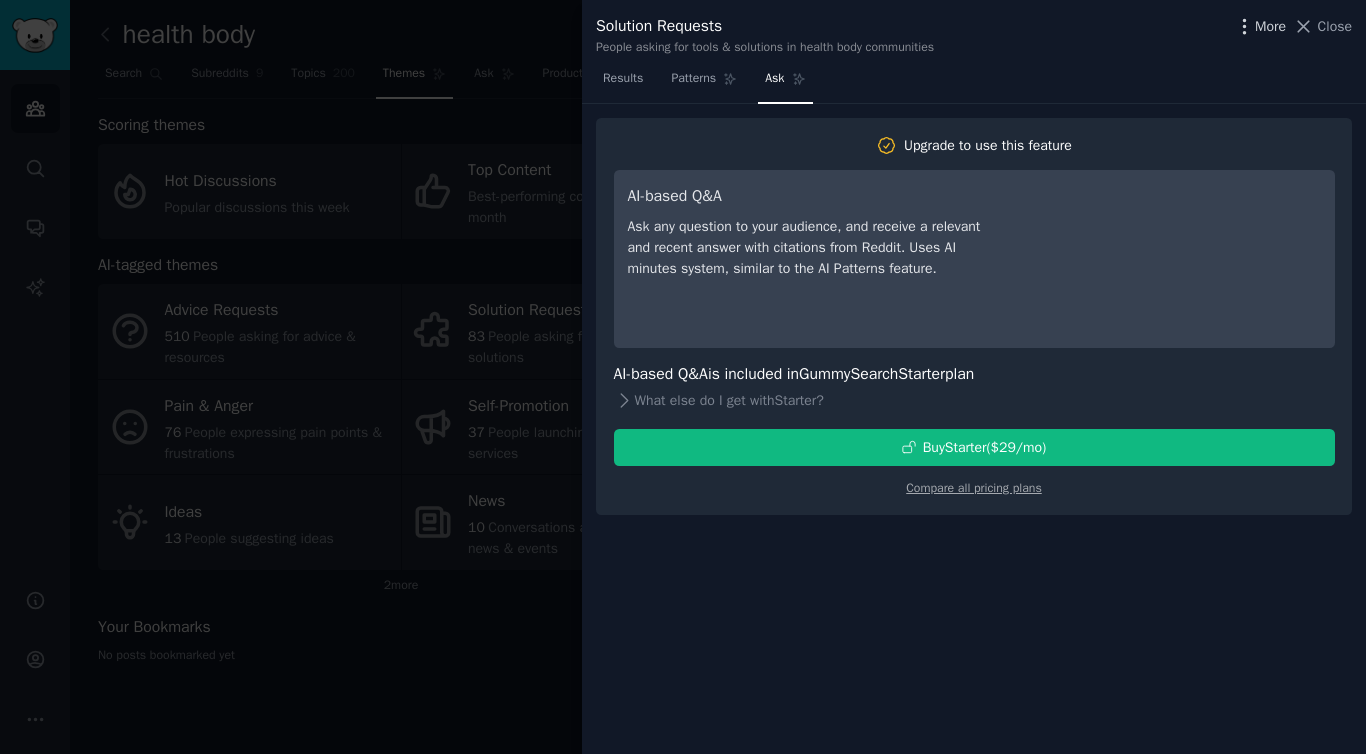 click on "More" at bounding box center [1270, 26] 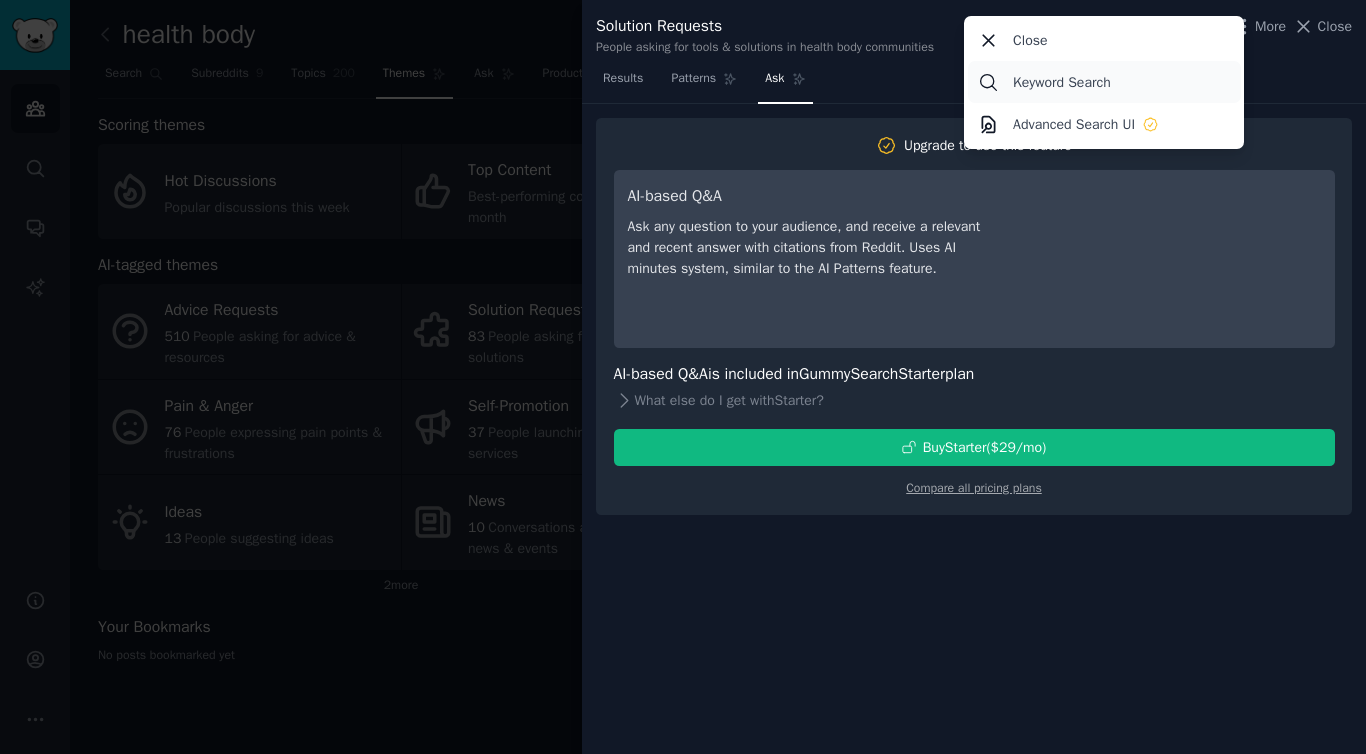 click on "Keyword Search" at bounding box center [1062, 82] 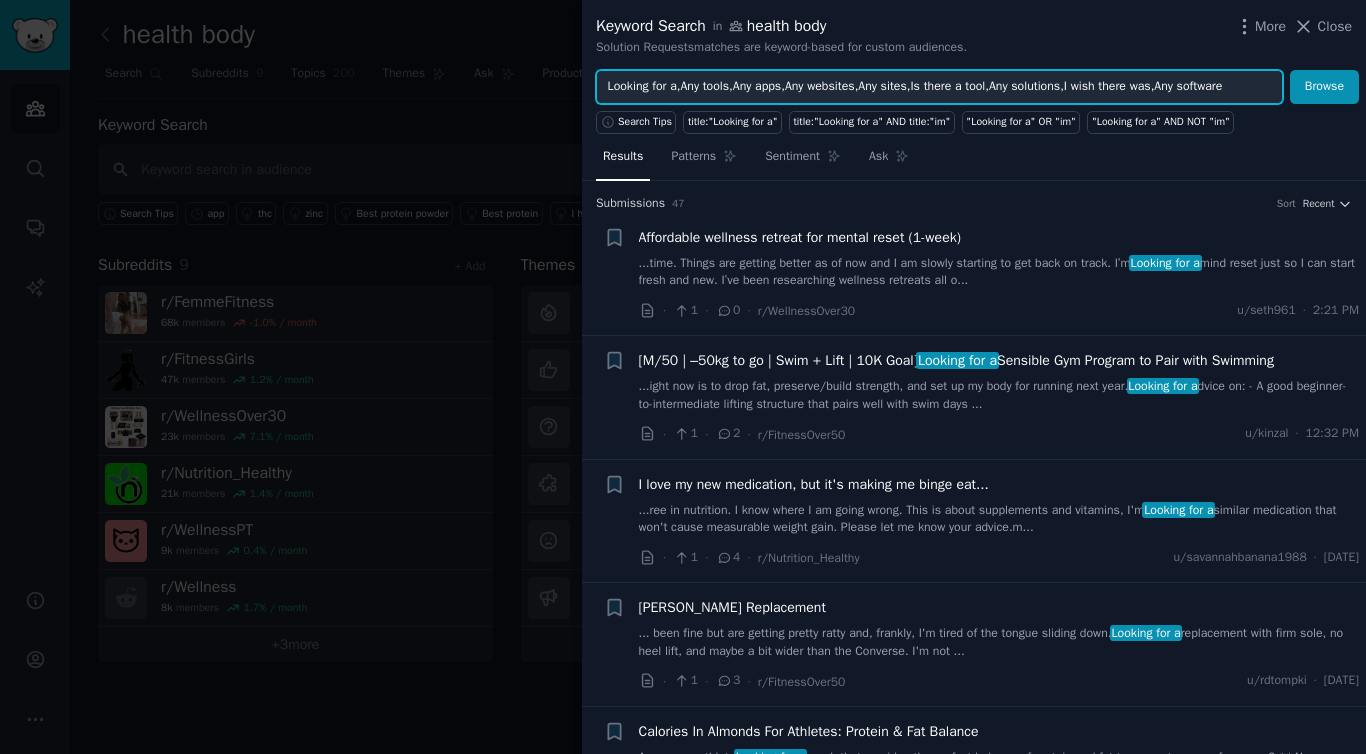 click on "Looking for a,Any tools,Any apps,Any websites,Any sites,Is there a tool,Any solutions,I wish there was,Any software" at bounding box center (939, 87) 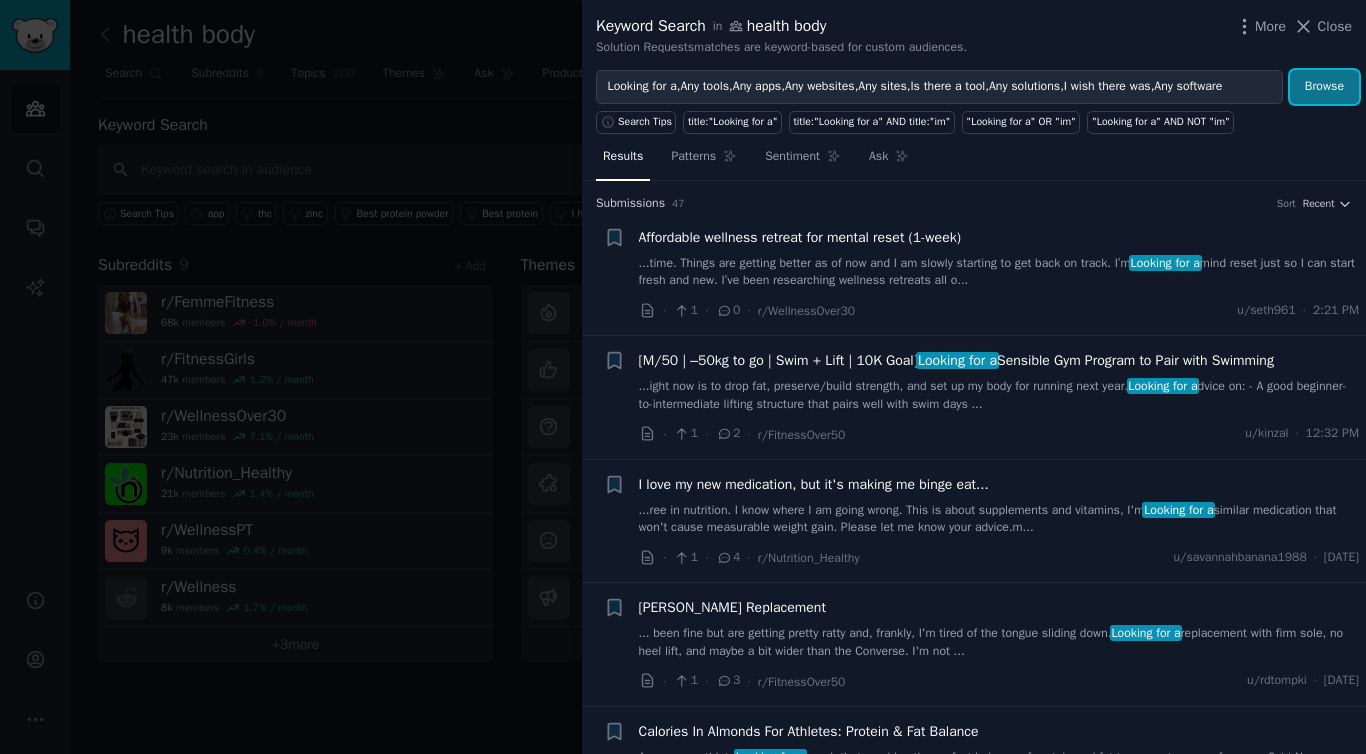 click on "Browse" at bounding box center (1324, 87) 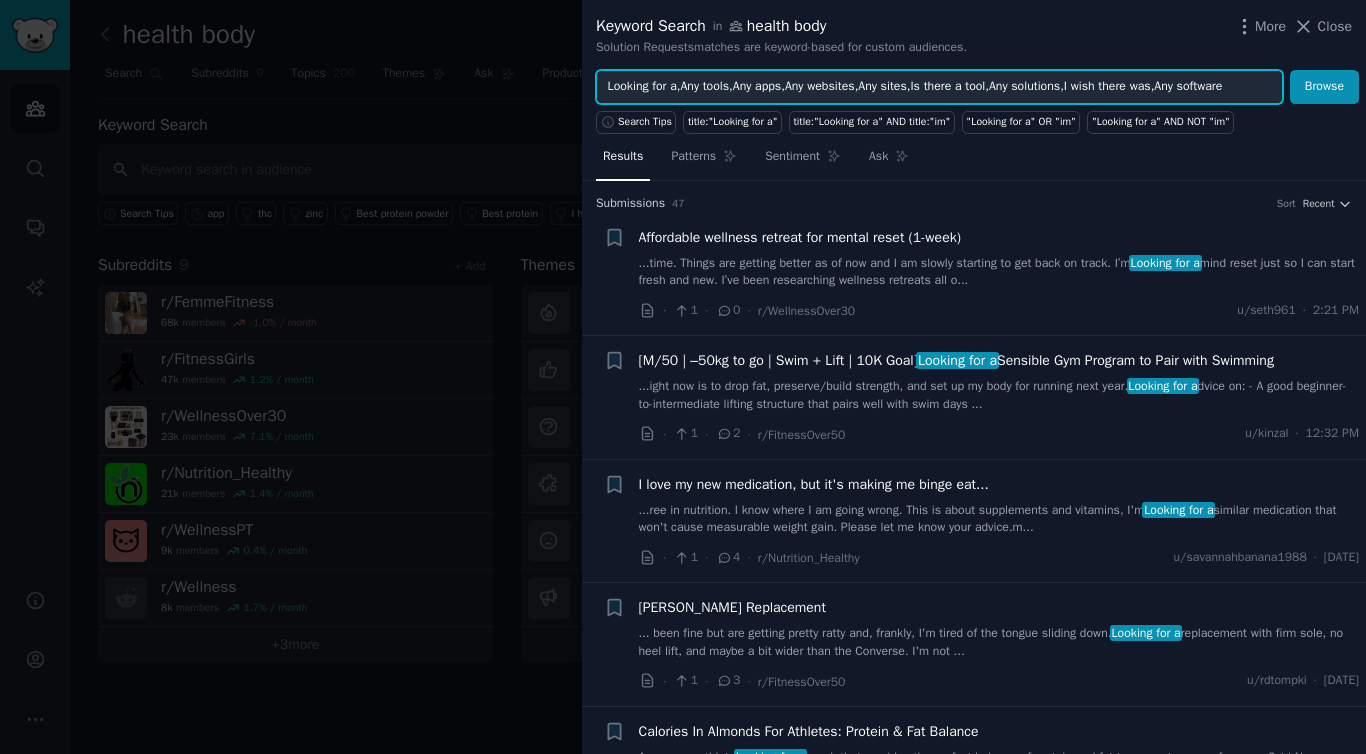 click on "Looking for a,Any tools,Any apps,Any websites,Any sites,Is there a tool,Any solutions,I wish there was,Any software" at bounding box center [939, 87] 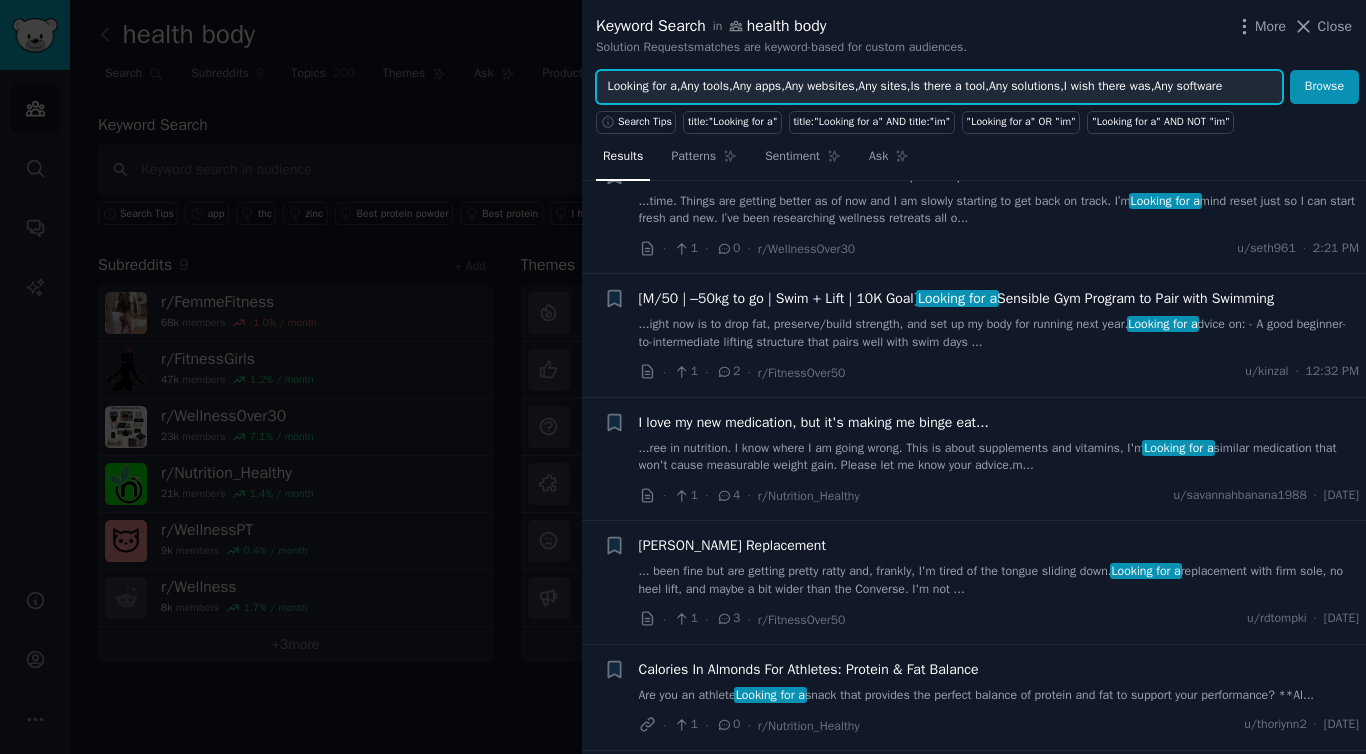 scroll, scrollTop: 0, scrollLeft: 0, axis: both 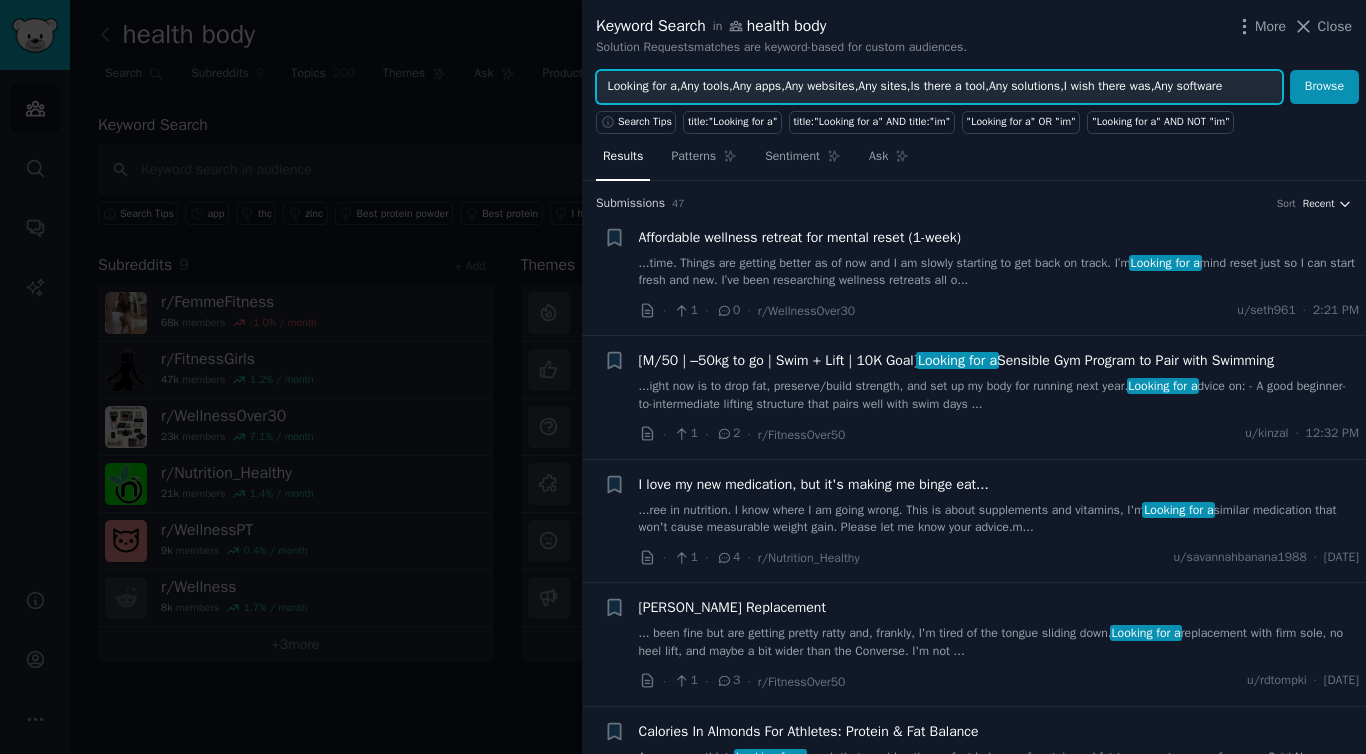 click on "Recent" at bounding box center [1319, 204] 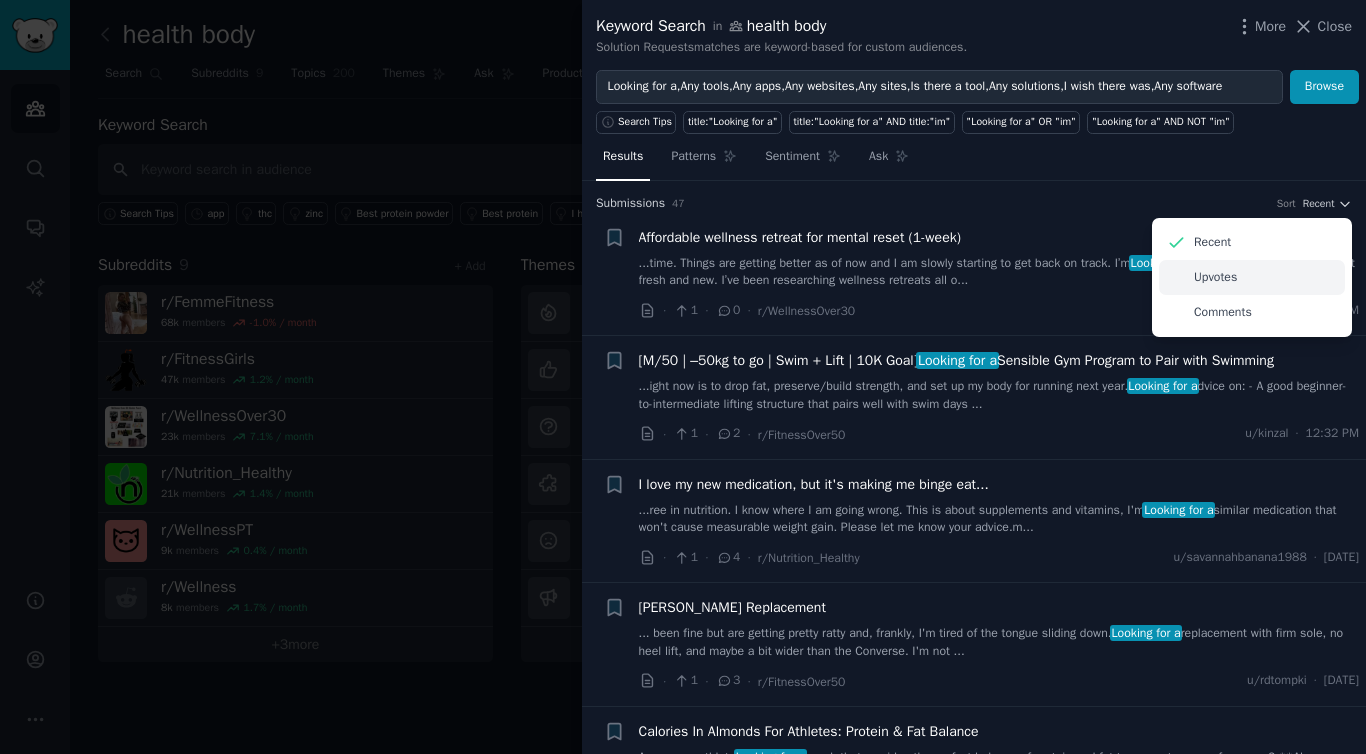 click on "Upvotes" at bounding box center [1215, 278] 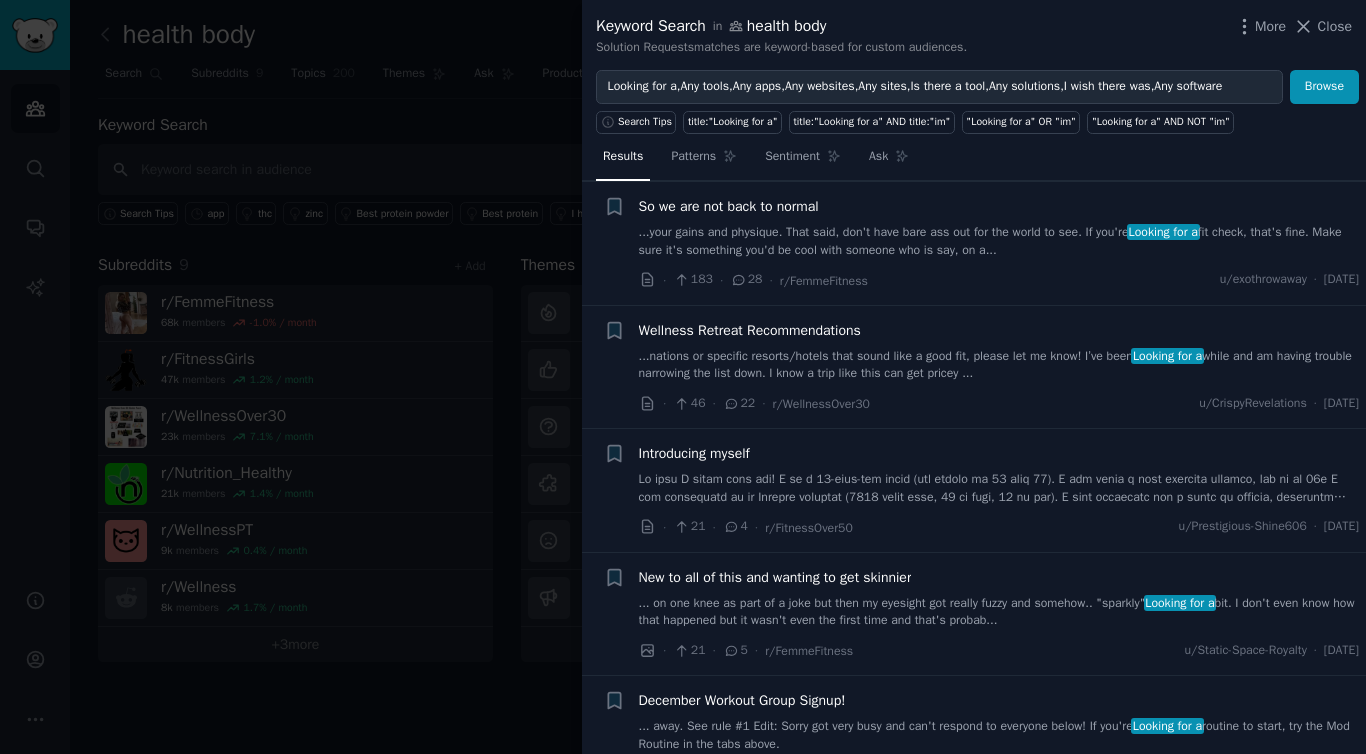 scroll, scrollTop: 0, scrollLeft: 0, axis: both 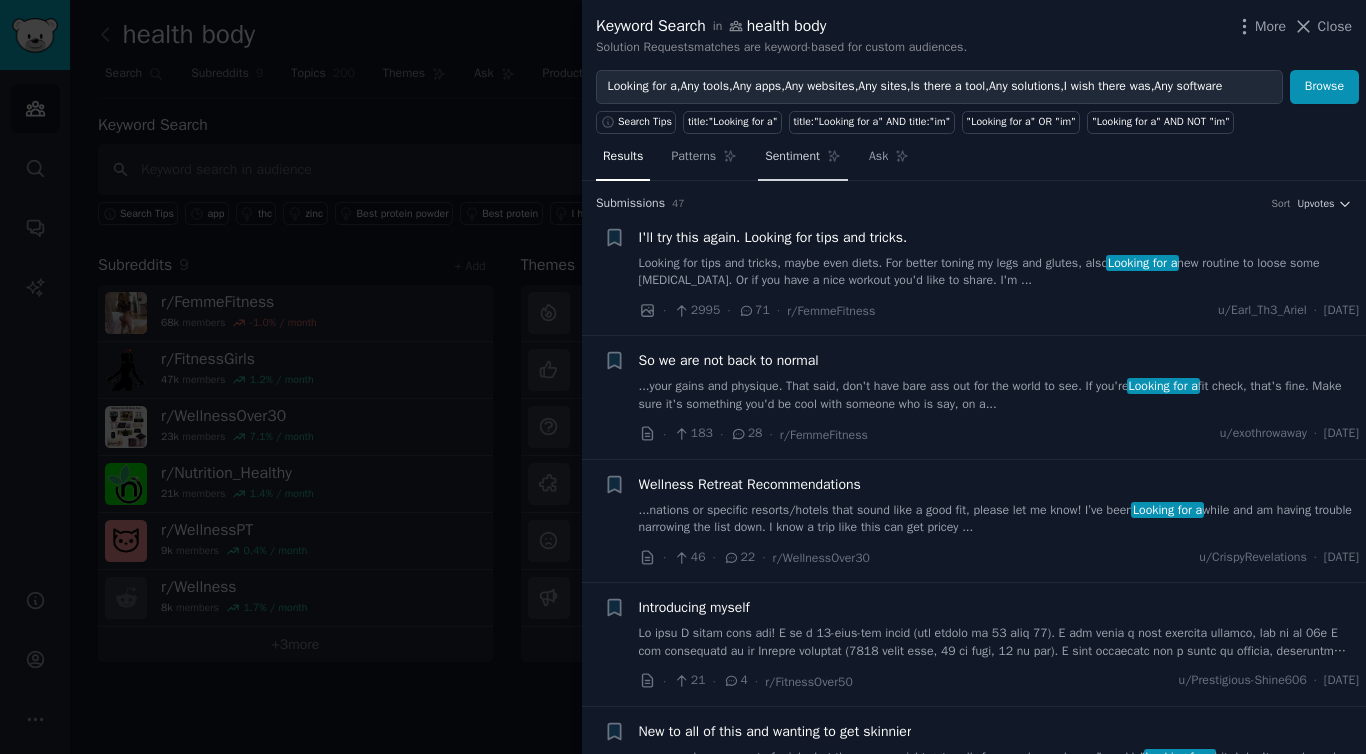 click on "Sentiment" at bounding box center (792, 157) 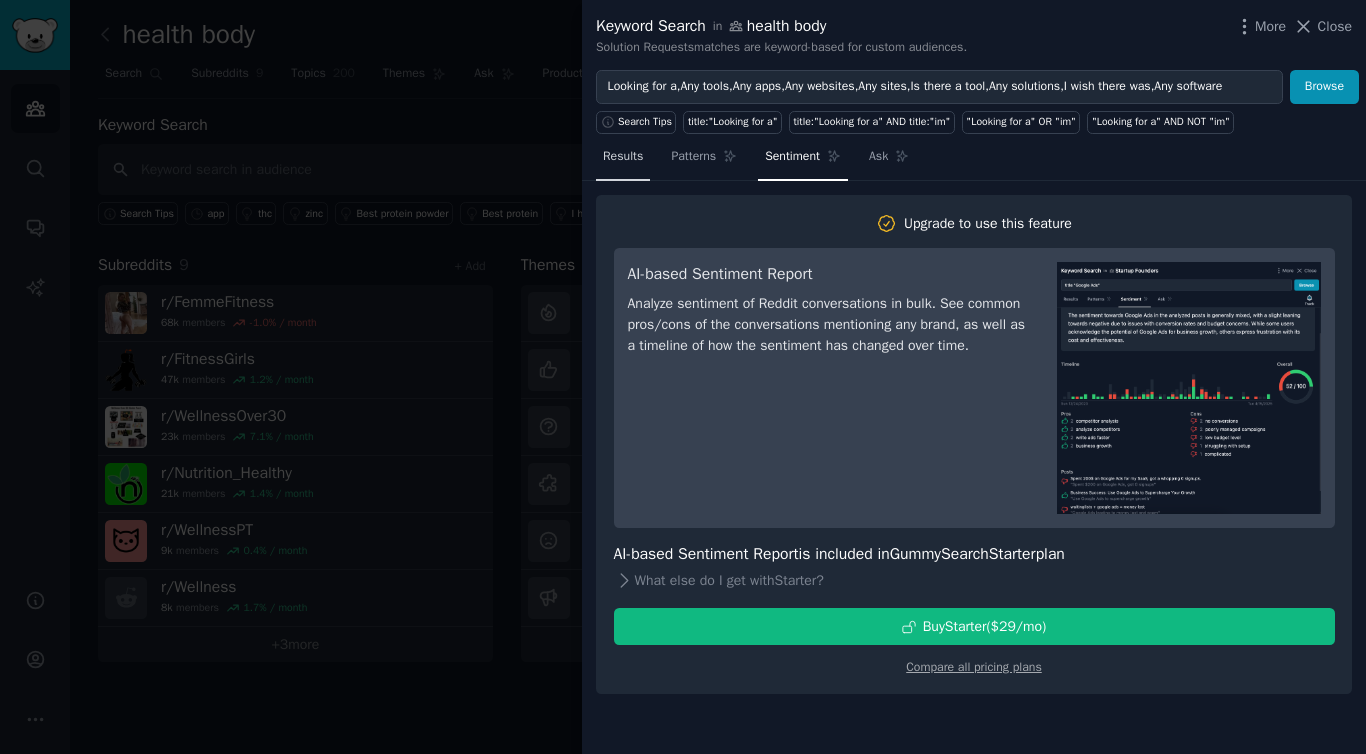 click on "Results" at bounding box center [623, 161] 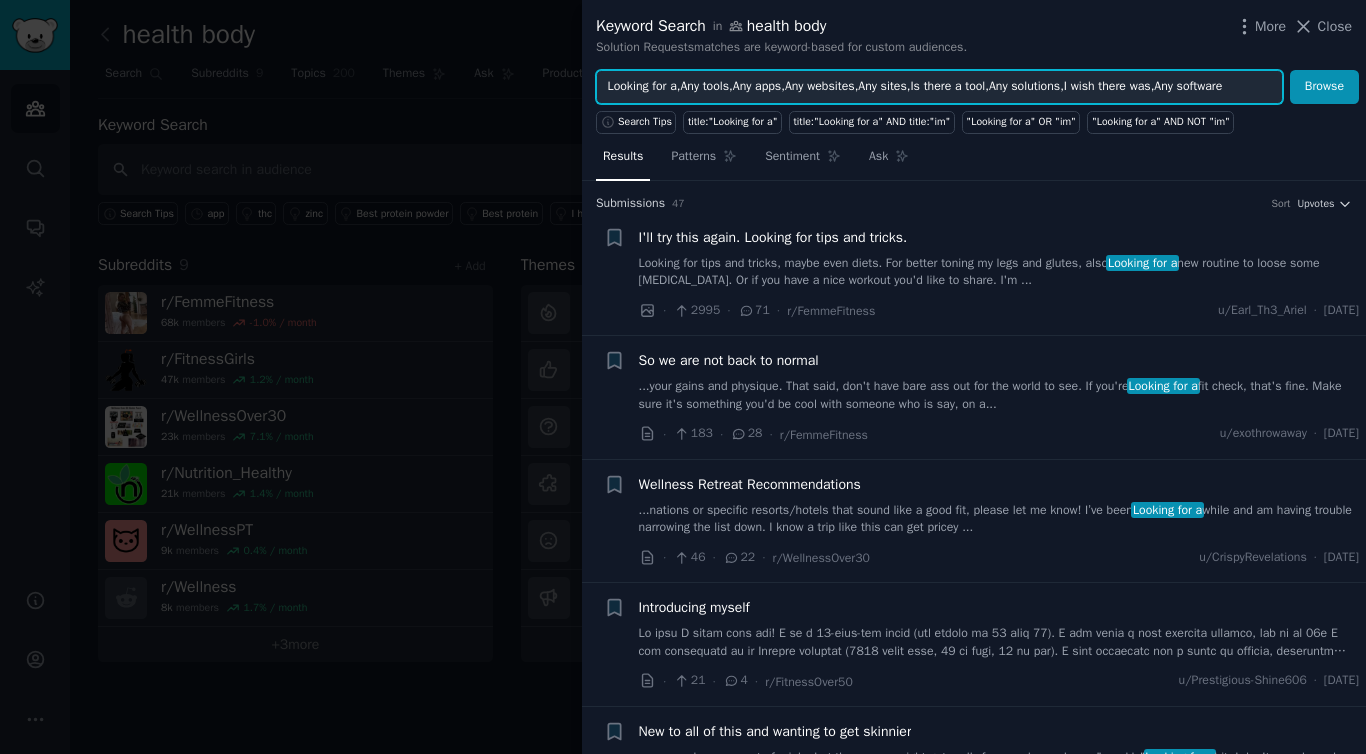 click on "Looking for a,Any tools,Any apps,Any websites,Any sites,Is there a tool,Any solutions,I wish there was,Any software" at bounding box center (939, 87) 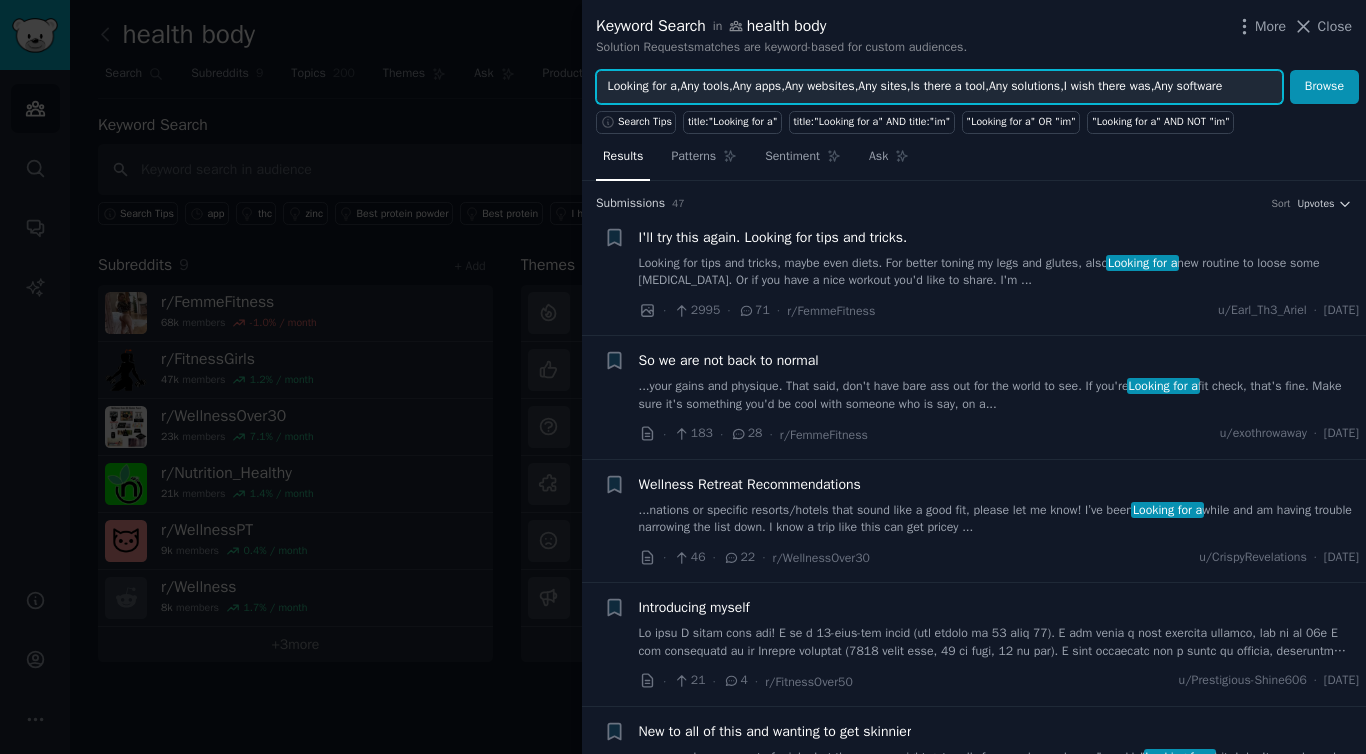 drag, startPoint x: 675, startPoint y: 87, endPoint x: 723, endPoint y: 87, distance: 48 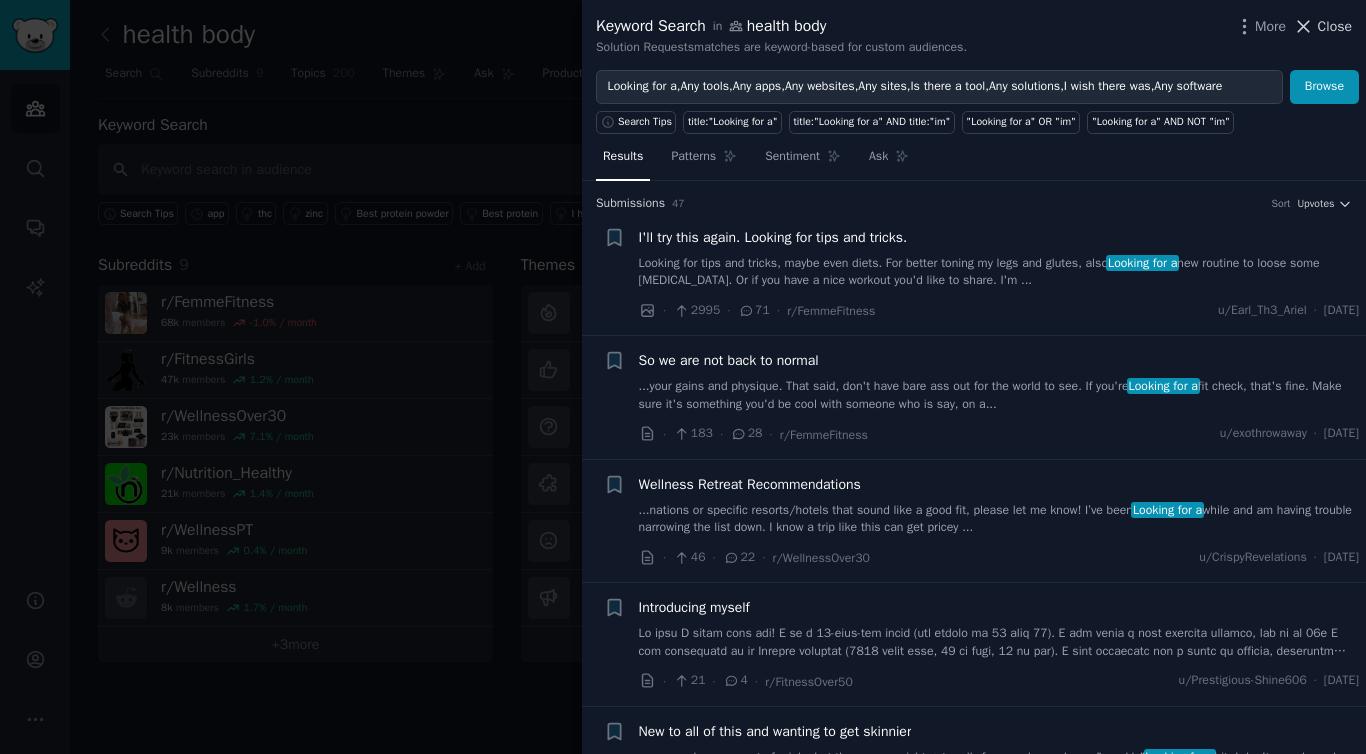 click on "Close" at bounding box center (1335, 26) 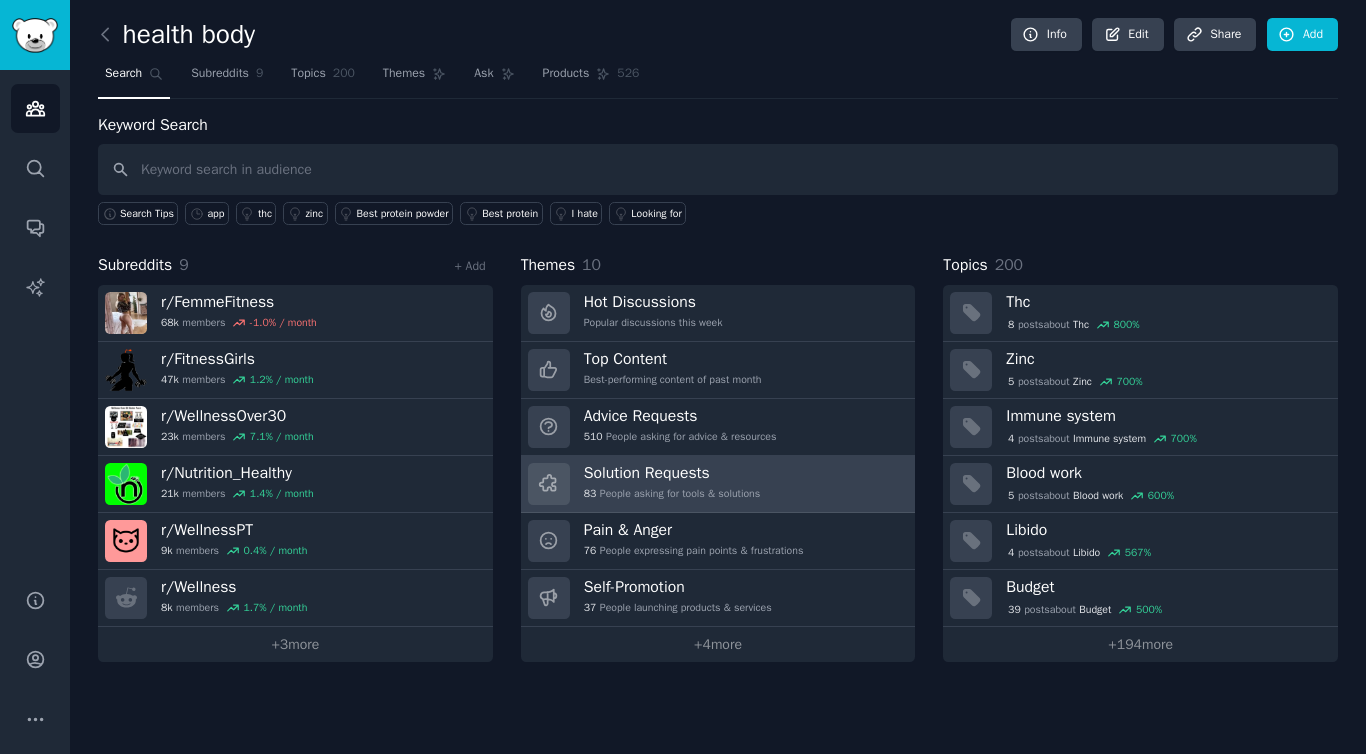 click on "83 People asking for tools & solutions" at bounding box center (672, 494) 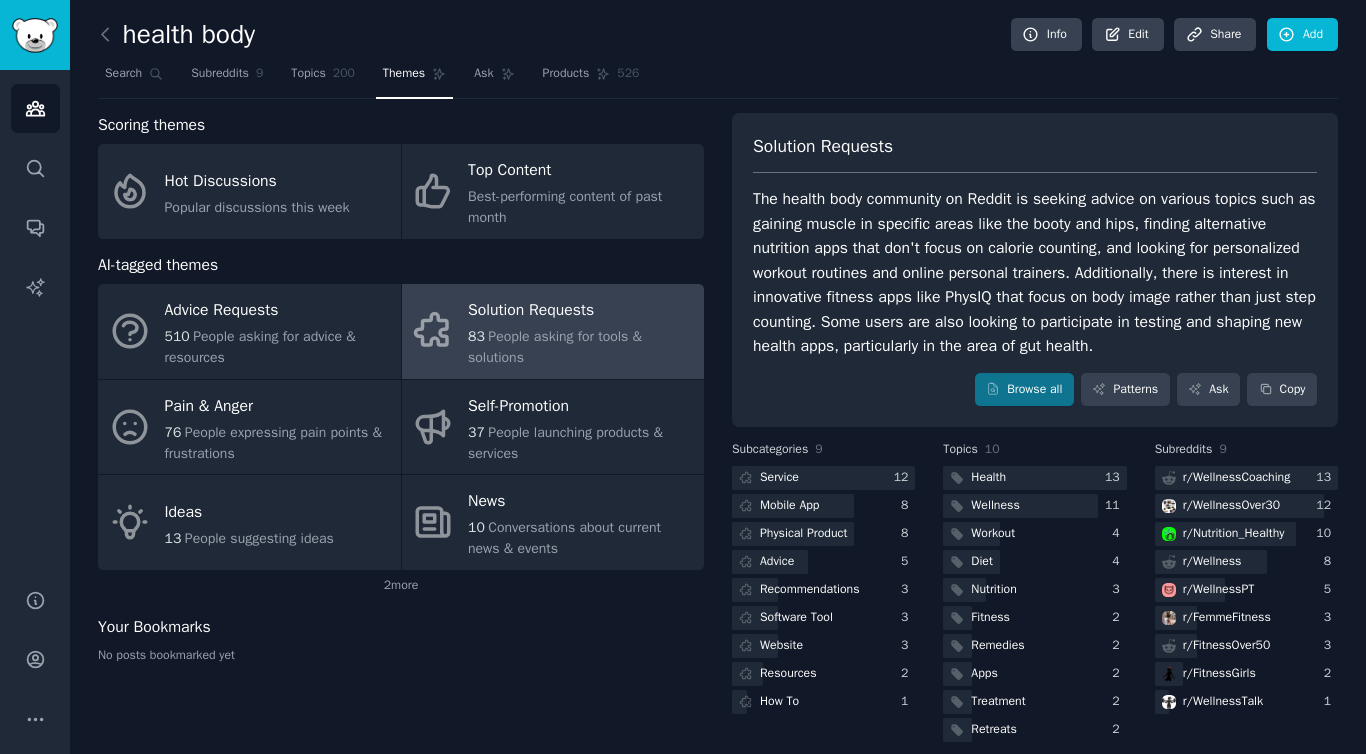 scroll, scrollTop: 19, scrollLeft: 0, axis: vertical 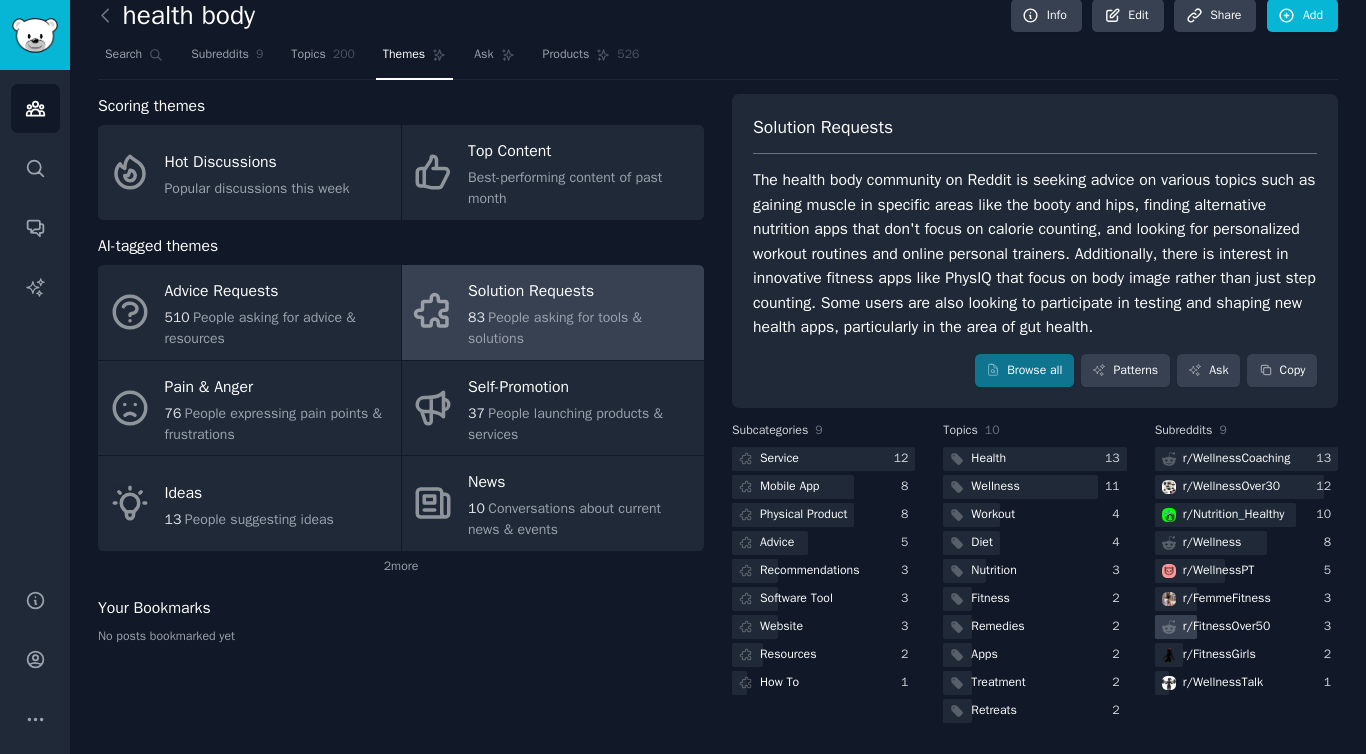 click on "r/ FitnessOver50" at bounding box center [1227, 627] 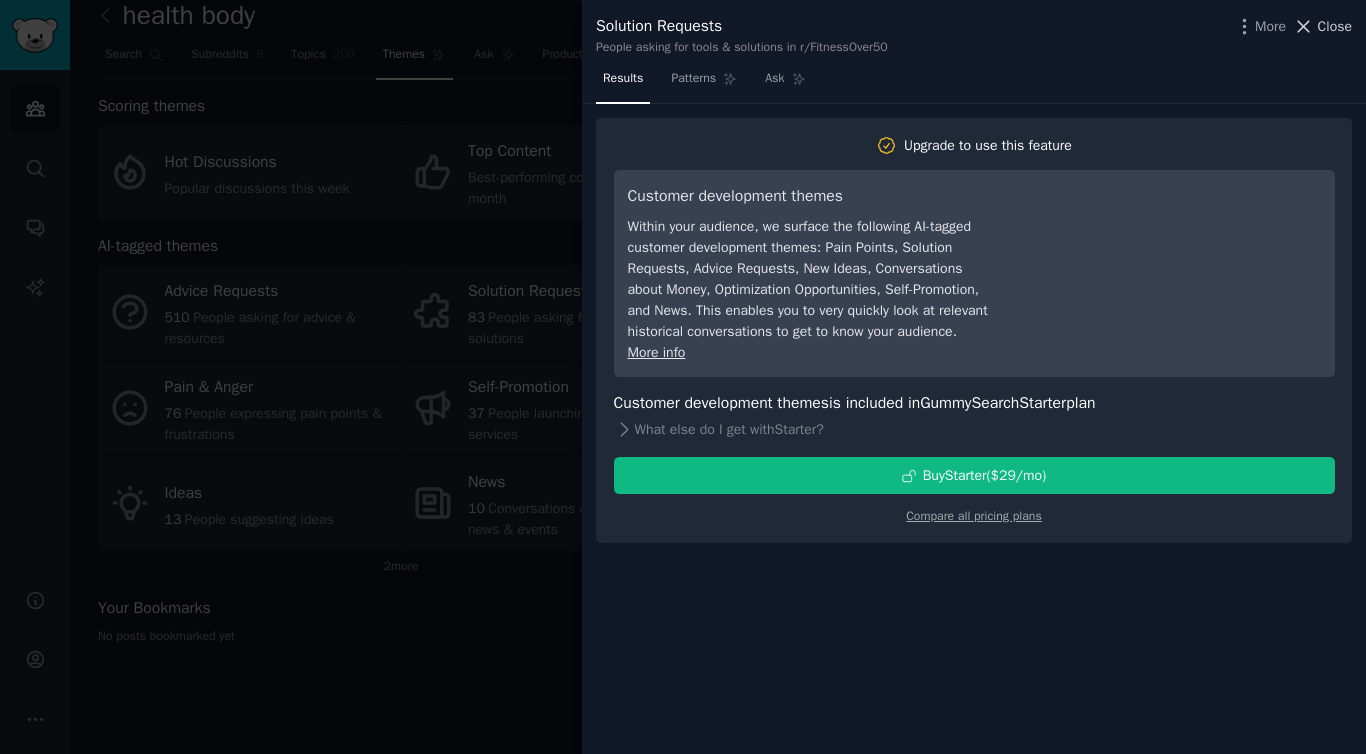 click on "Close" at bounding box center [1335, 26] 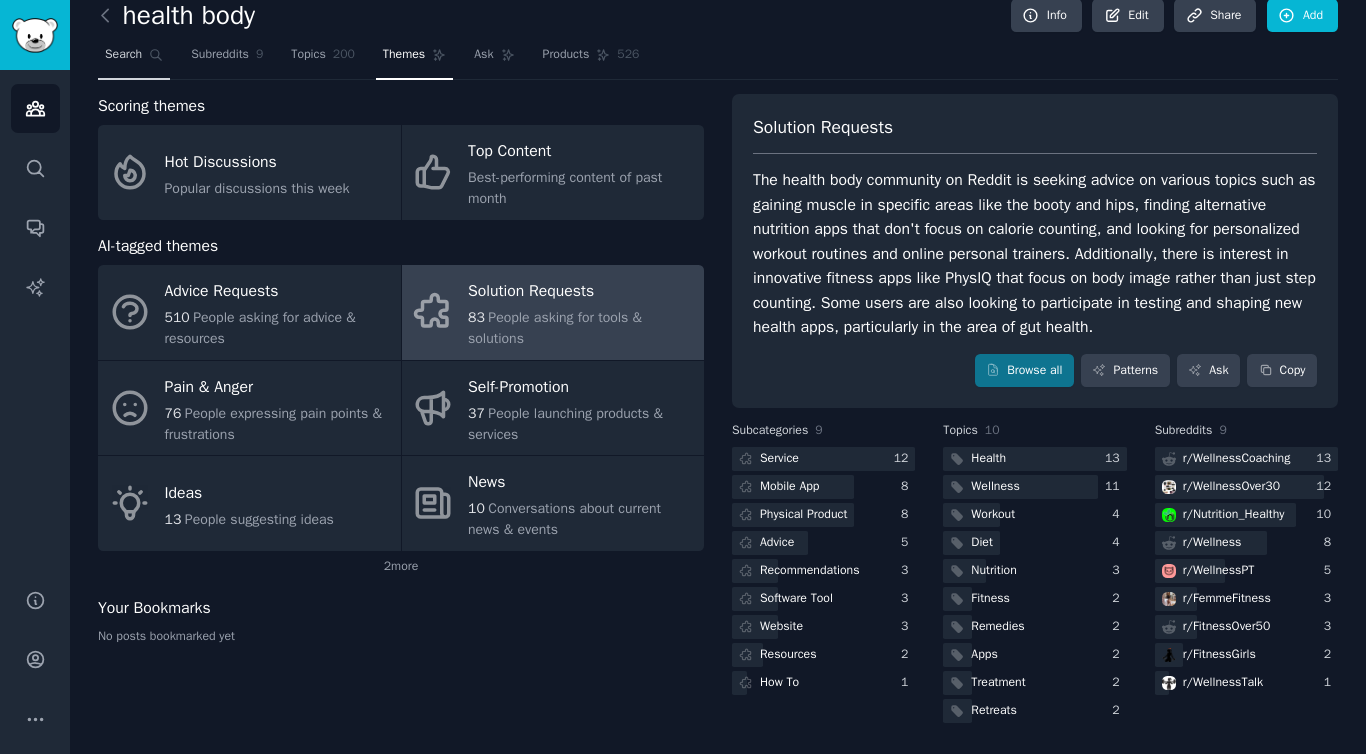click on "Search" at bounding box center [123, 55] 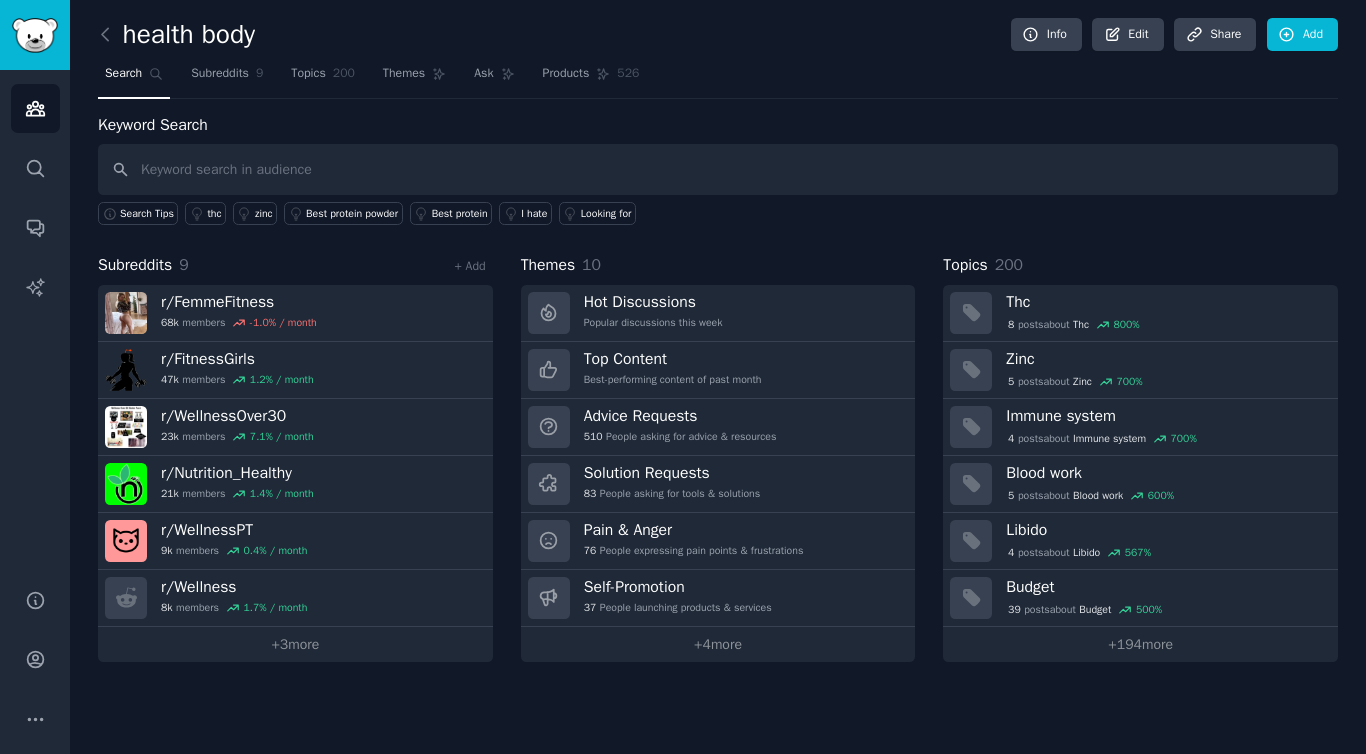 scroll, scrollTop: 0, scrollLeft: 0, axis: both 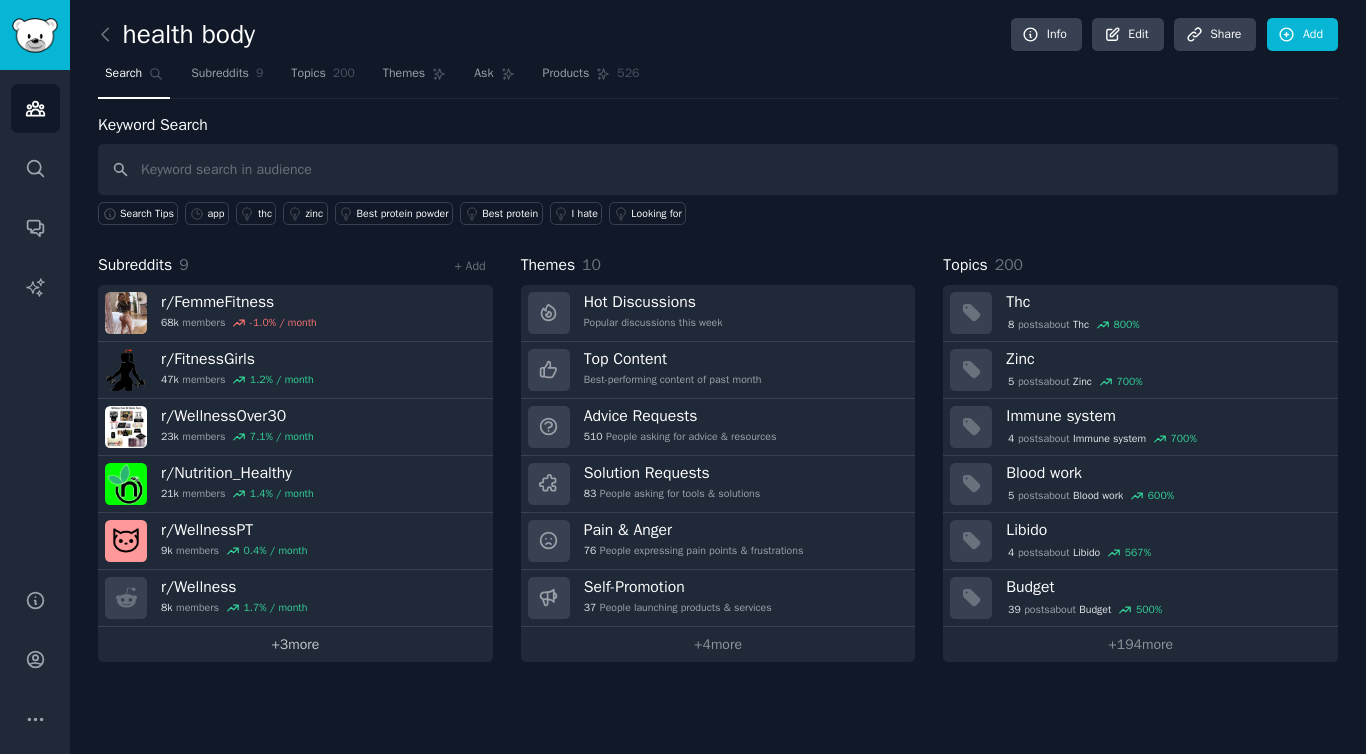 click on "+  3  more" at bounding box center (295, 644) 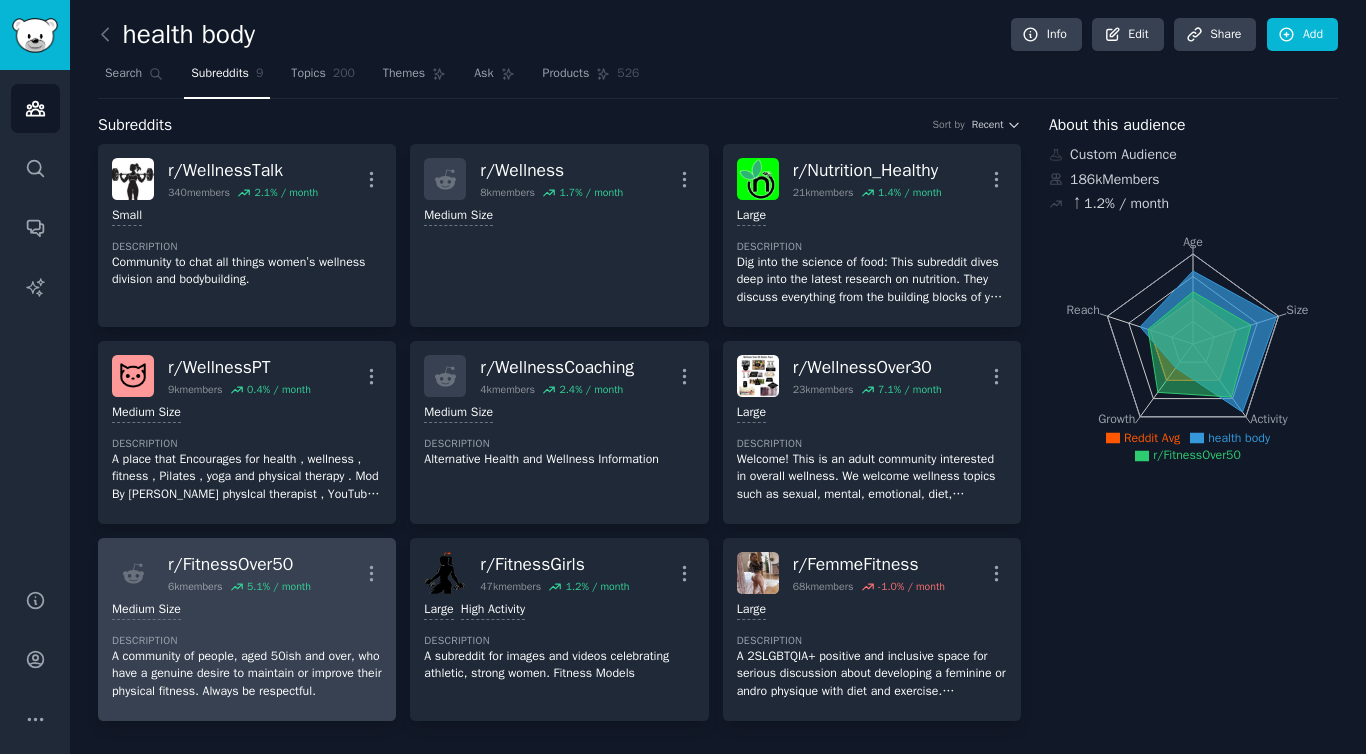 click on "r/ FitnessOver50" at bounding box center (239, 564) 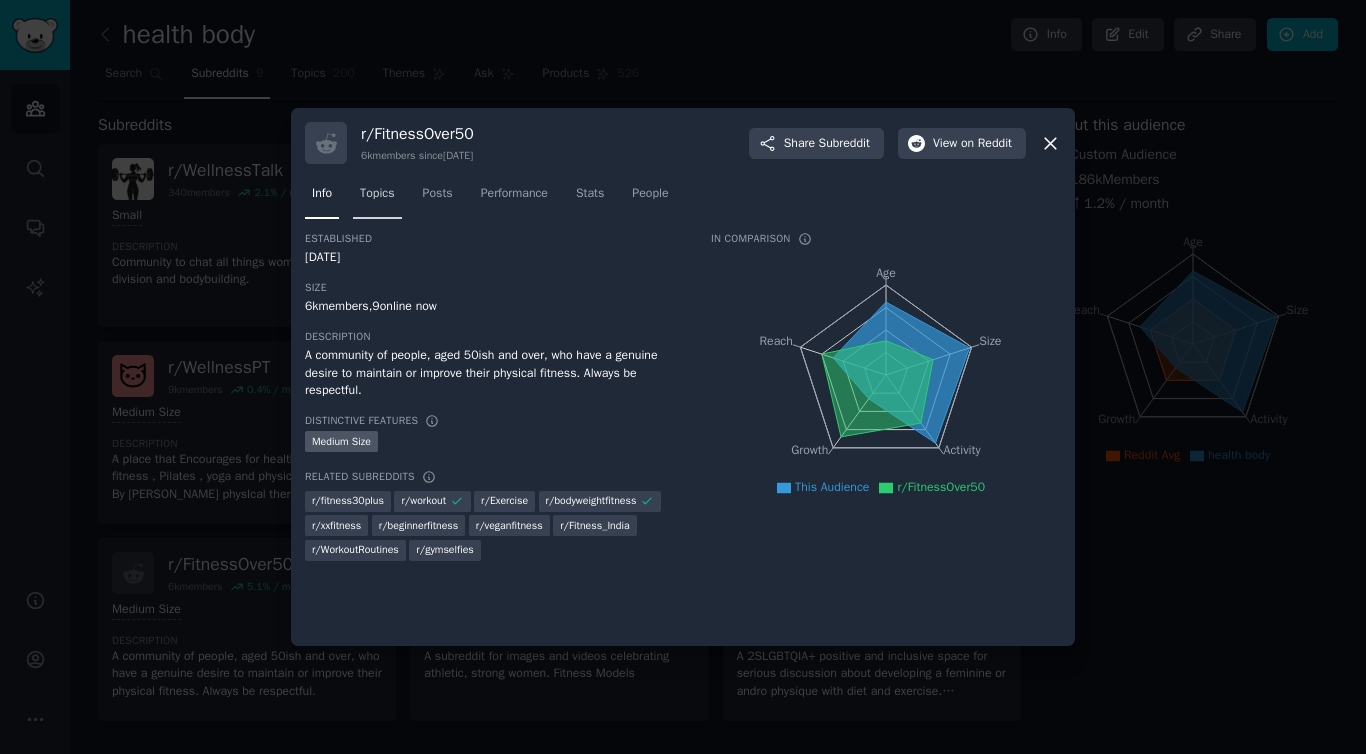 click on "Topics" at bounding box center [377, 194] 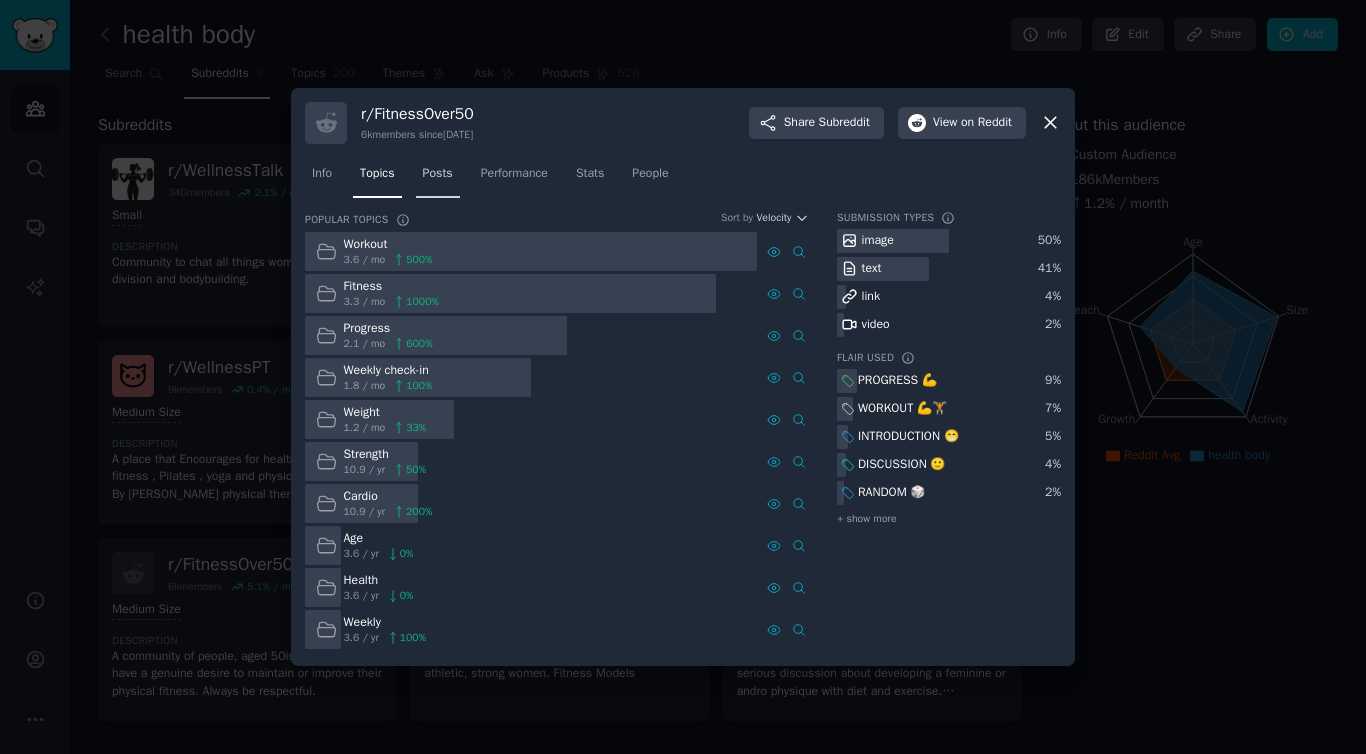 click on "Posts" at bounding box center [438, 174] 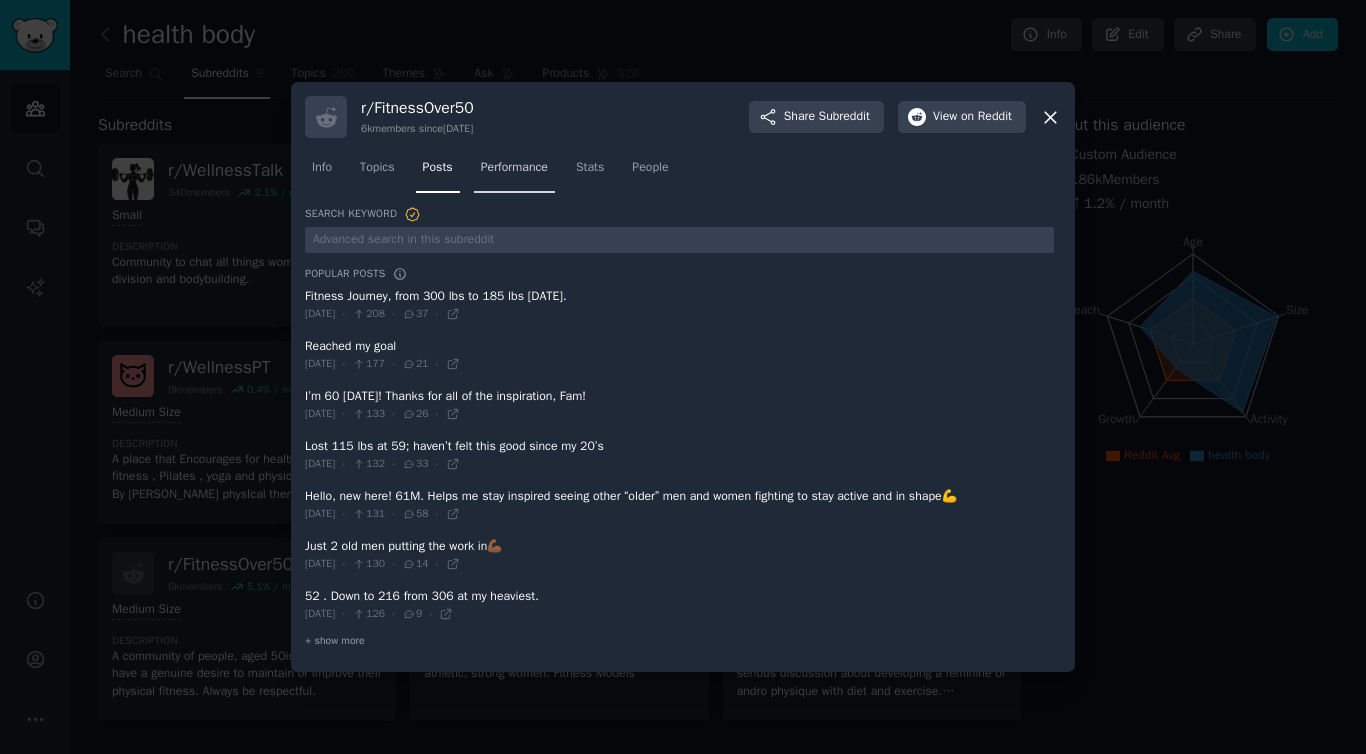 click on "Performance" at bounding box center (514, 172) 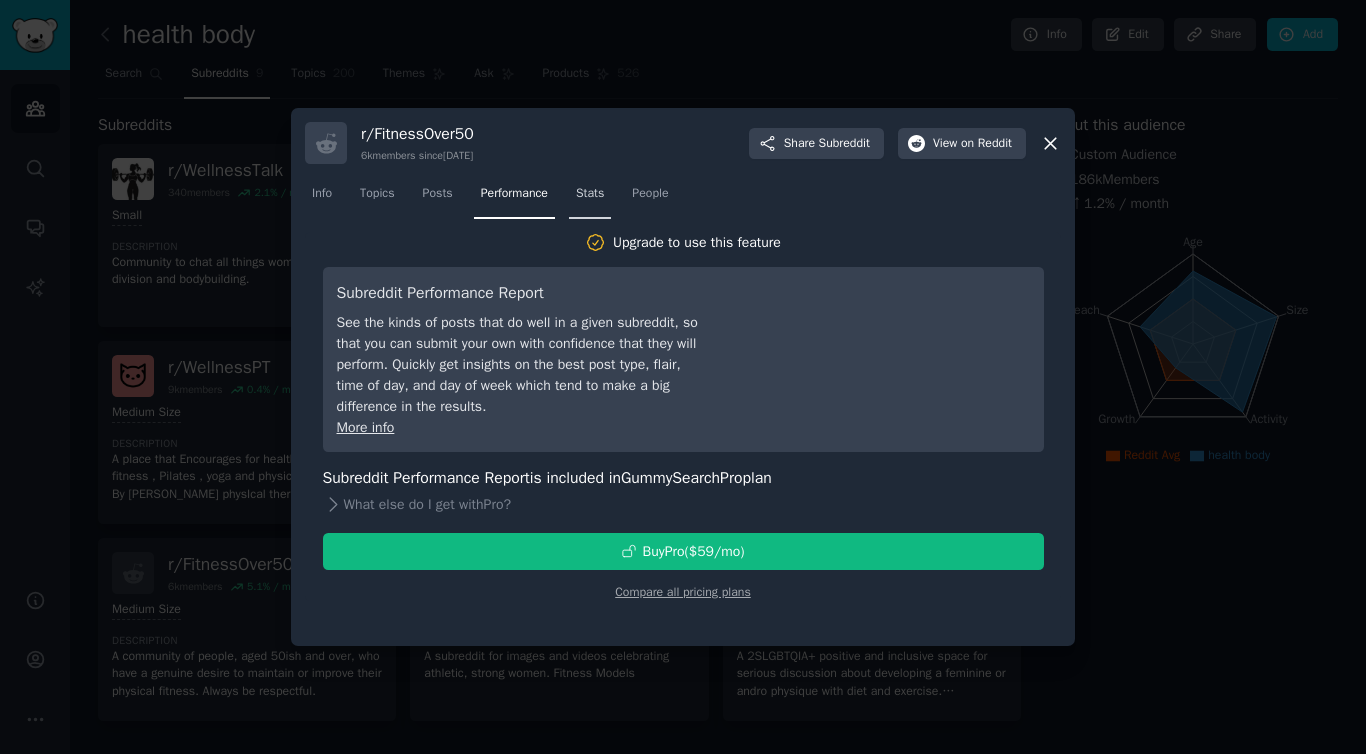click on "Stats" at bounding box center (590, 194) 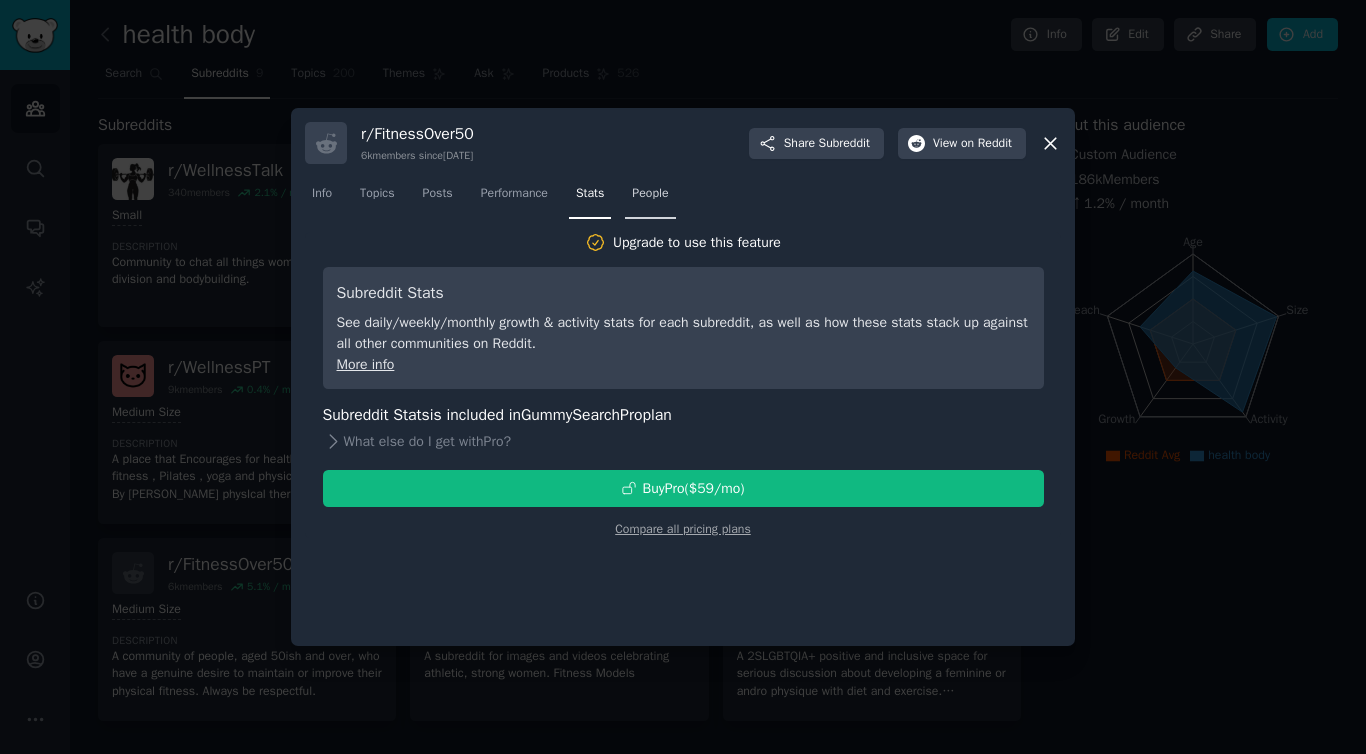 click on "People" at bounding box center (650, 194) 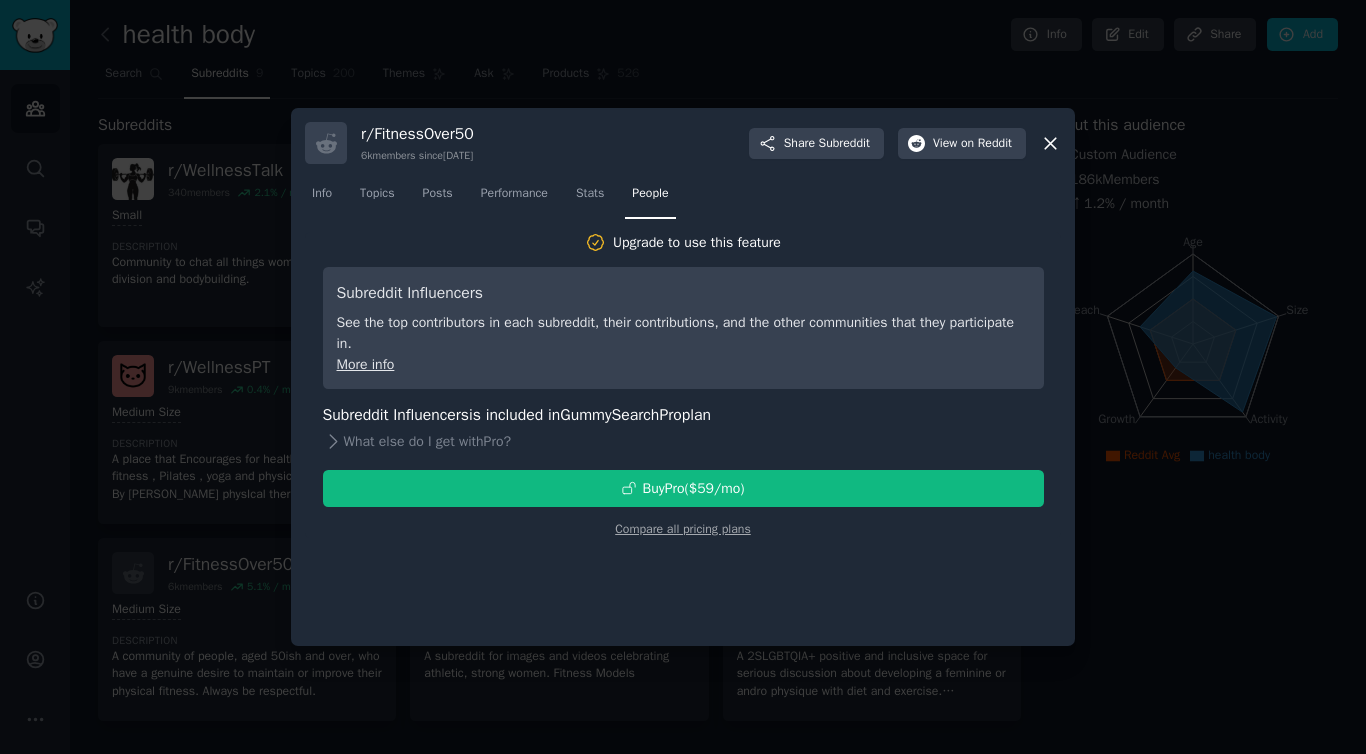 click 